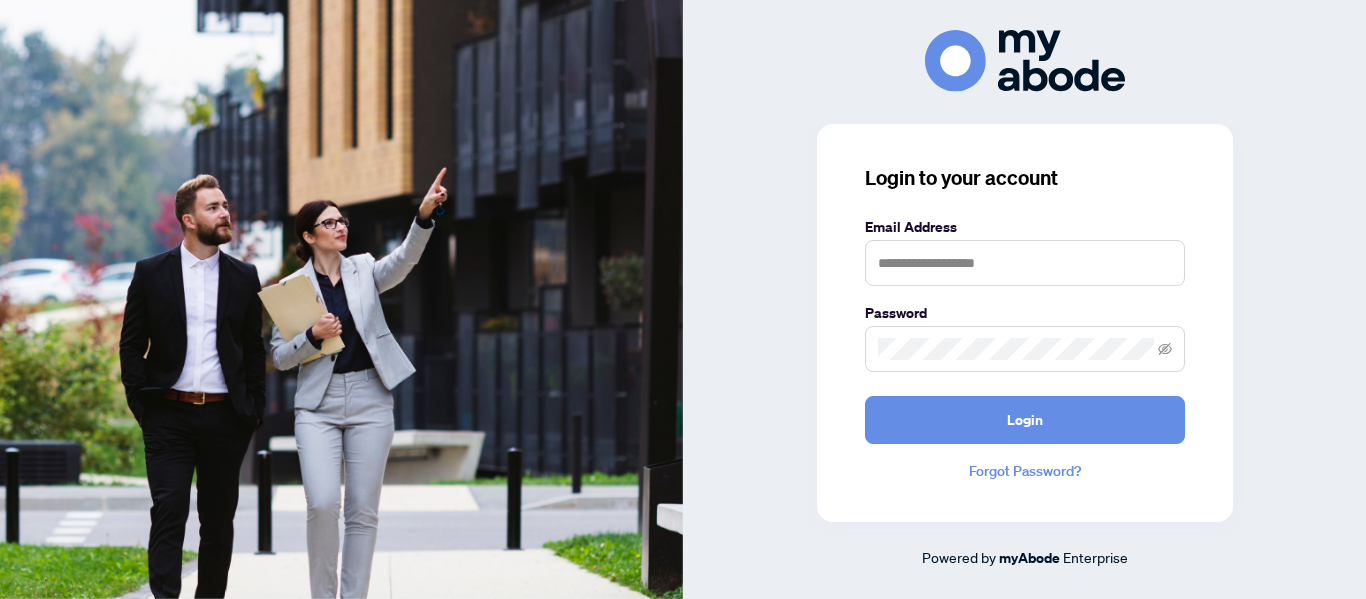 scroll, scrollTop: 0, scrollLeft: 0, axis: both 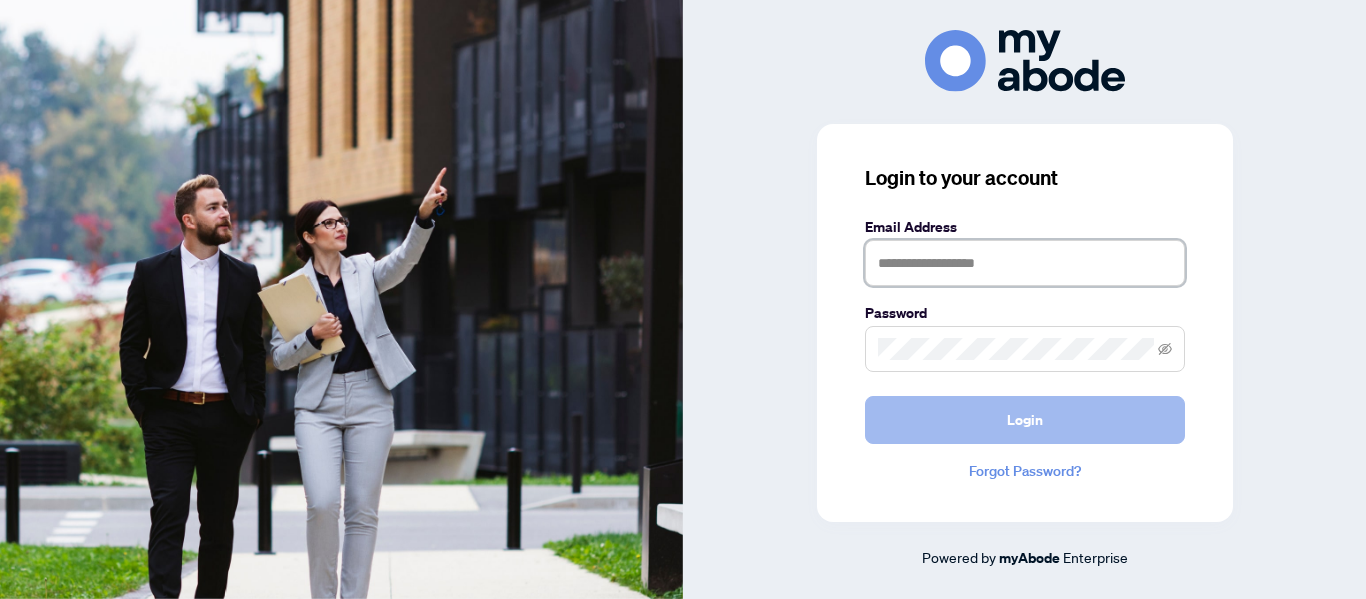type on "**********" 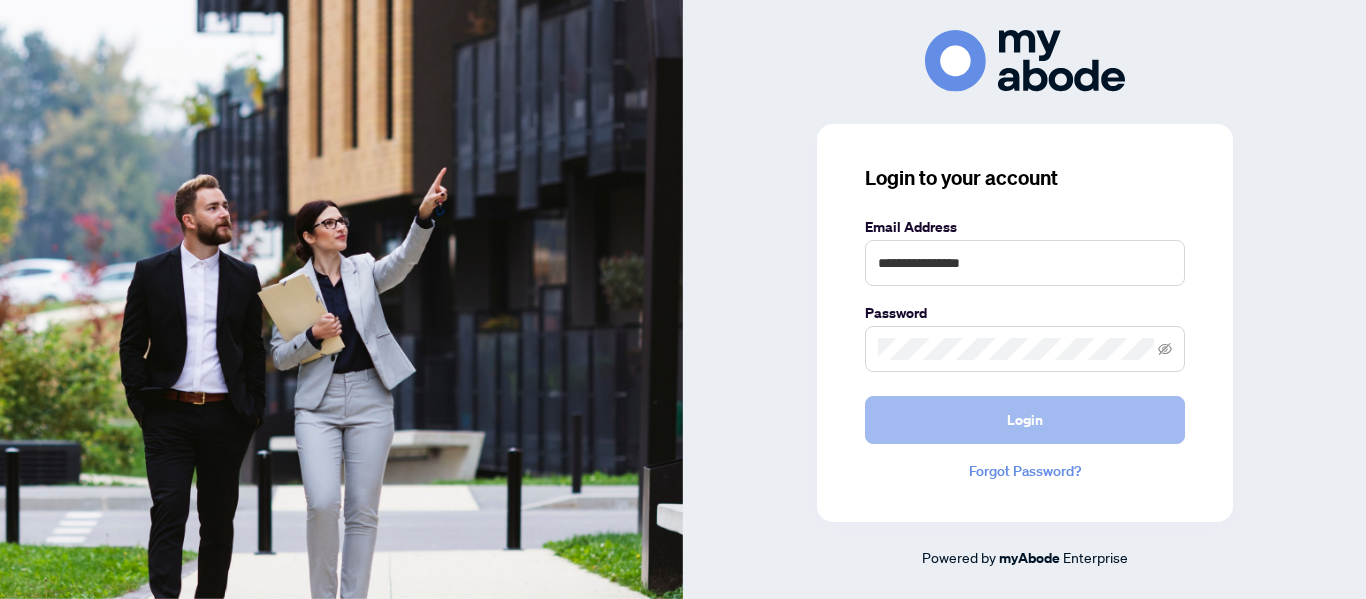 click on "Login" at bounding box center [1025, 420] 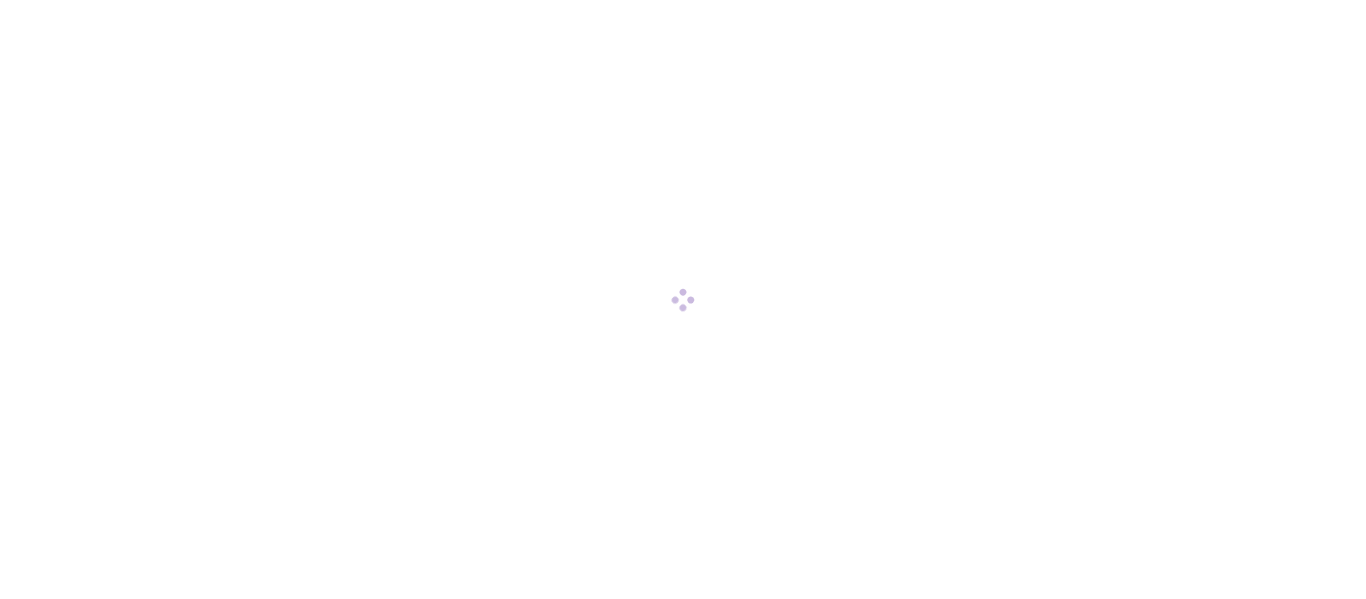 scroll, scrollTop: 0, scrollLeft: 0, axis: both 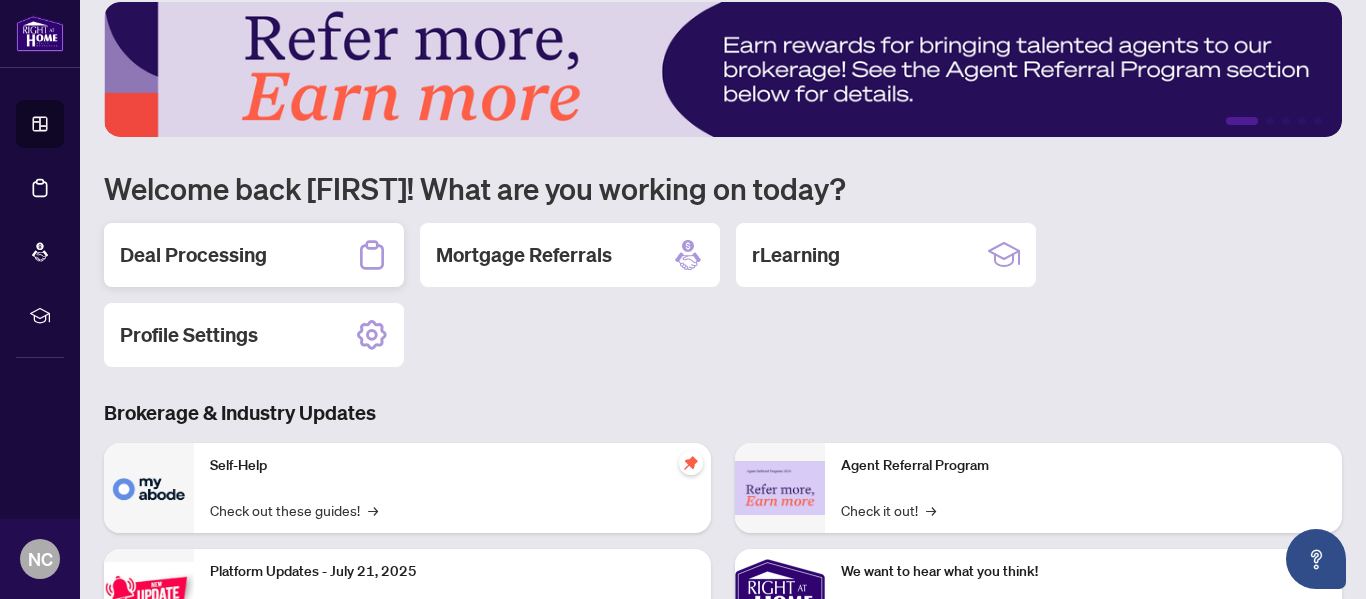 click on "Deal Processing" at bounding box center [193, 255] 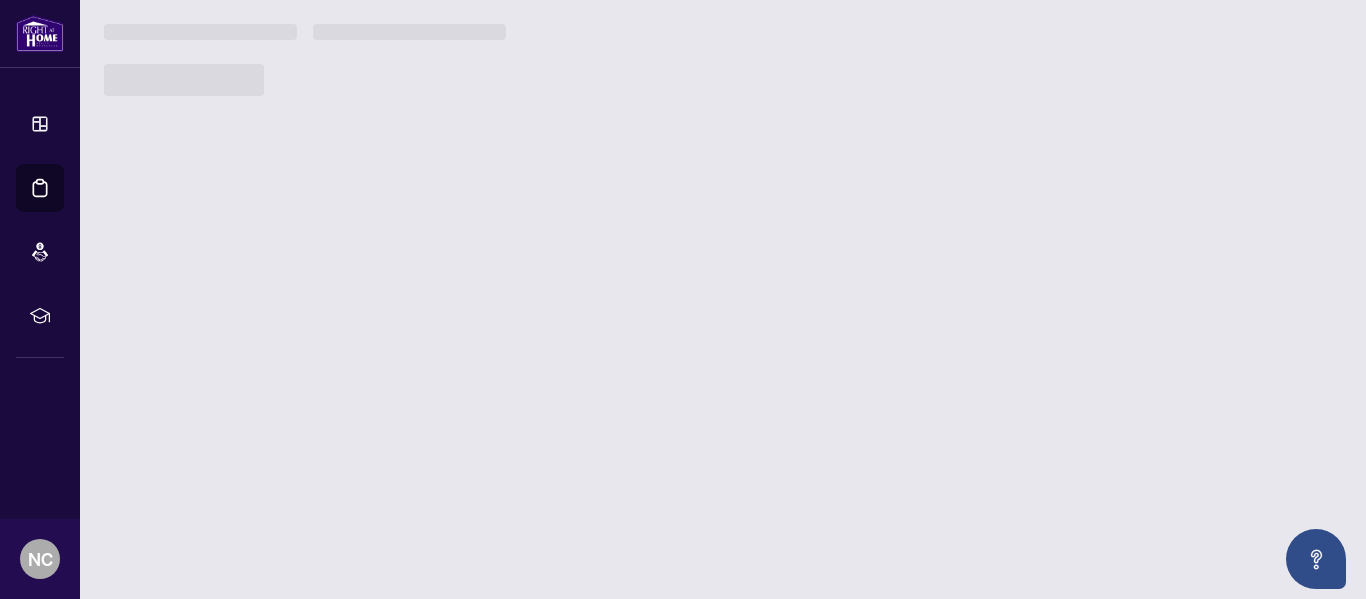 scroll, scrollTop: 0, scrollLeft: 0, axis: both 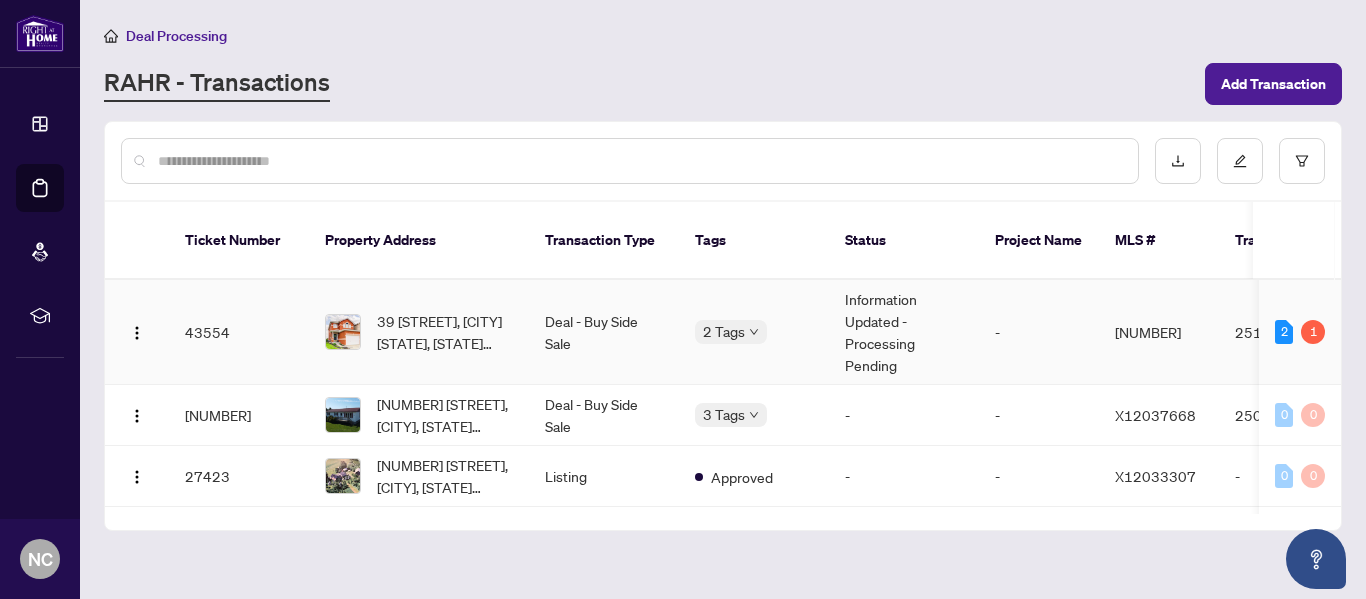 click on "Information Updated - Processing Pending" at bounding box center [904, 332] 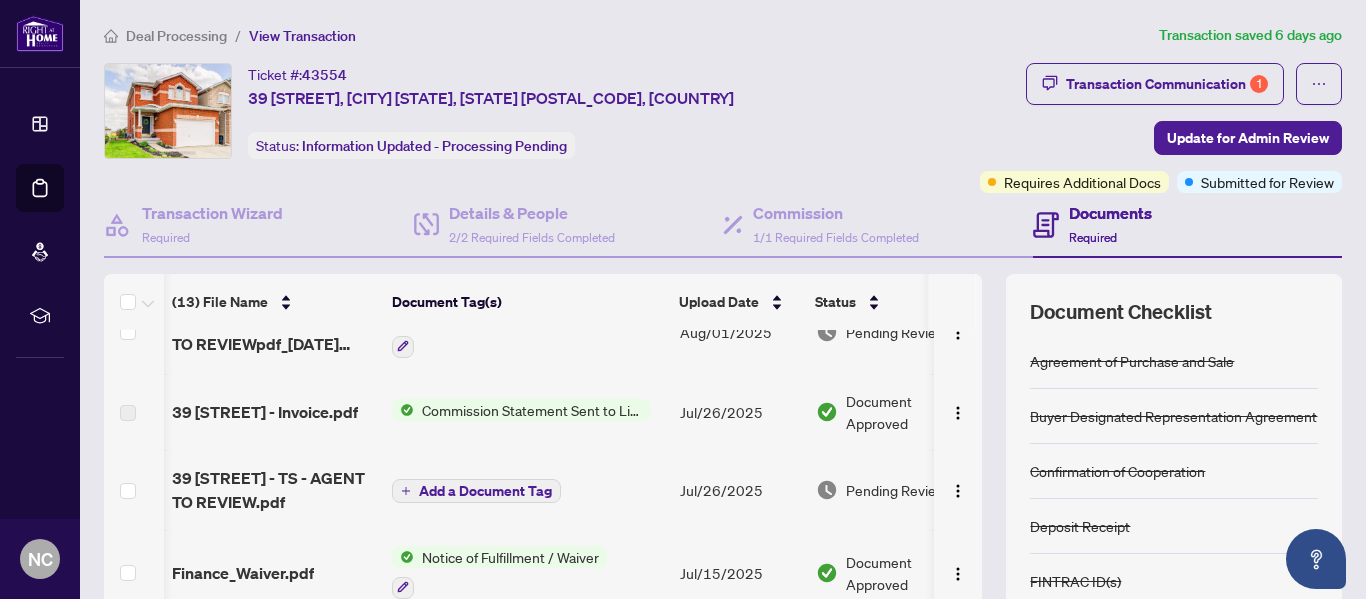 scroll, scrollTop: 0, scrollLeft: 9, axis: horizontal 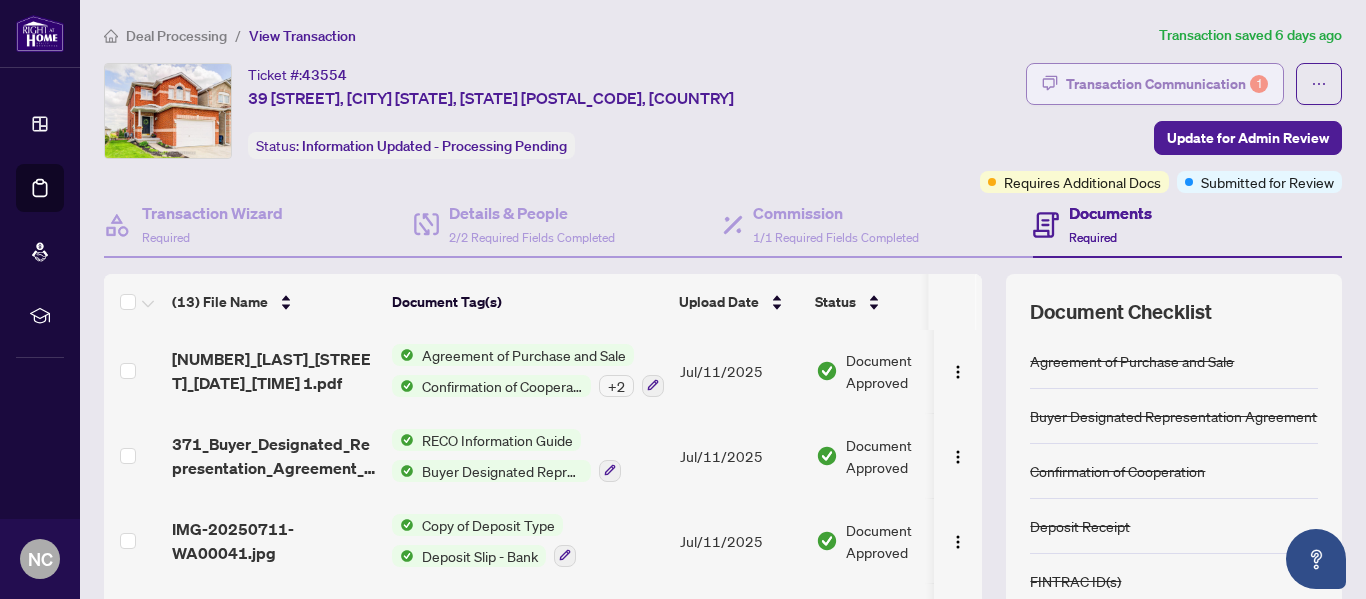 click on "Transaction Communication 1" at bounding box center (1167, 84) 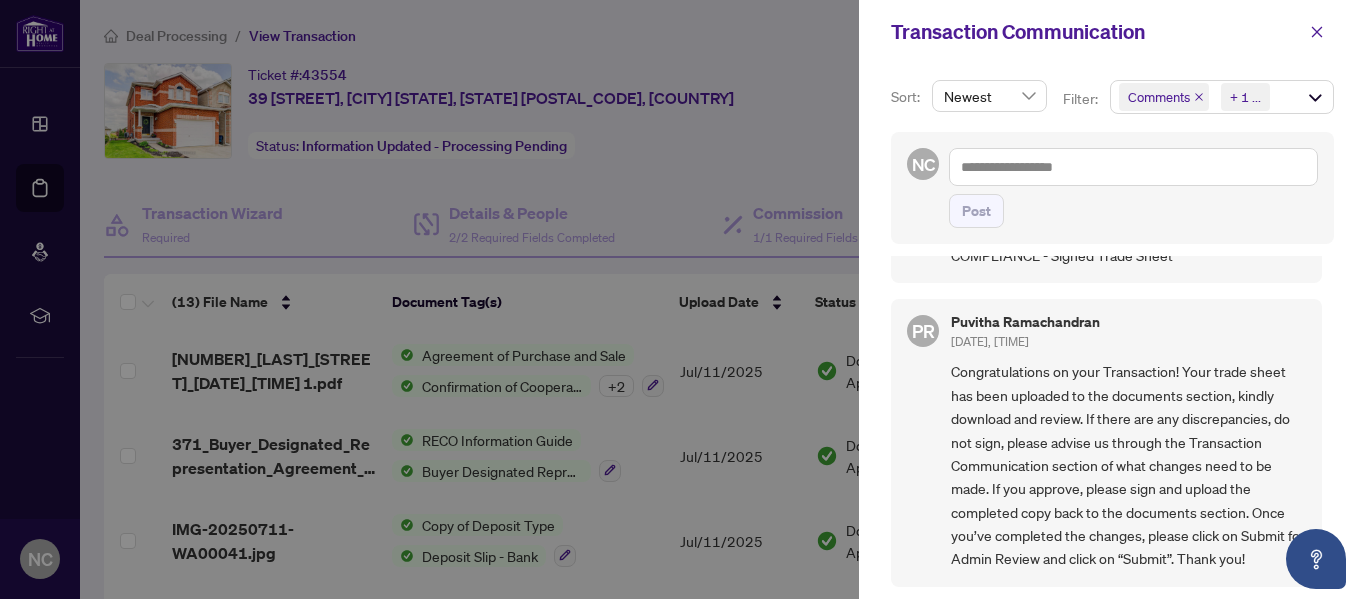 scroll, scrollTop: 0, scrollLeft: 0, axis: both 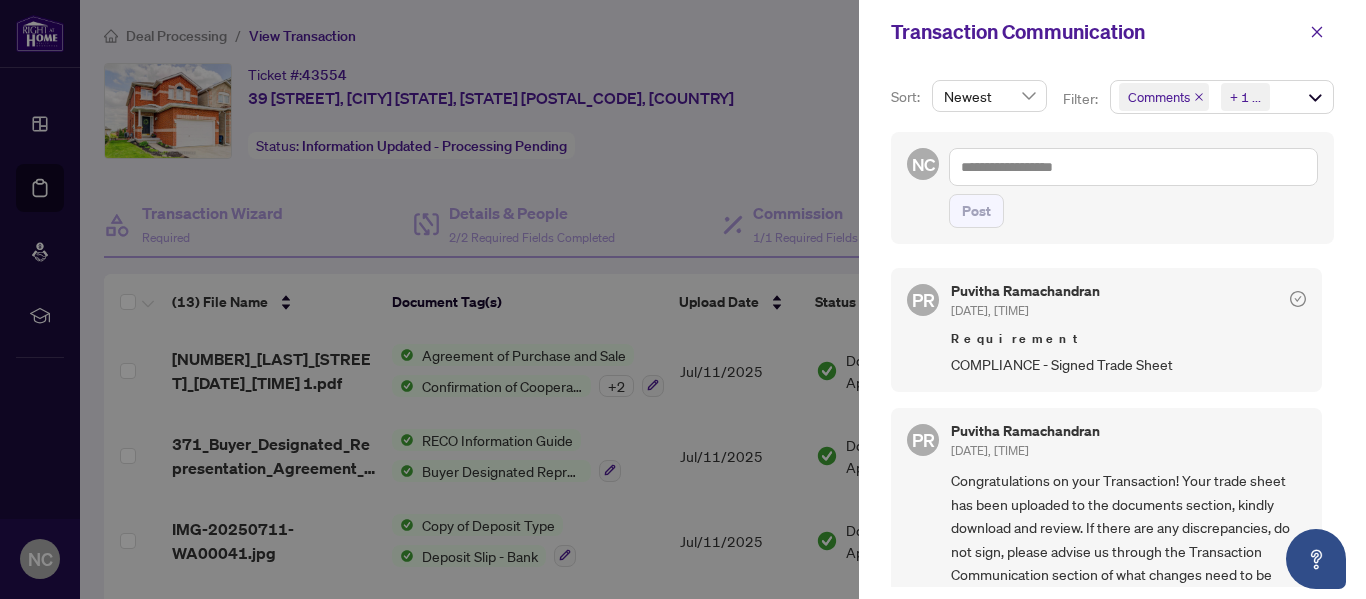 click 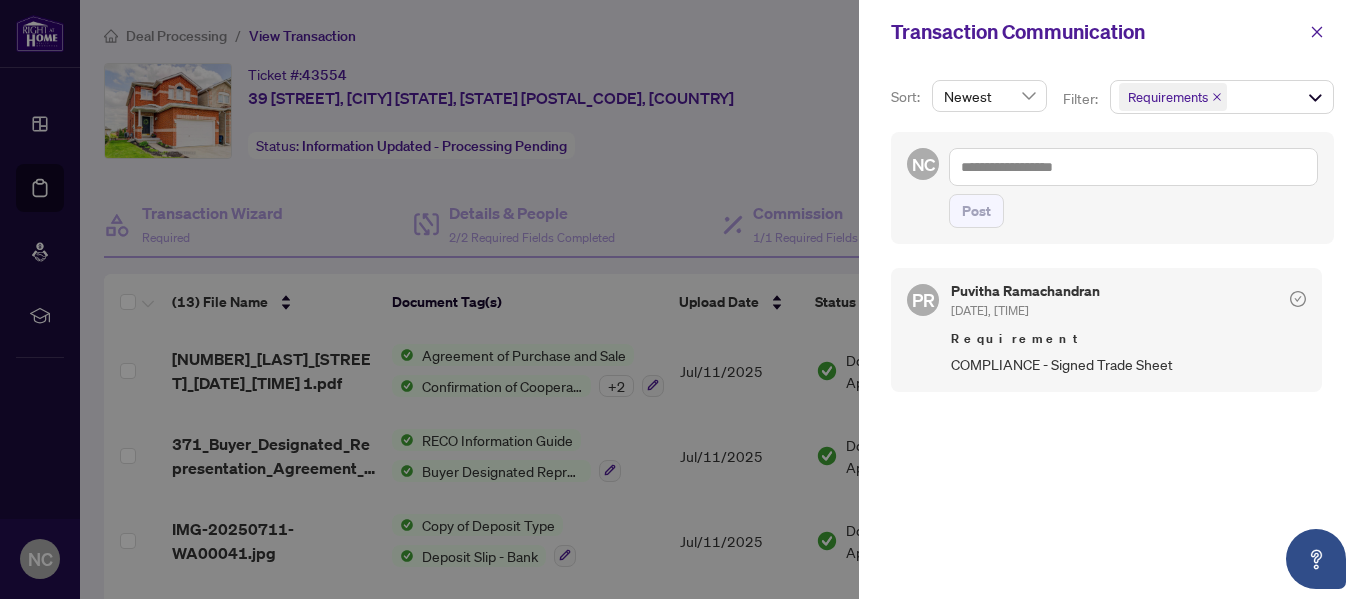 click 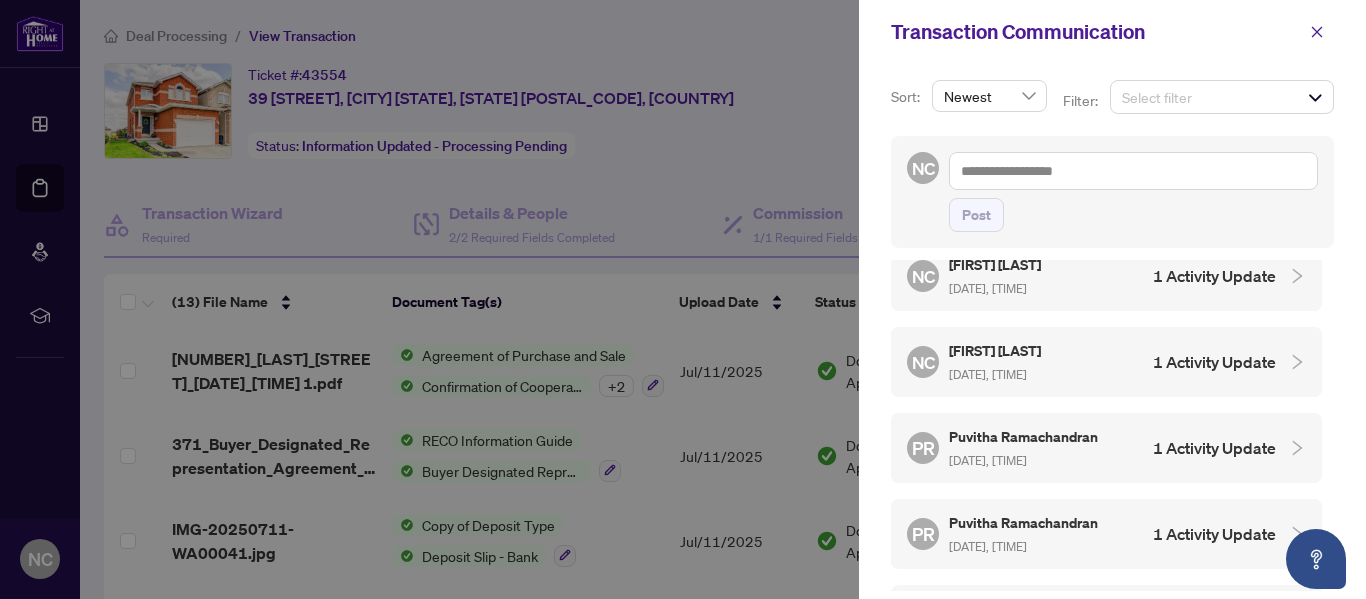 scroll, scrollTop: 0, scrollLeft: 0, axis: both 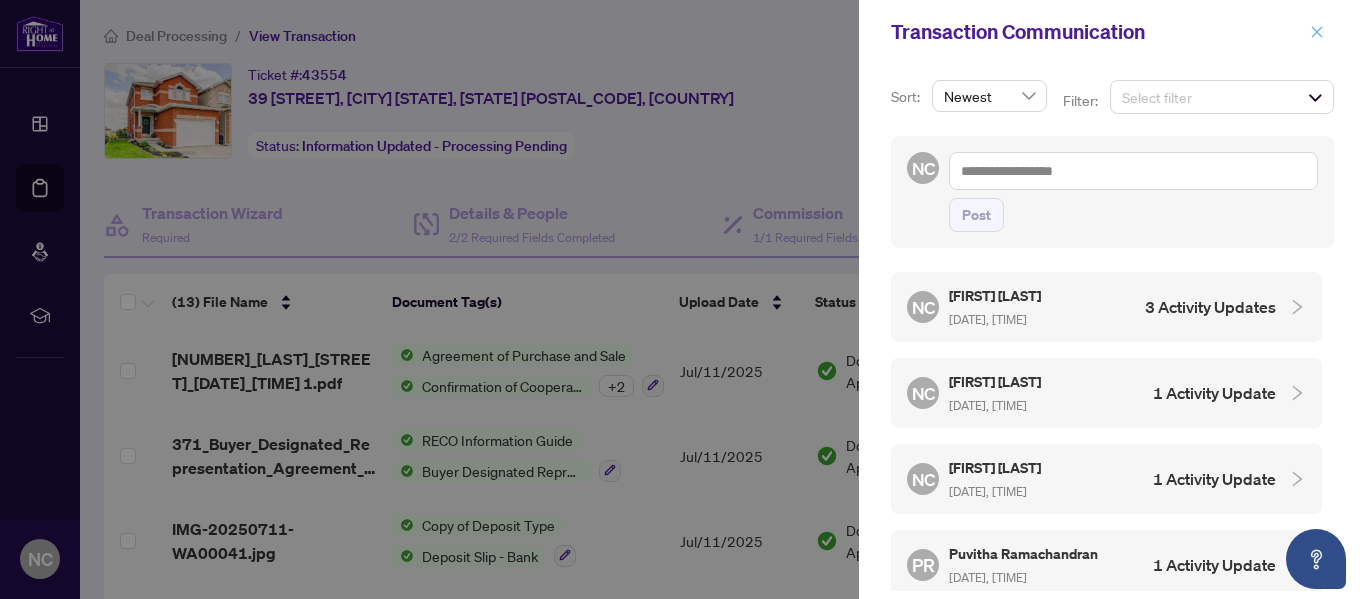 click 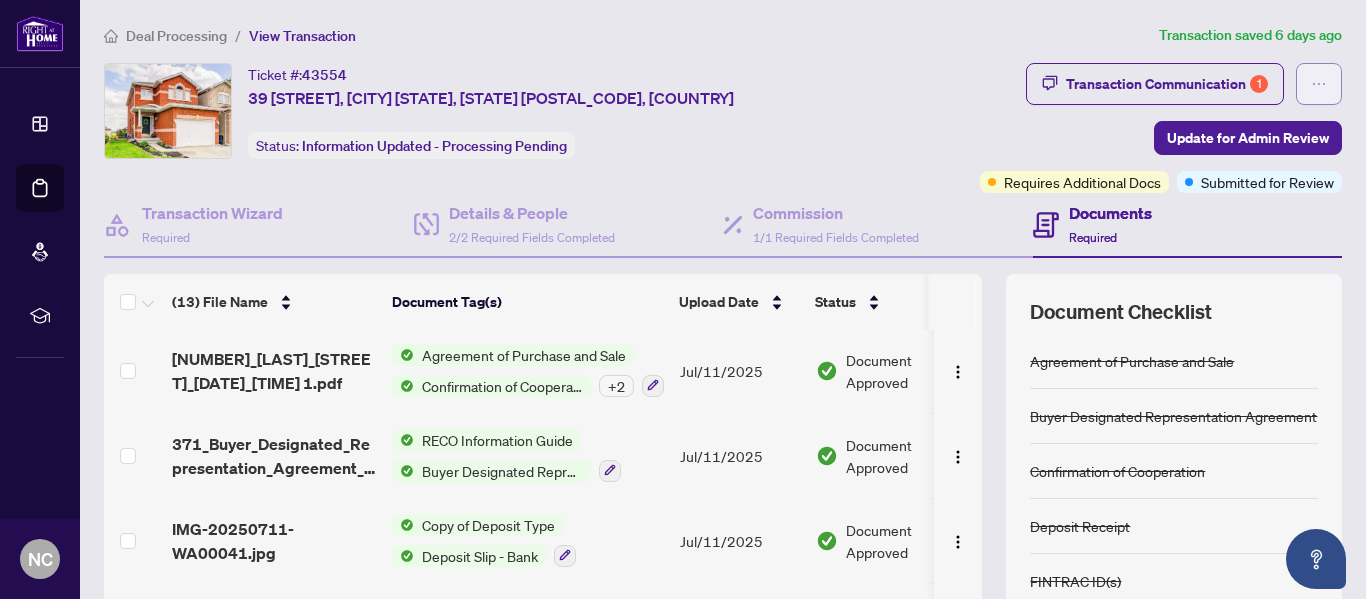 click 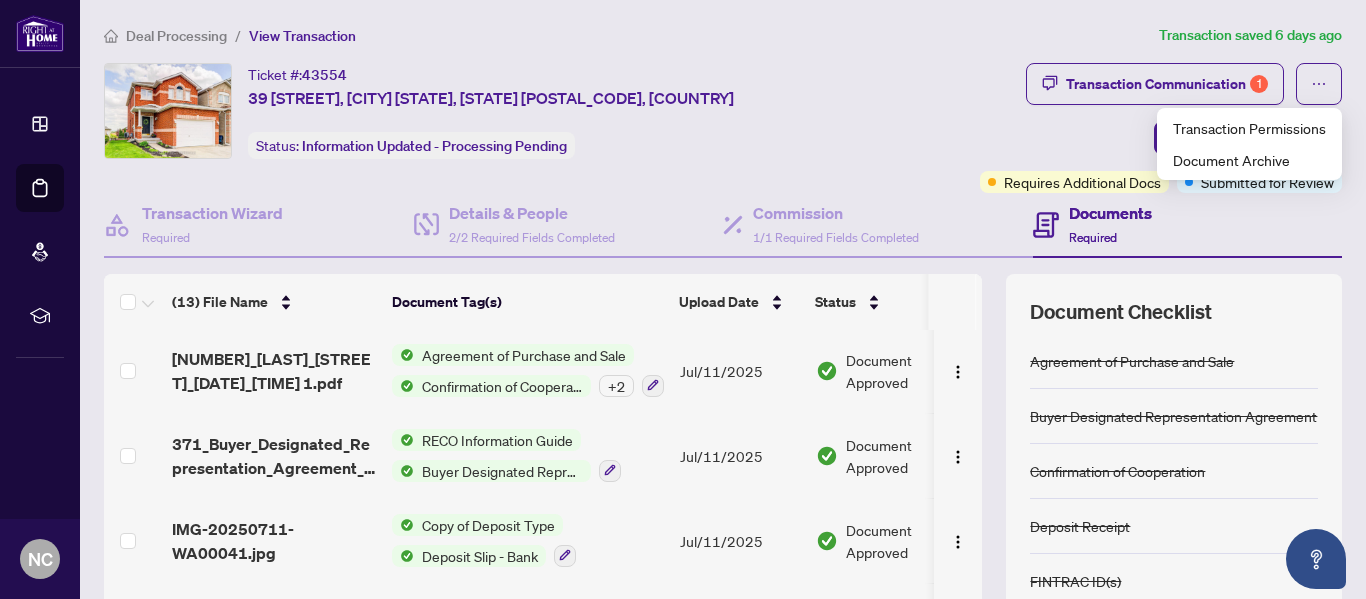 click on "Transaction Communication 1 Update for Admin Review Requires Additional Docs Submitted for Review" at bounding box center [1101, 128] 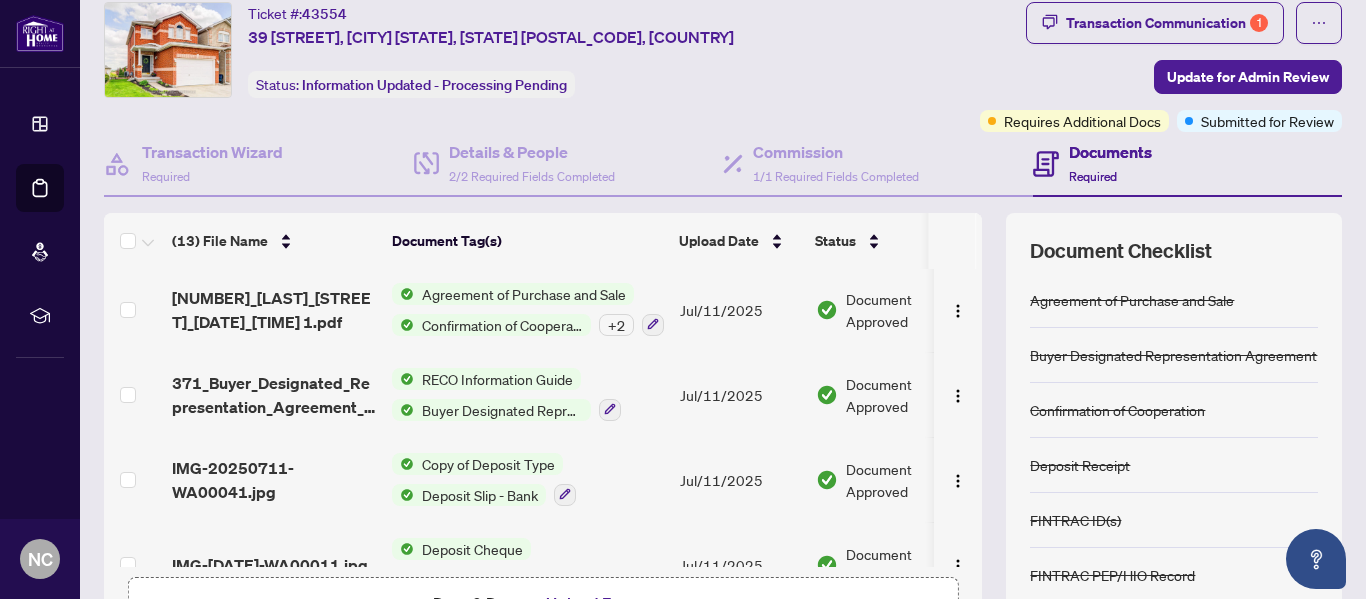 scroll, scrollTop: 276, scrollLeft: 0, axis: vertical 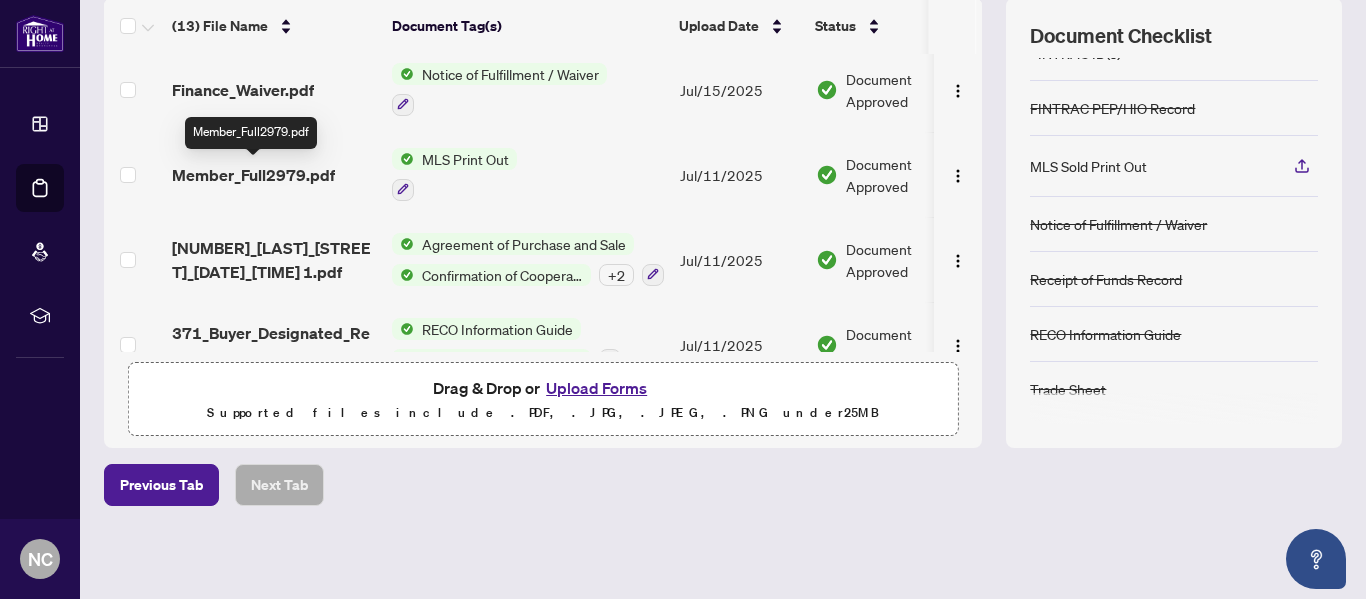 click on "Member_Full2979.pdf" at bounding box center (253, 175) 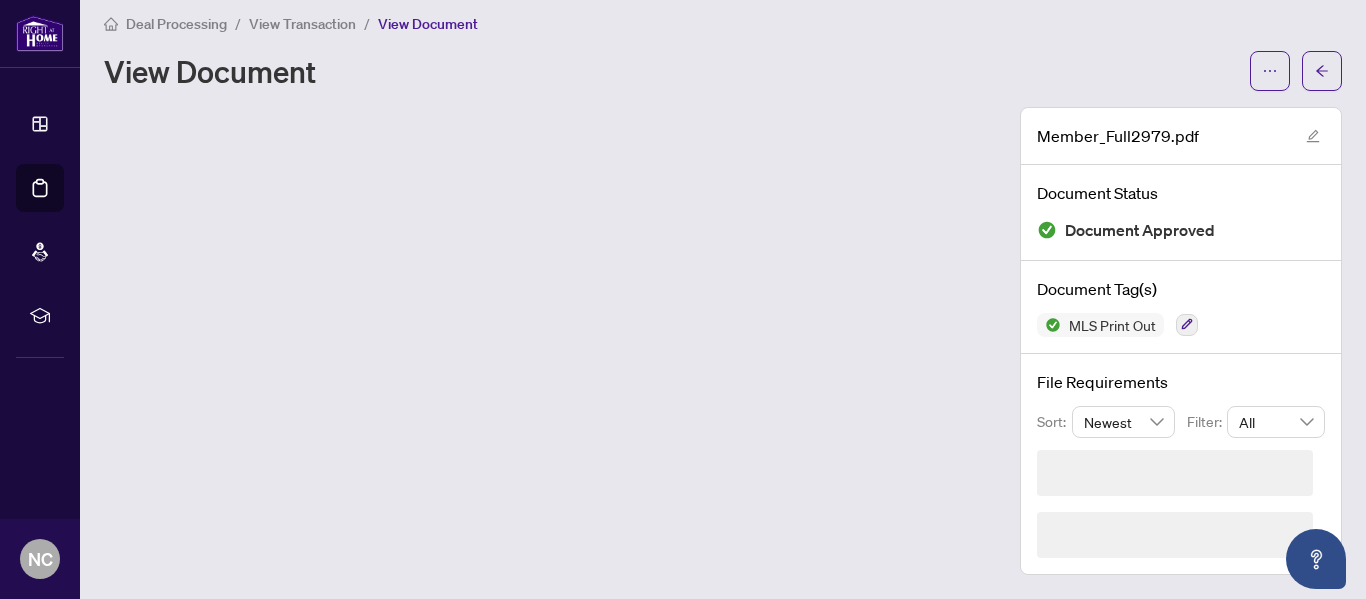 scroll, scrollTop: 0, scrollLeft: 0, axis: both 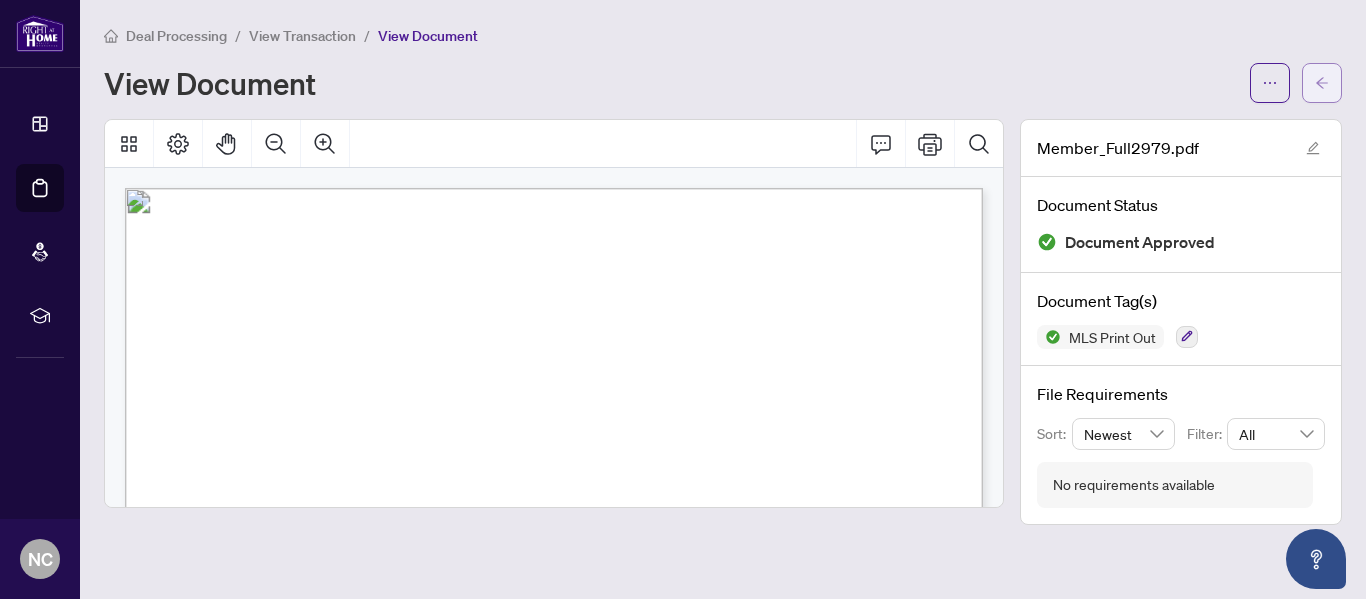 click at bounding box center (1322, 83) 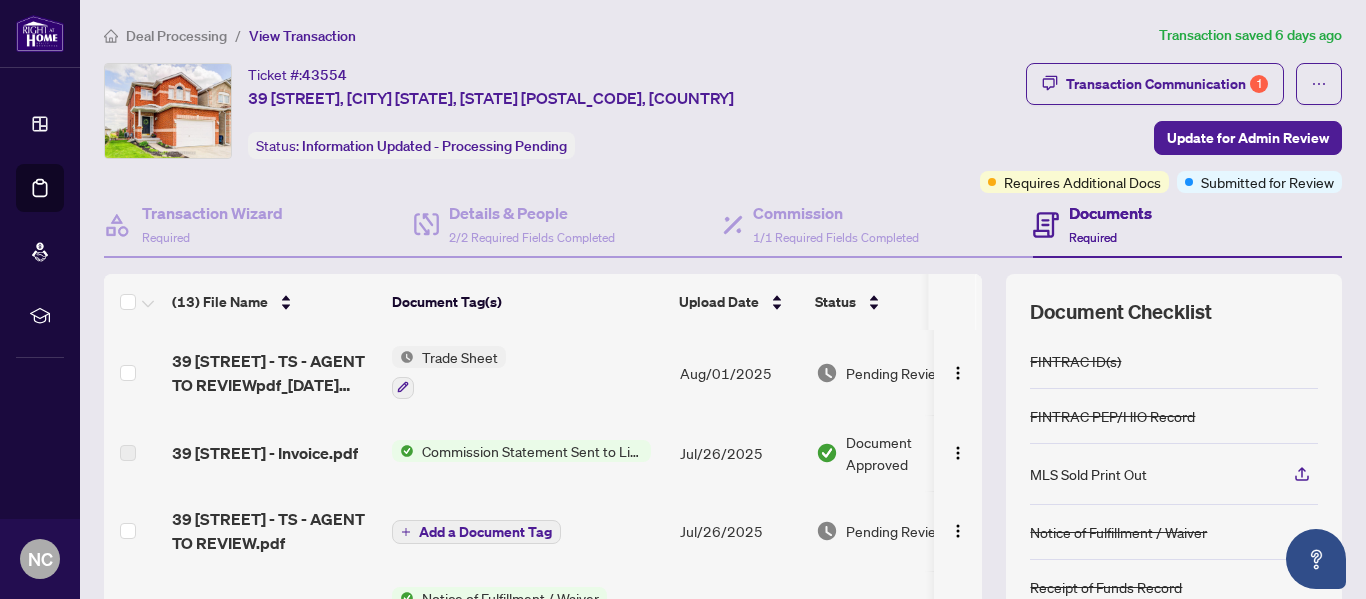 scroll, scrollTop: 252, scrollLeft: 0, axis: vertical 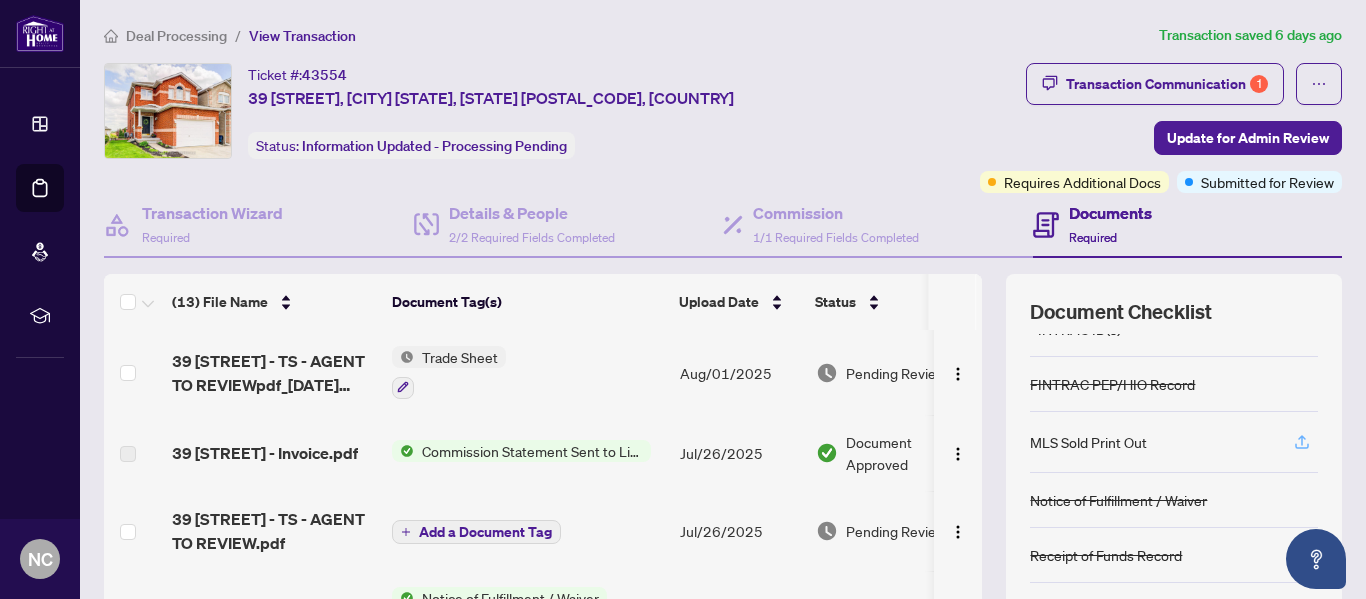 click 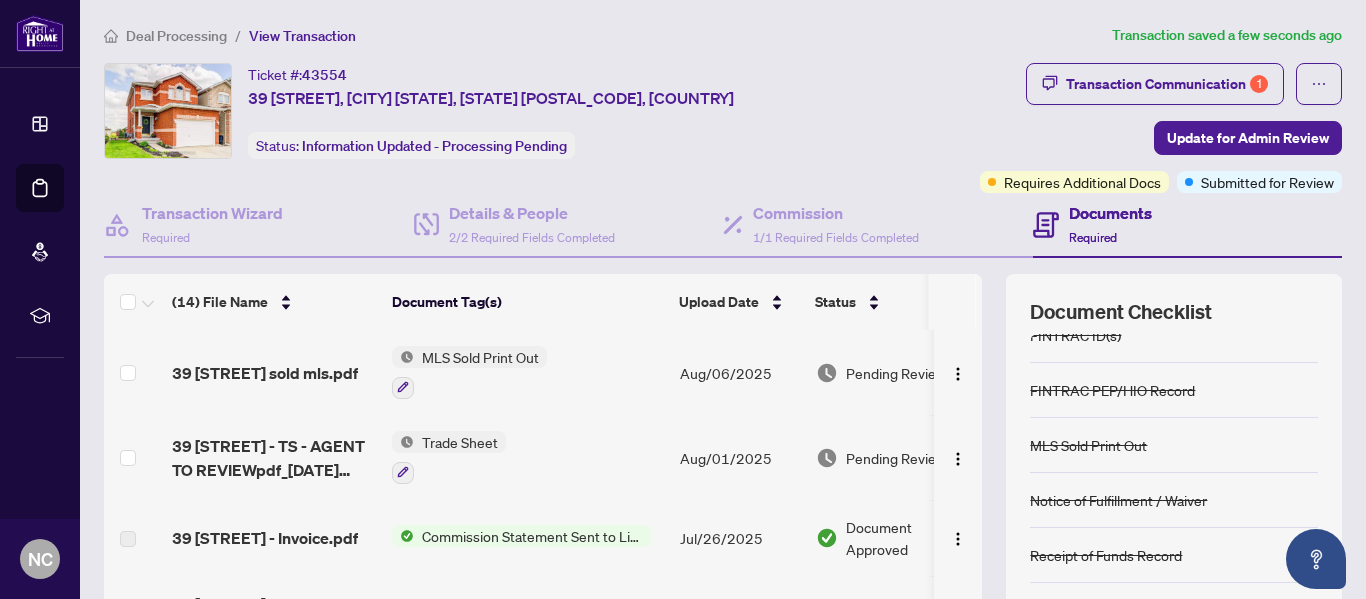 scroll, scrollTop: 0, scrollLeft: 0, axis: both 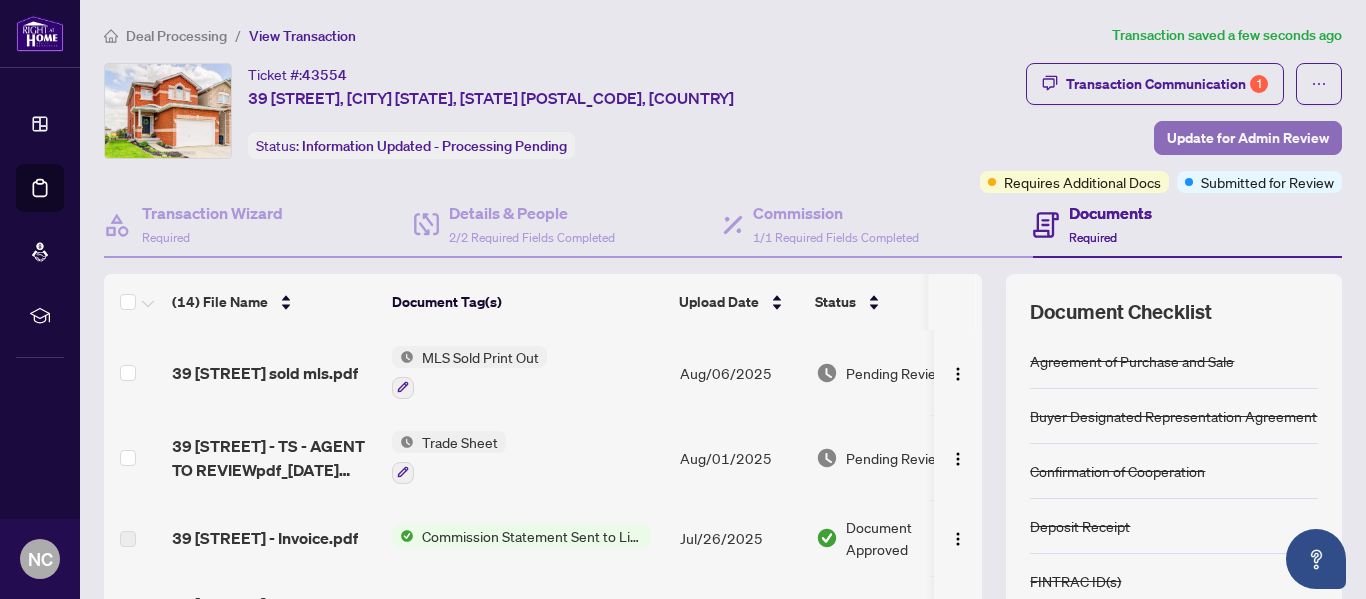 click on "Update for Admin Review" at bounding box center [1248, 138] 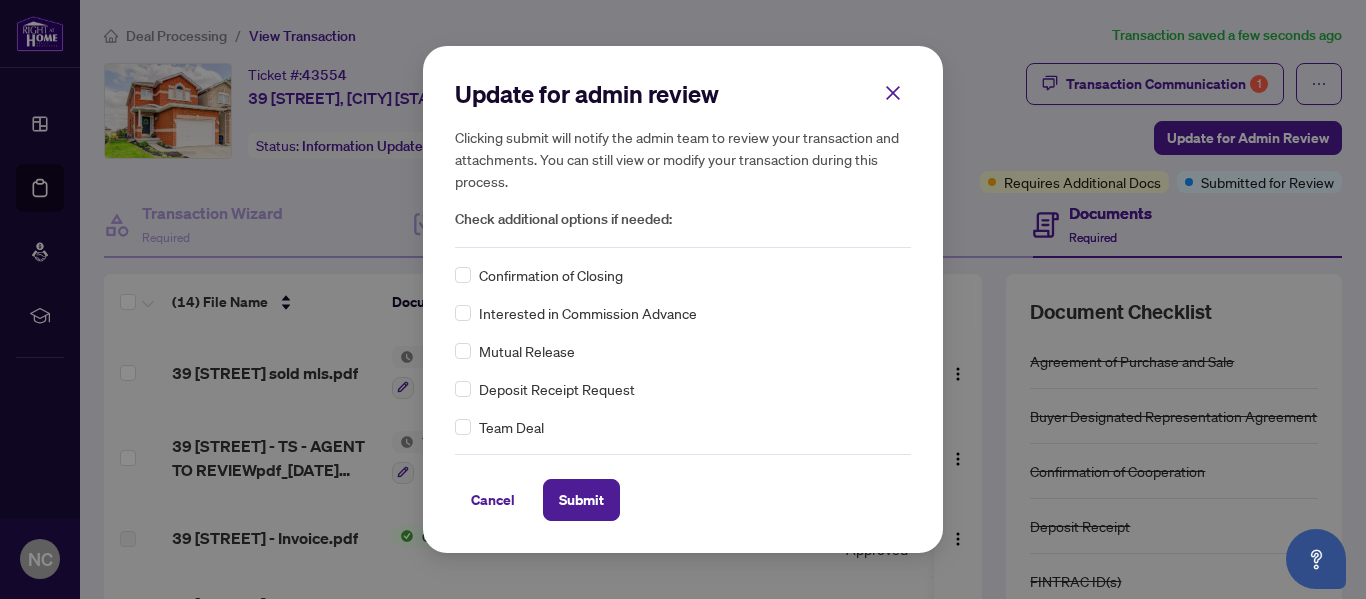click on "Confirmation of Closing" at bounding box center [551, 275] 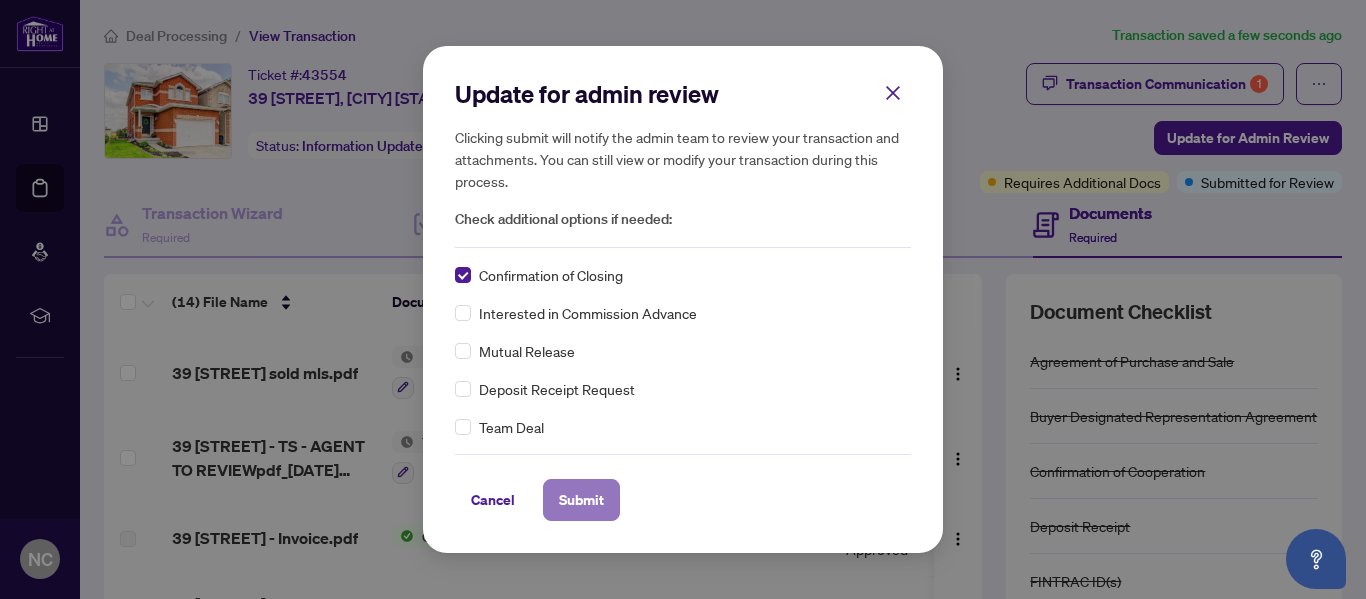 click on "Submit" at bounding box center [581, 500] 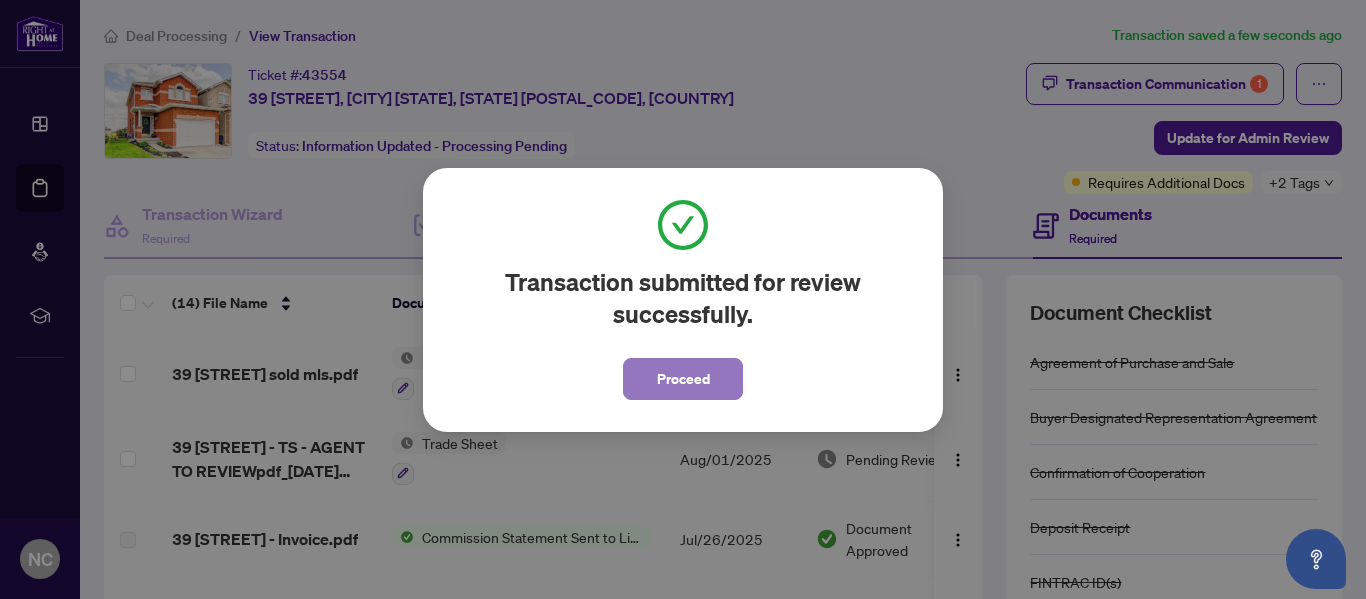 click on "Proceed" at bounding box center (683, 379) 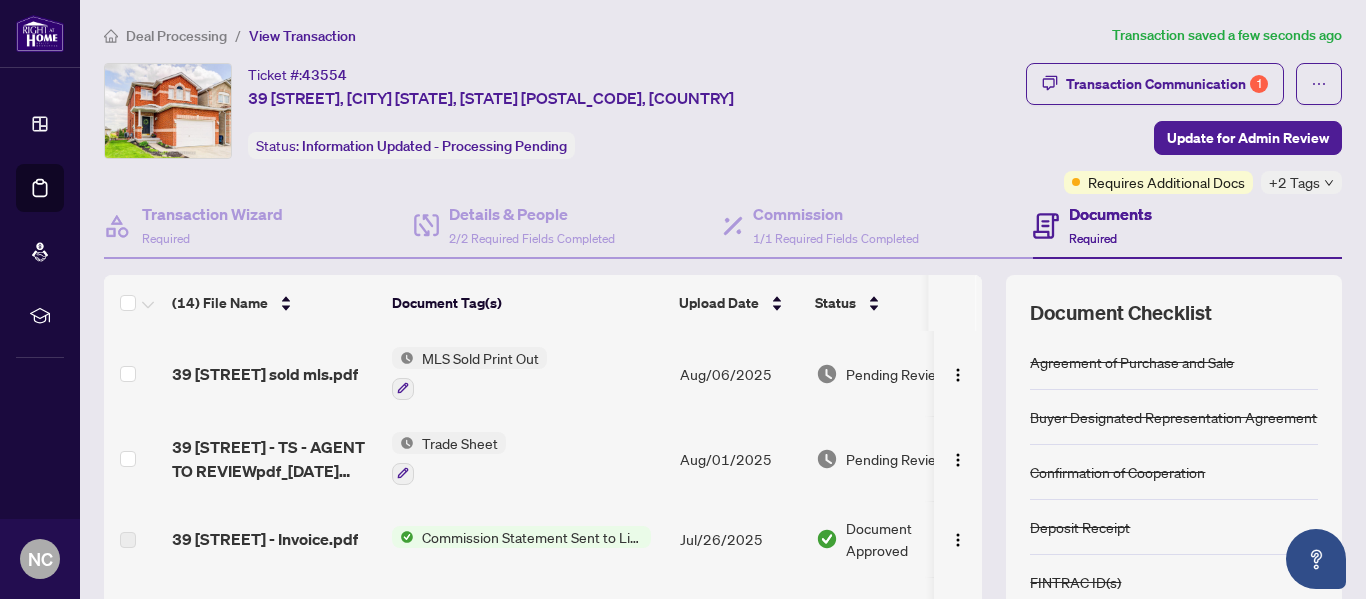click on "+2 Tags" at bounding box center [1301, 182] 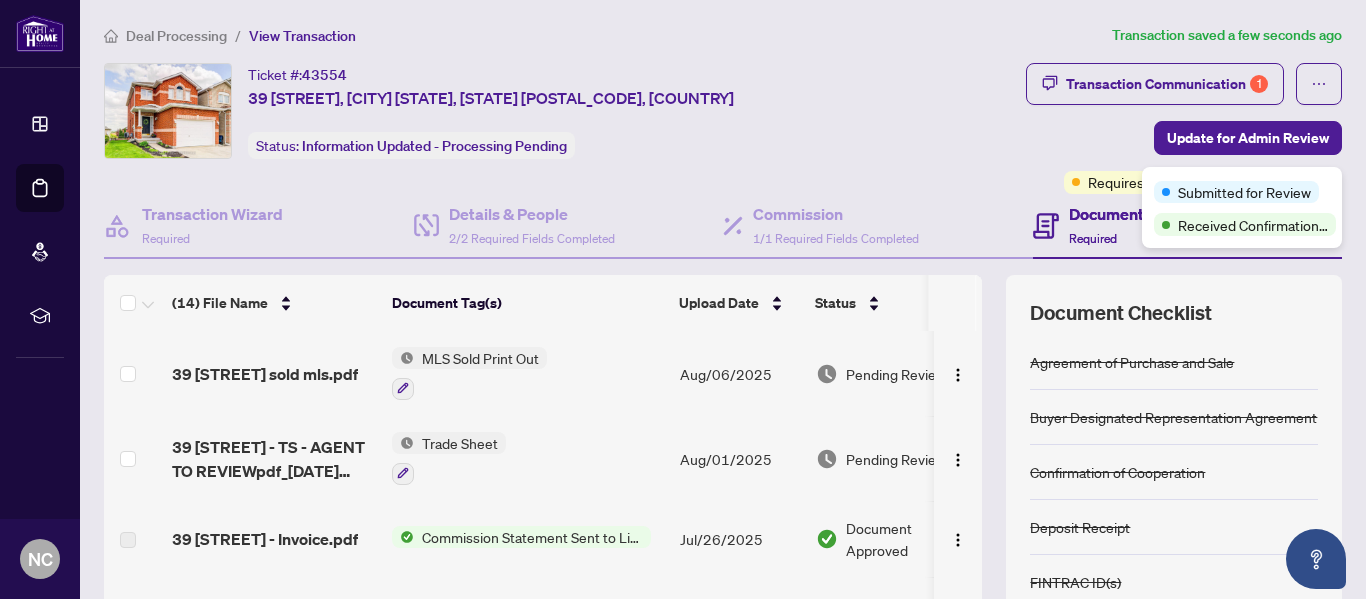 click on "Transaction Communication 1 Update for Admin Review Requires Additional Docs +2 Tags" at bounding box center [1113, 128] 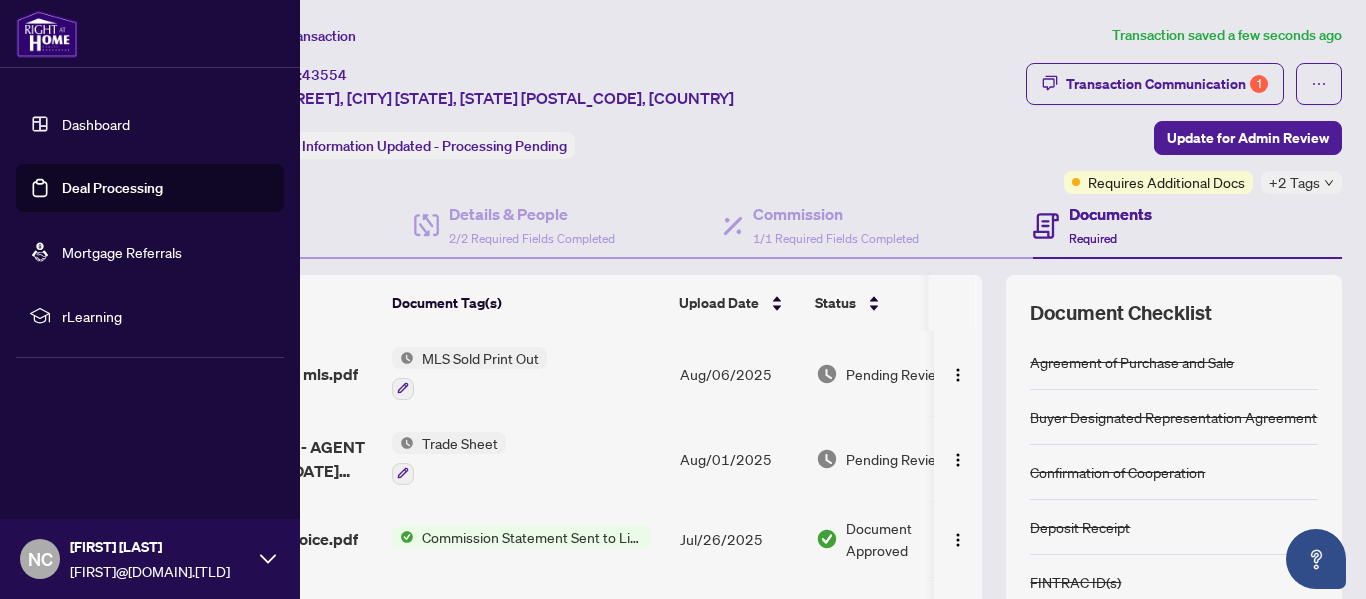 click on "Deal Processing" at bounding box center [112, 188] 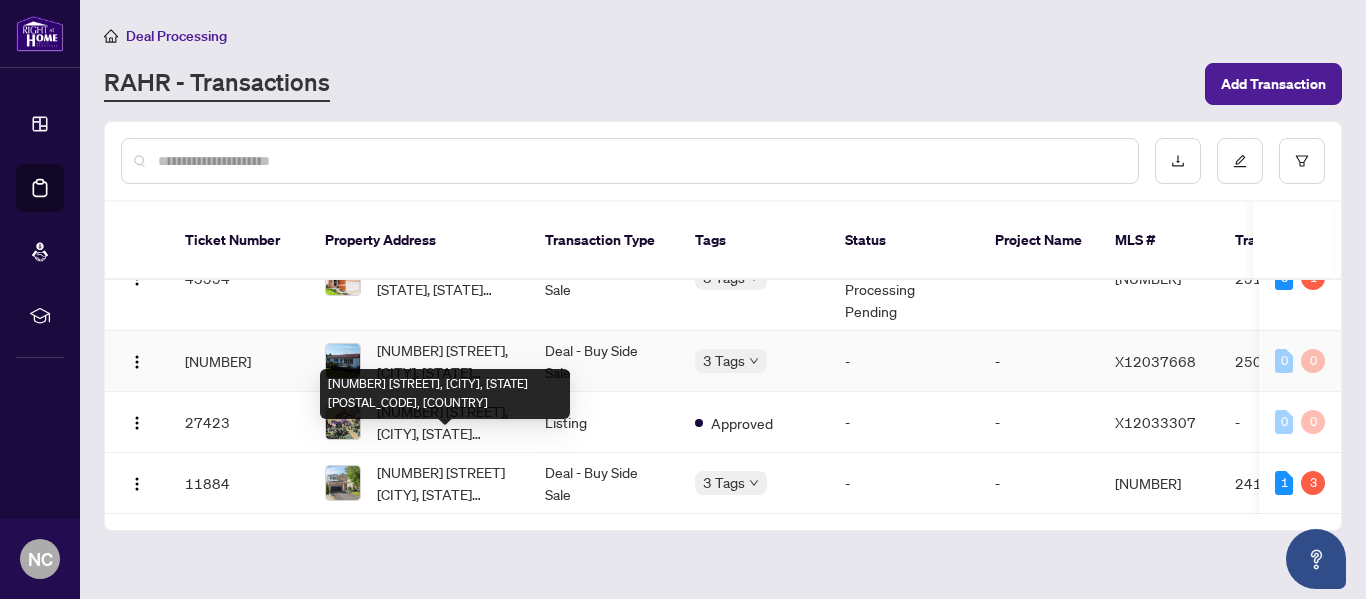 scroll, scrollTop: 0, scrollLeft: 0, axis: both 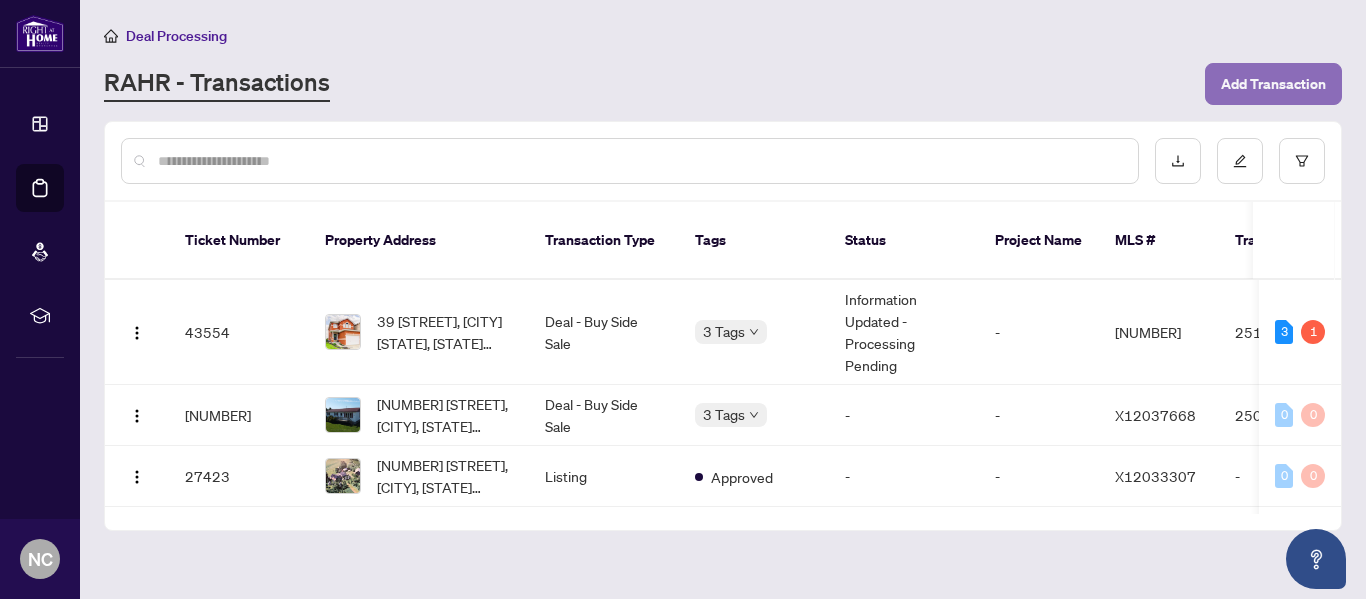 click on "Add Transaction" at bounding box center (1273, 84) 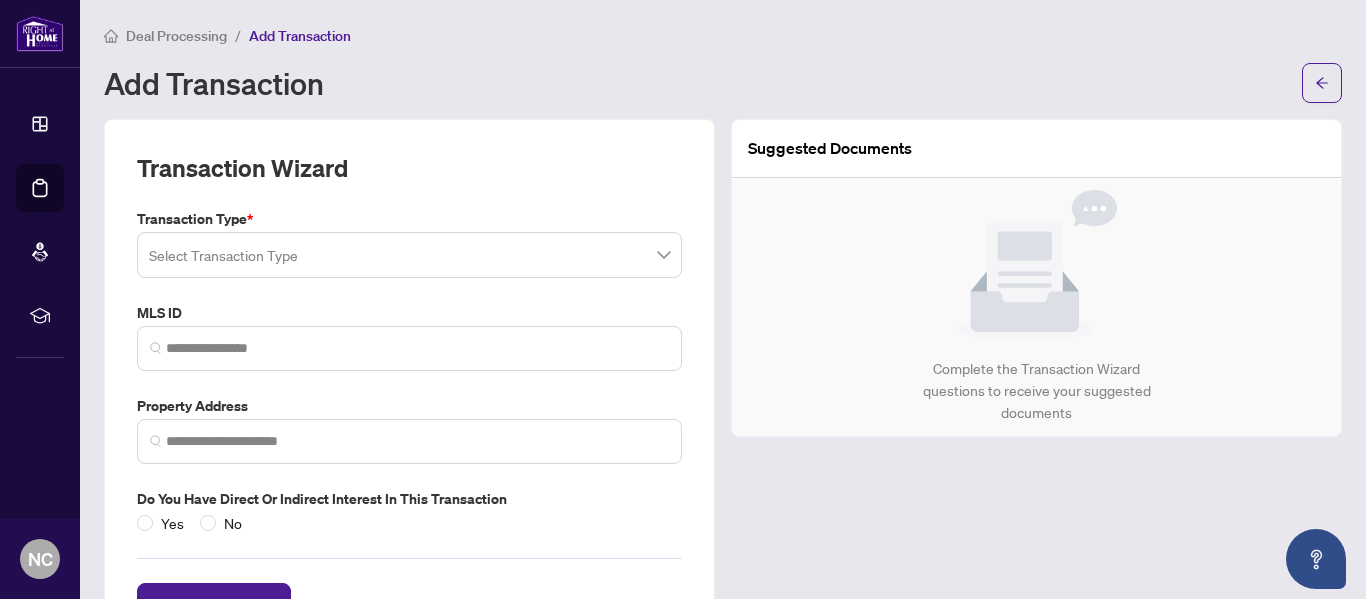 click at bounding box center (409, 255) 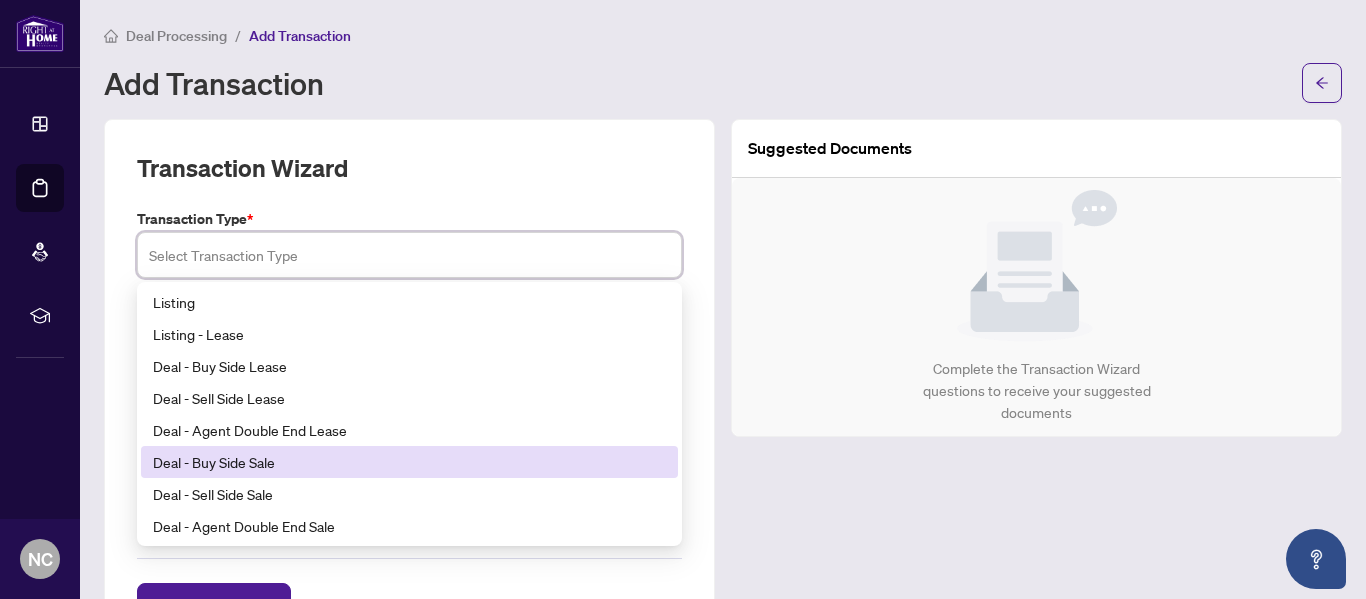 click on "Deal - Buy Side Sale" at bounding box center [409, 462] 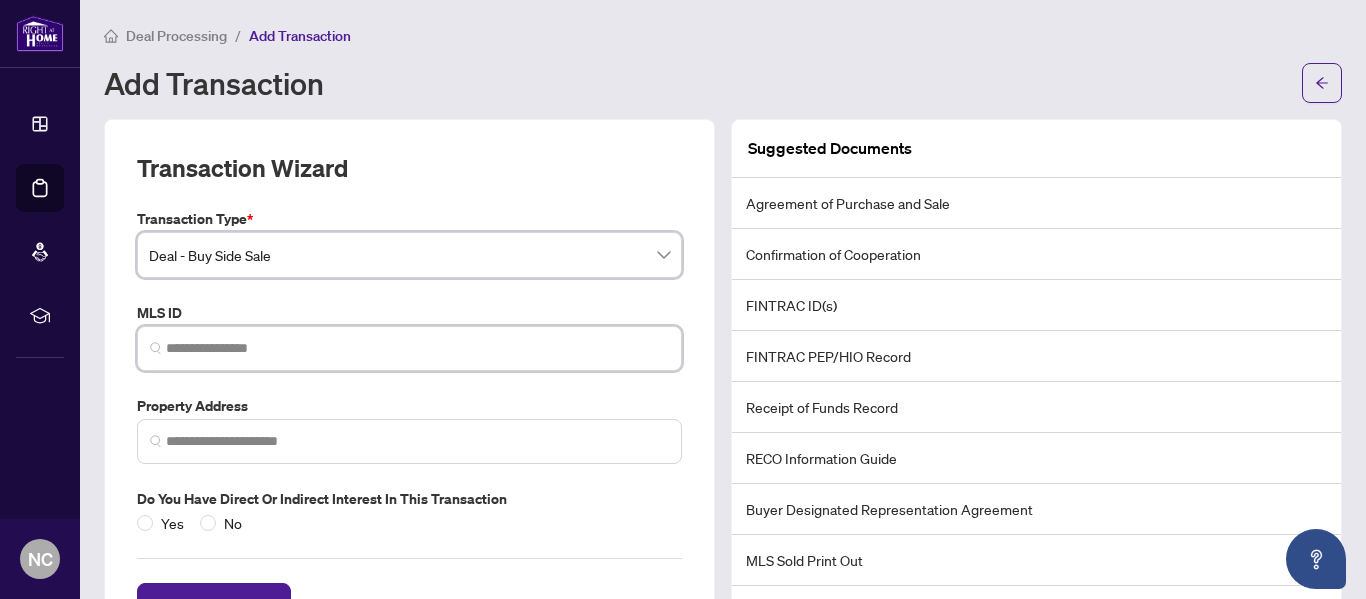 click at bounding box center (417, 348) 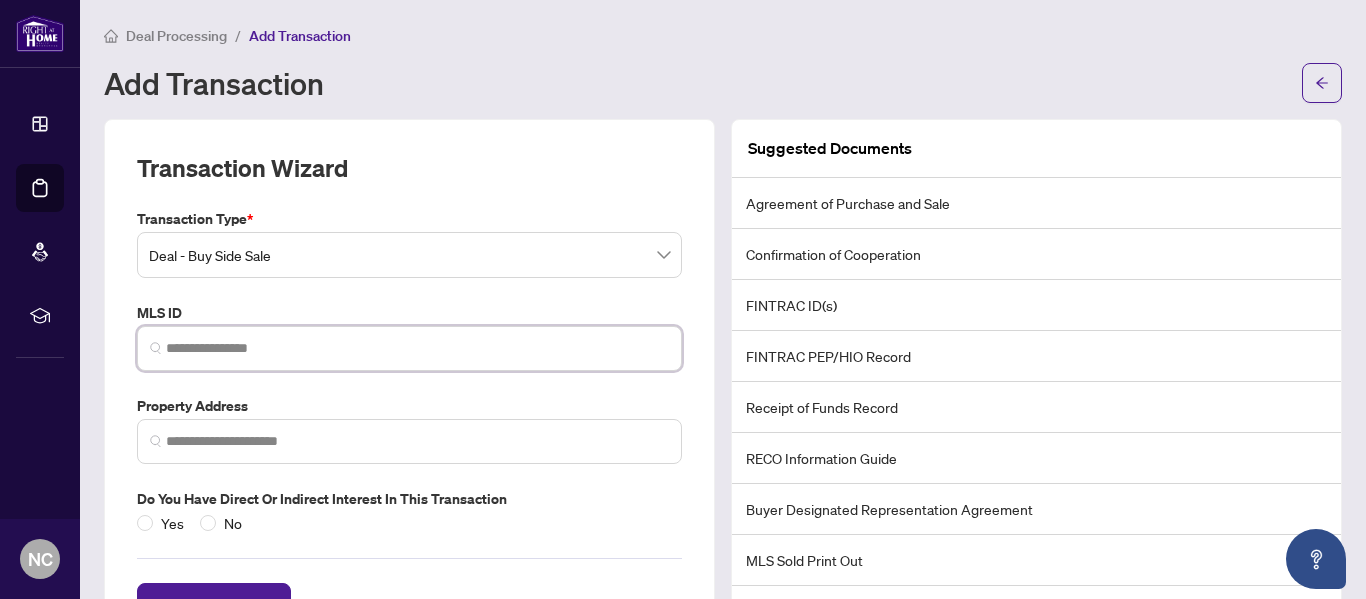paste on "*********" 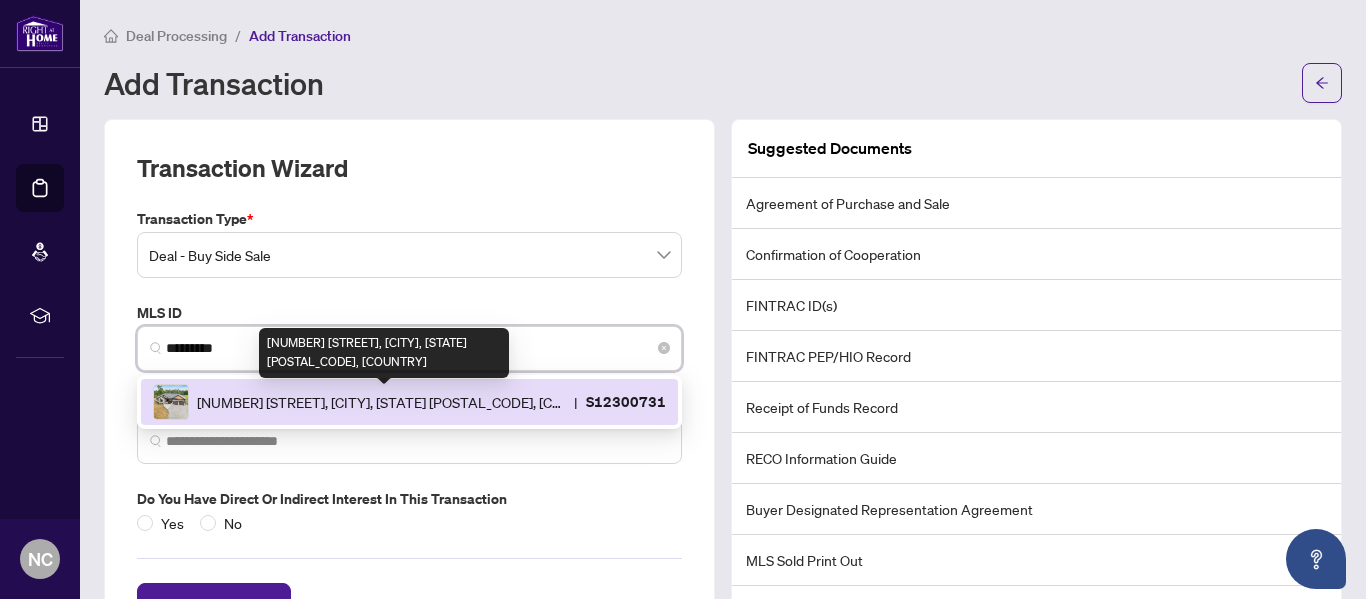 click on "[NUMBER] [STREET], [CITY], [STATE] [POSTAL_CODE], [COUNTRY]" at bounding box center (381, 402) 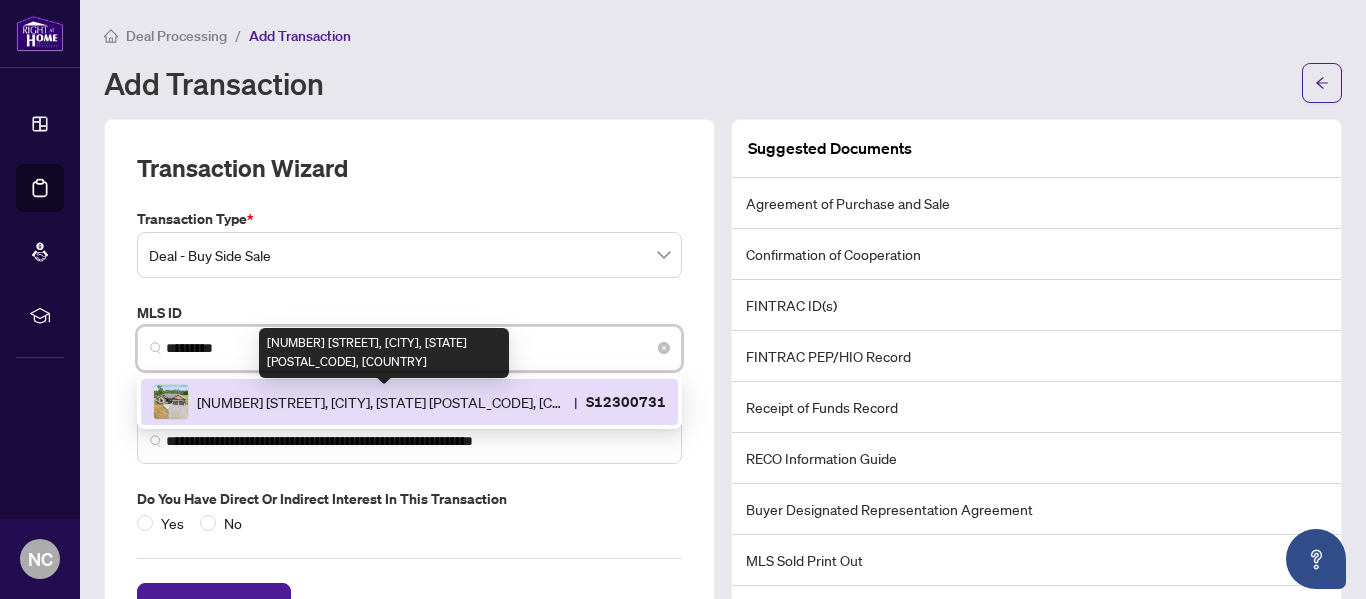 type on "**********" 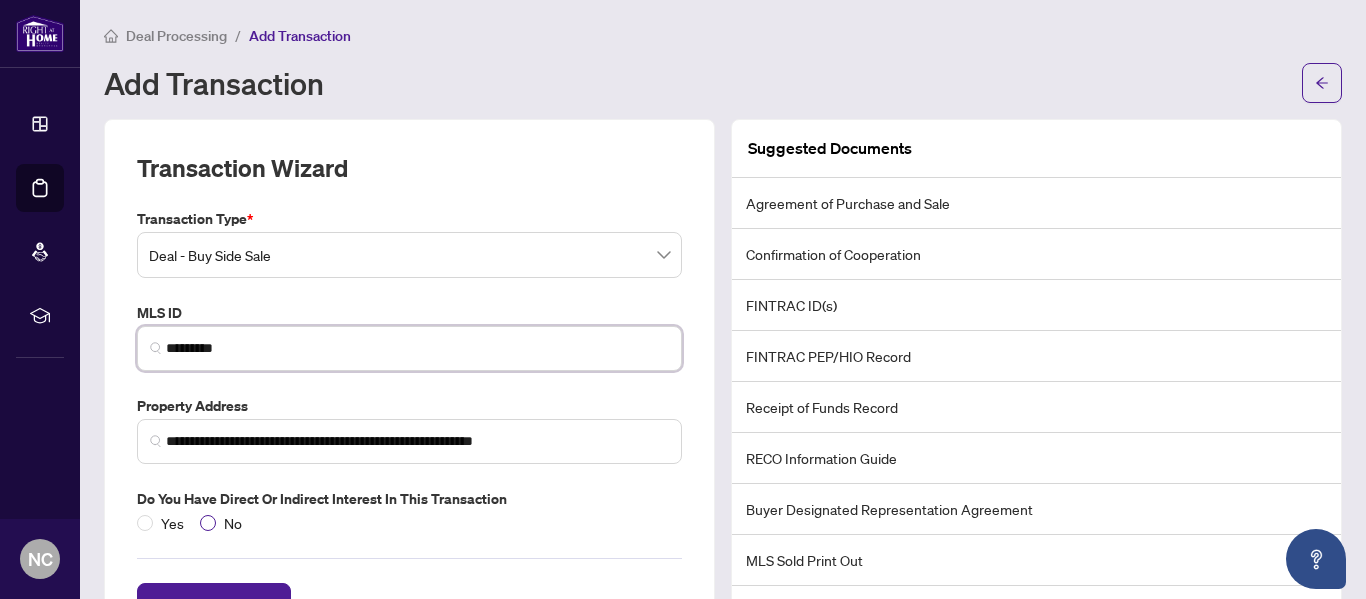 type on "*********" 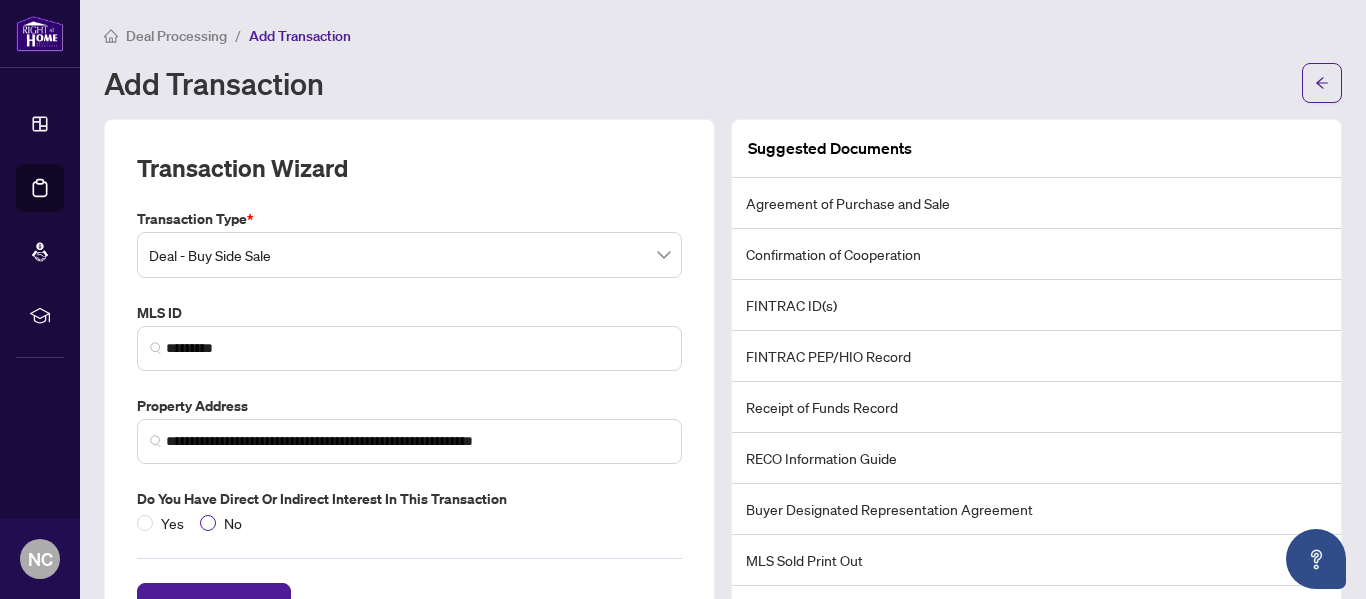 click on "No" at bounding box center (233, 523) 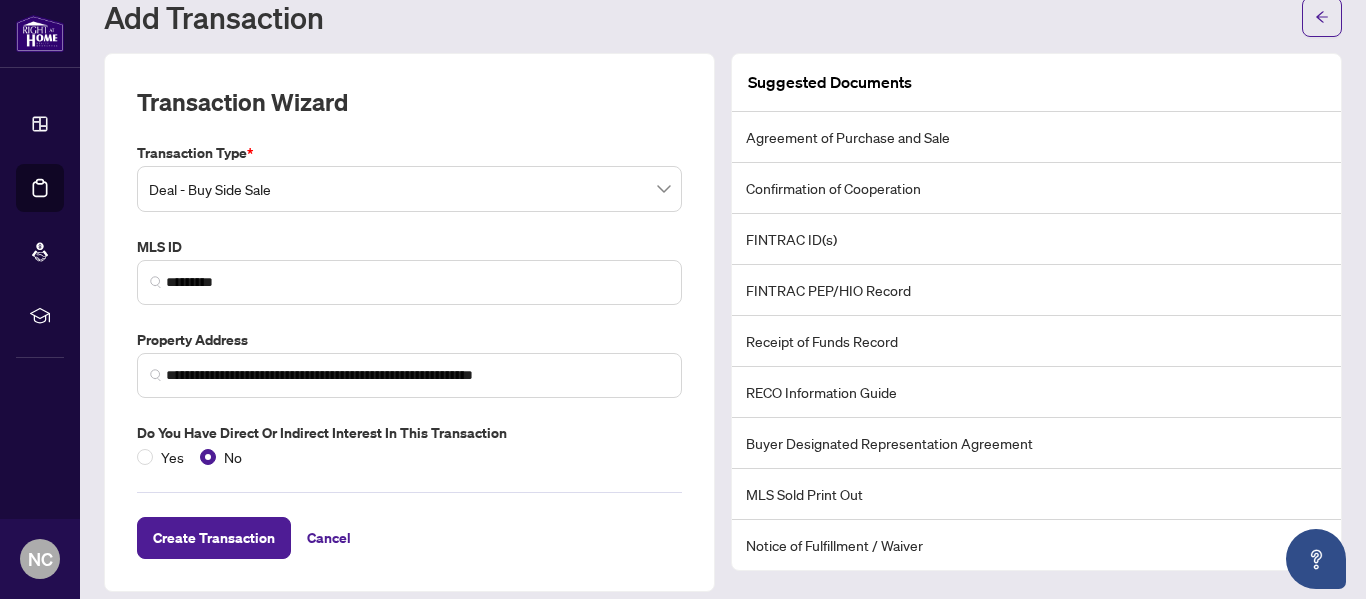 scroll, scrollTop: 82, scrollLeft: 0, axis: vertical 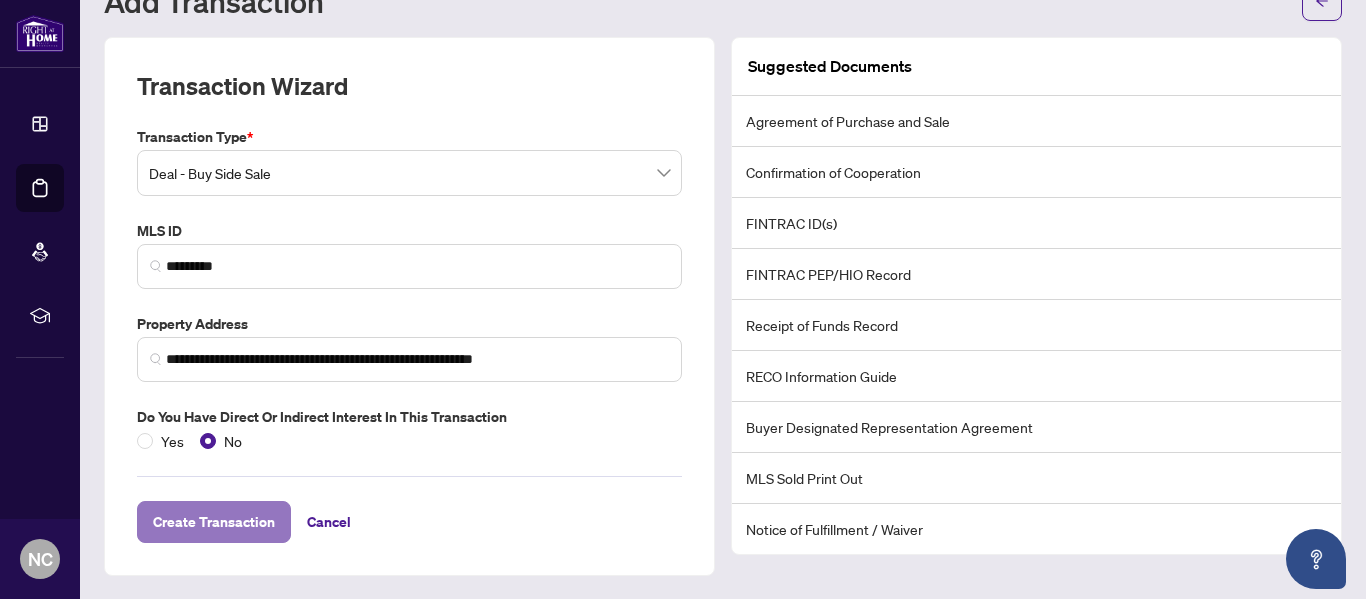 click on "Create Transaction" at bounding box center (214, 522) 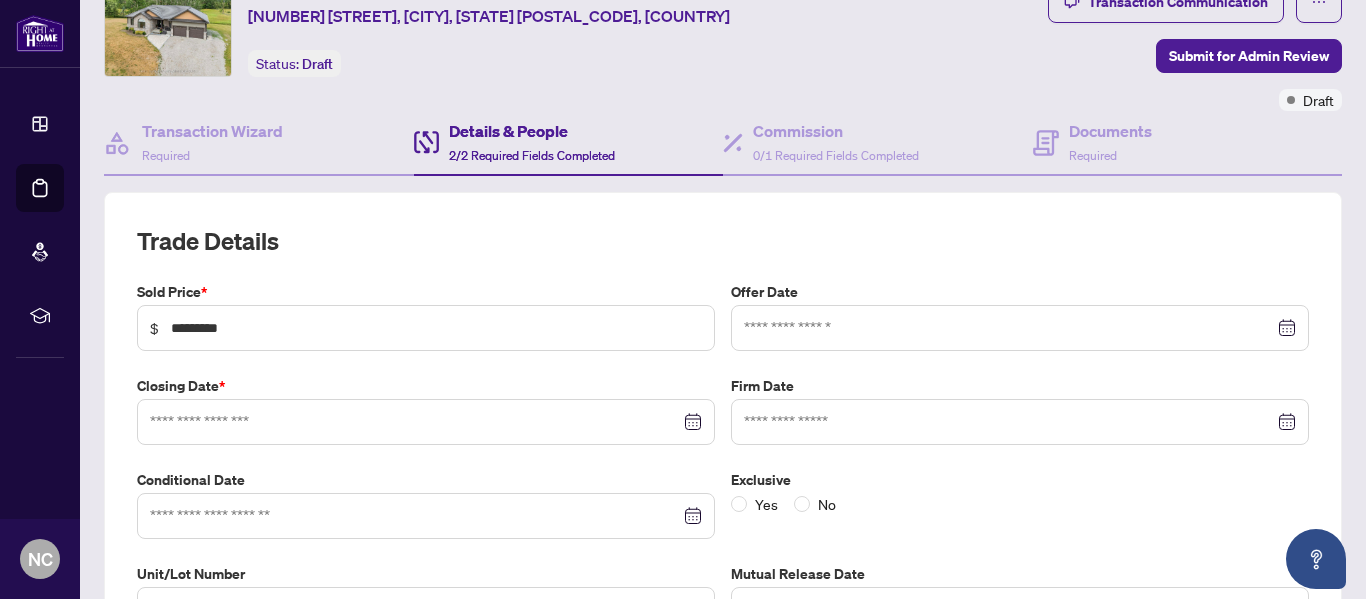 type on "**********" 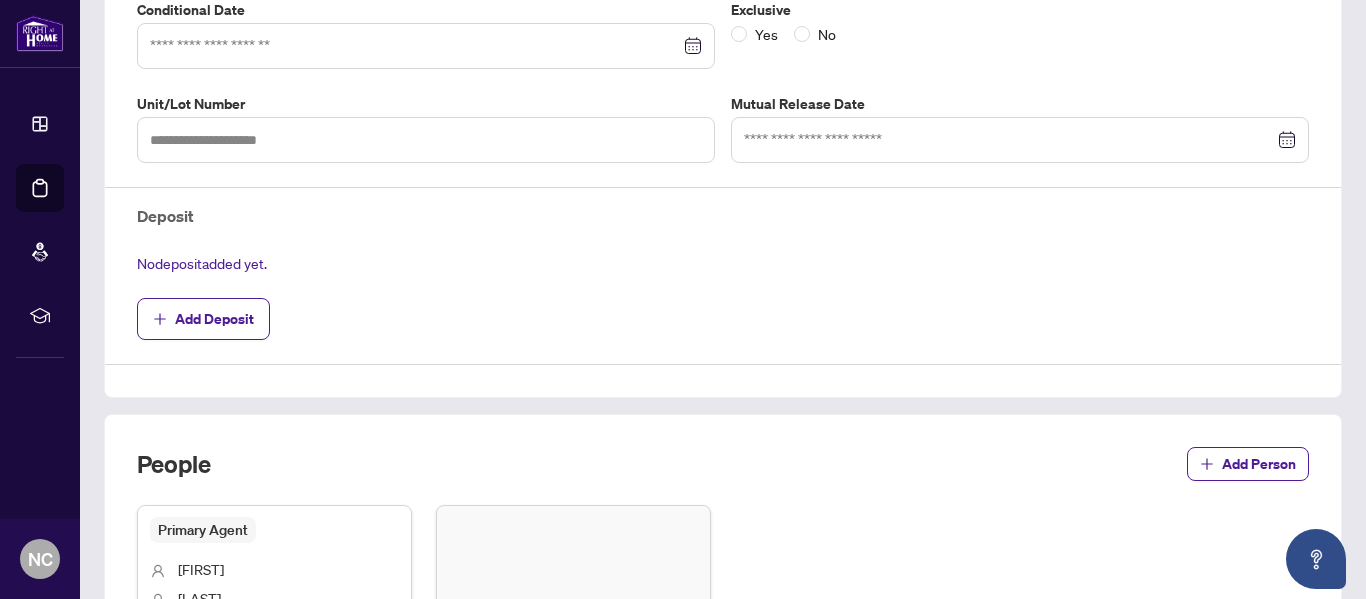 scroll, scrollTop: 558, scrollLeft: 0, axis: vertical 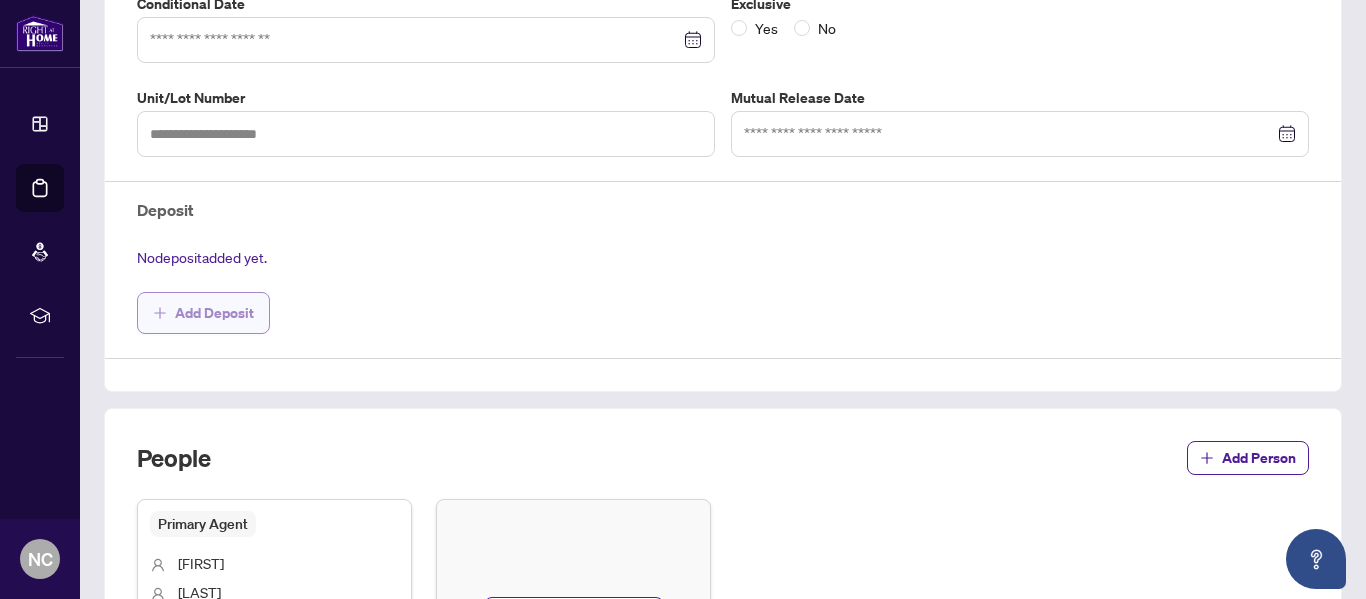 click on "Add Deposit" at bounding box center [214, 313] 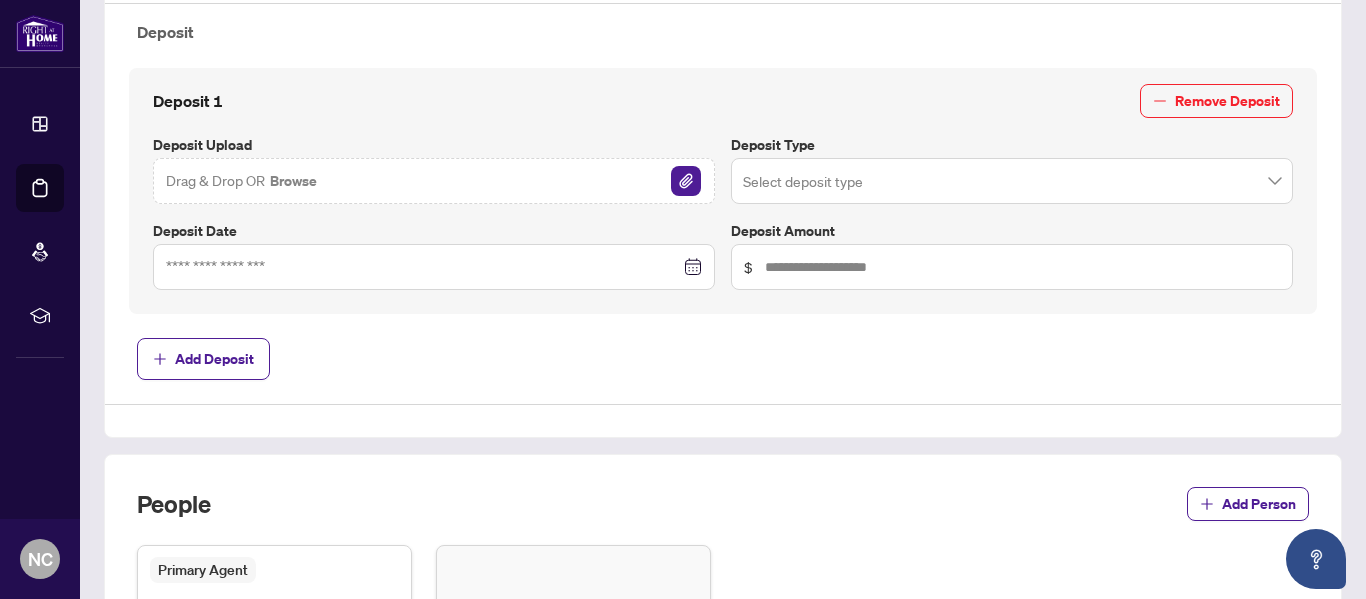 scroll, scrollTop: 741, scrollLeft: 0, axis: vertical 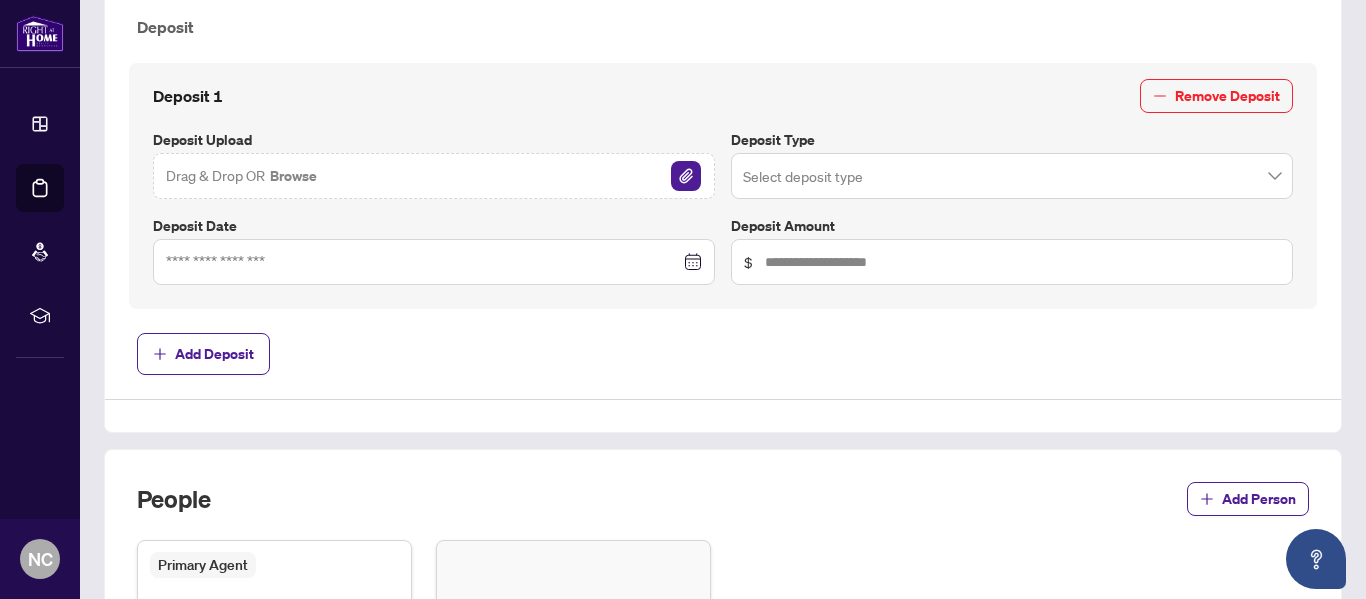 click at bounding box center [1012, 176] 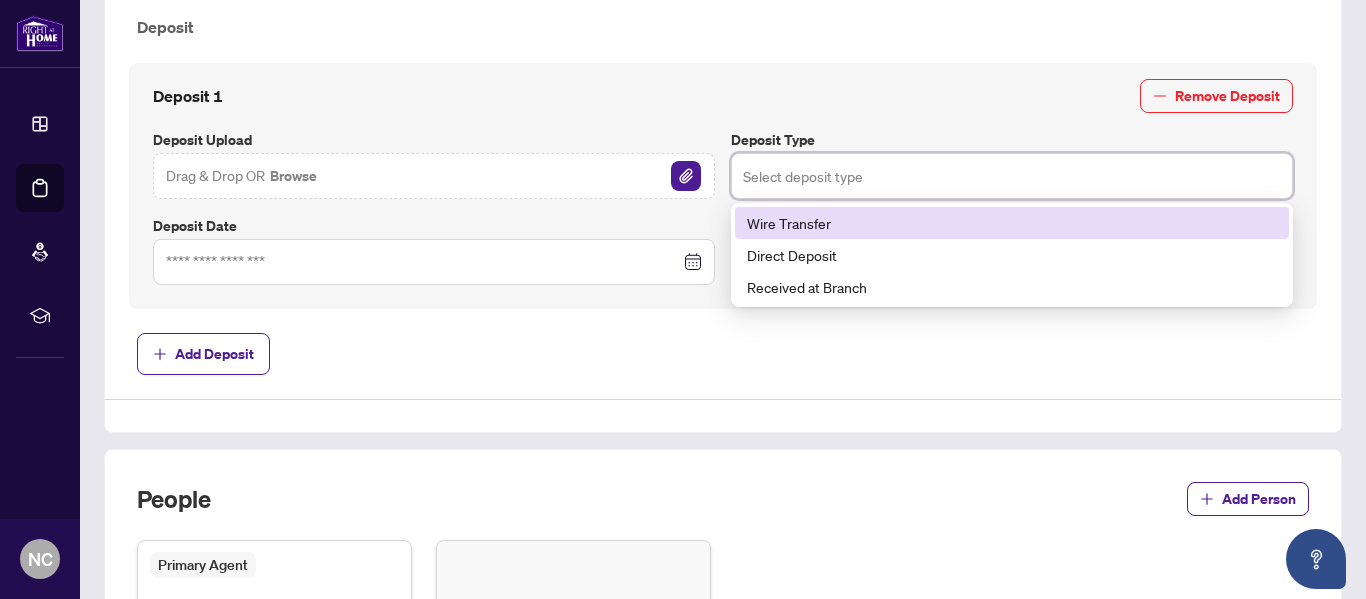 click on "Wire Transfer" at bounding box center [1012, 223] 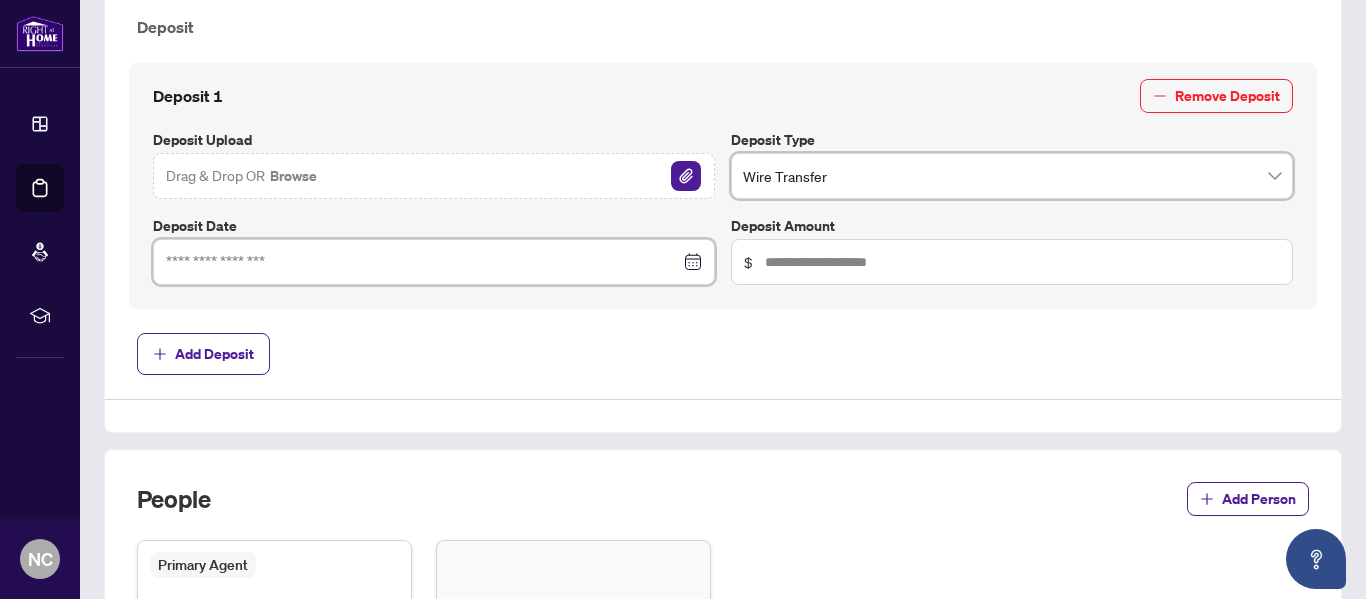 click at bounding box center [423, 262] 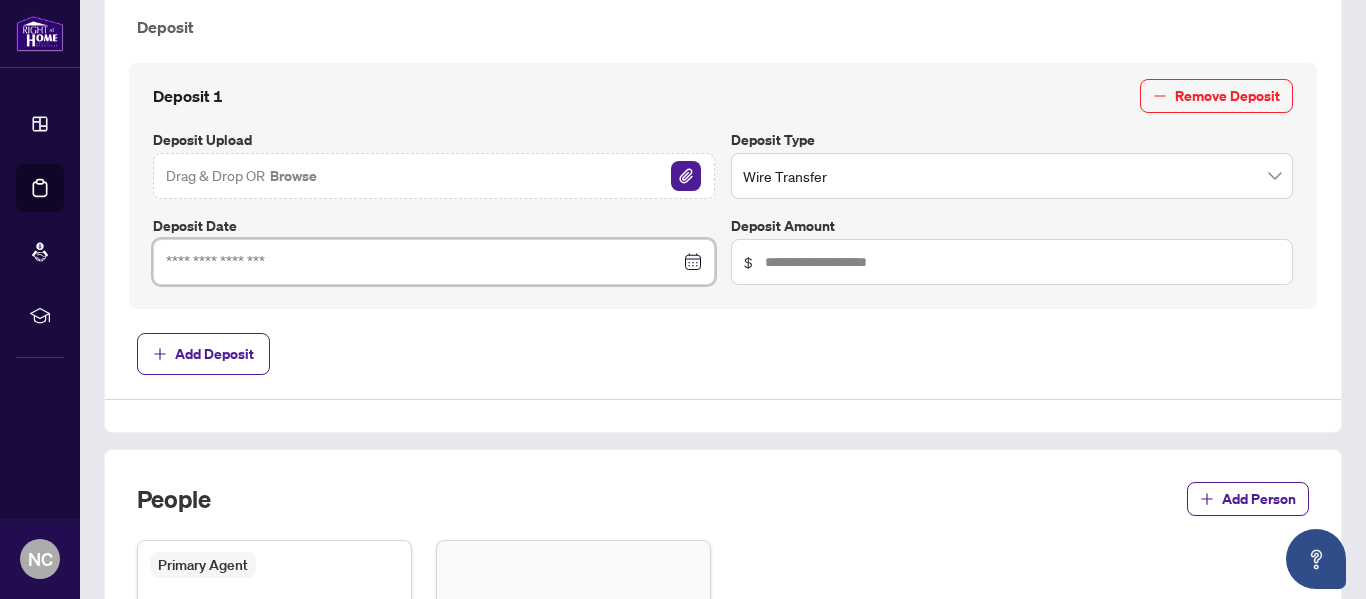 click at bounding box center (434, 262) 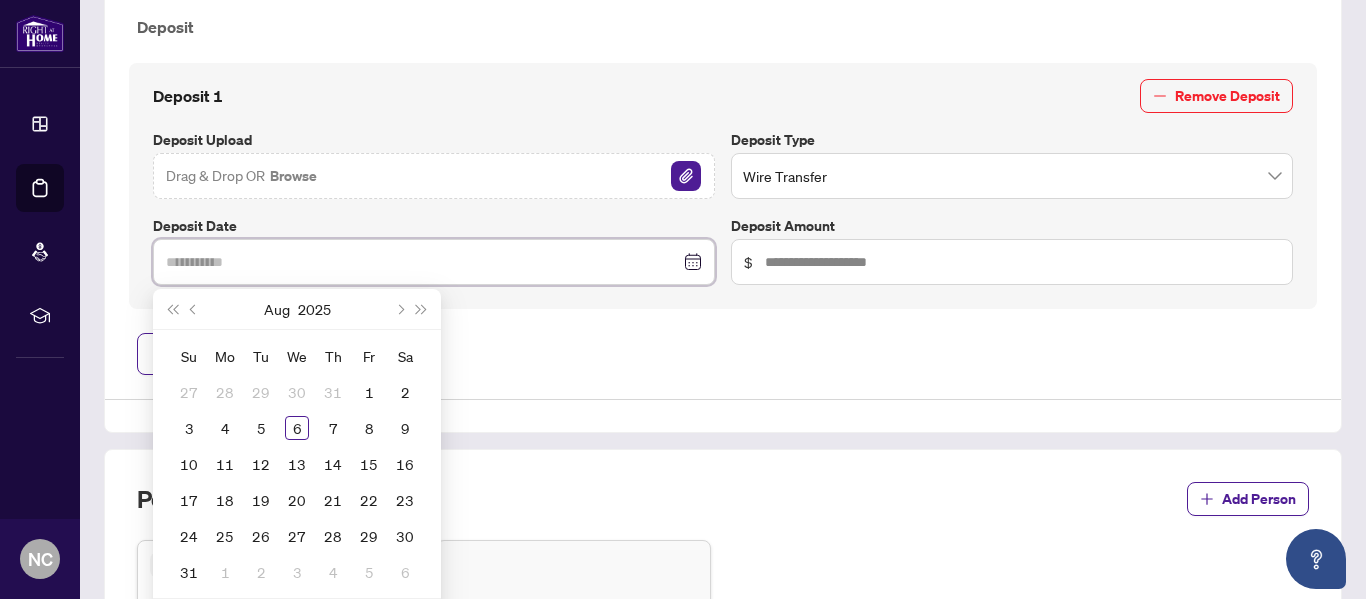 type on "**********" 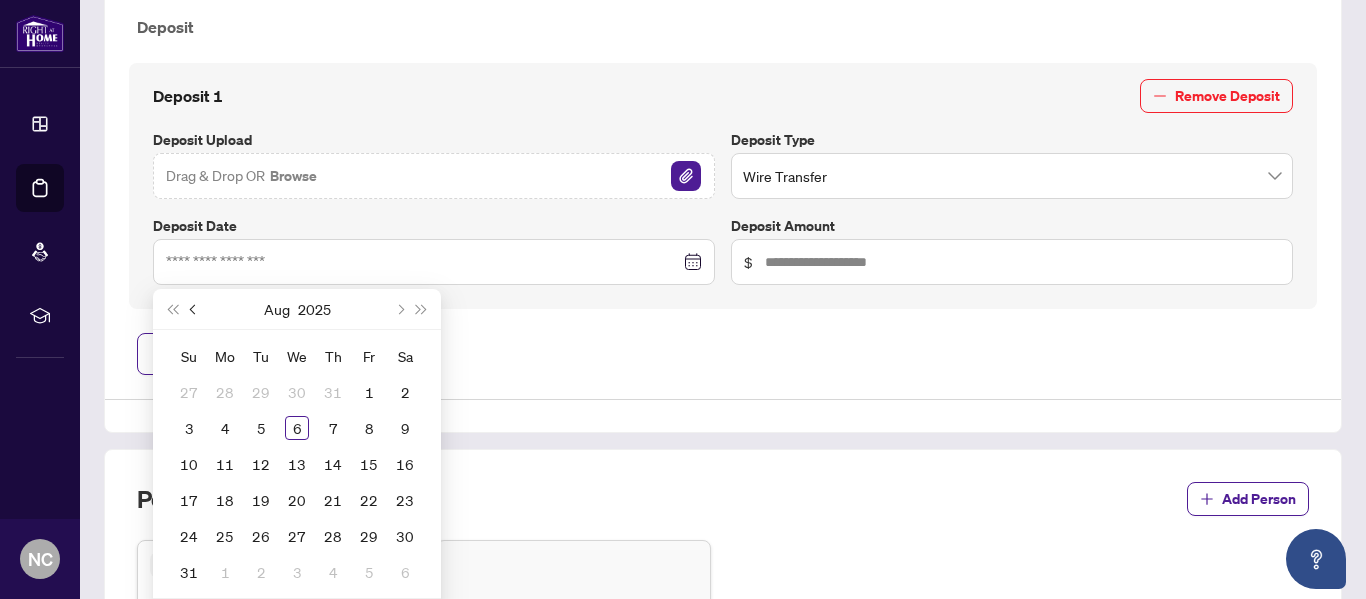 click at bounding box center (195, 309) 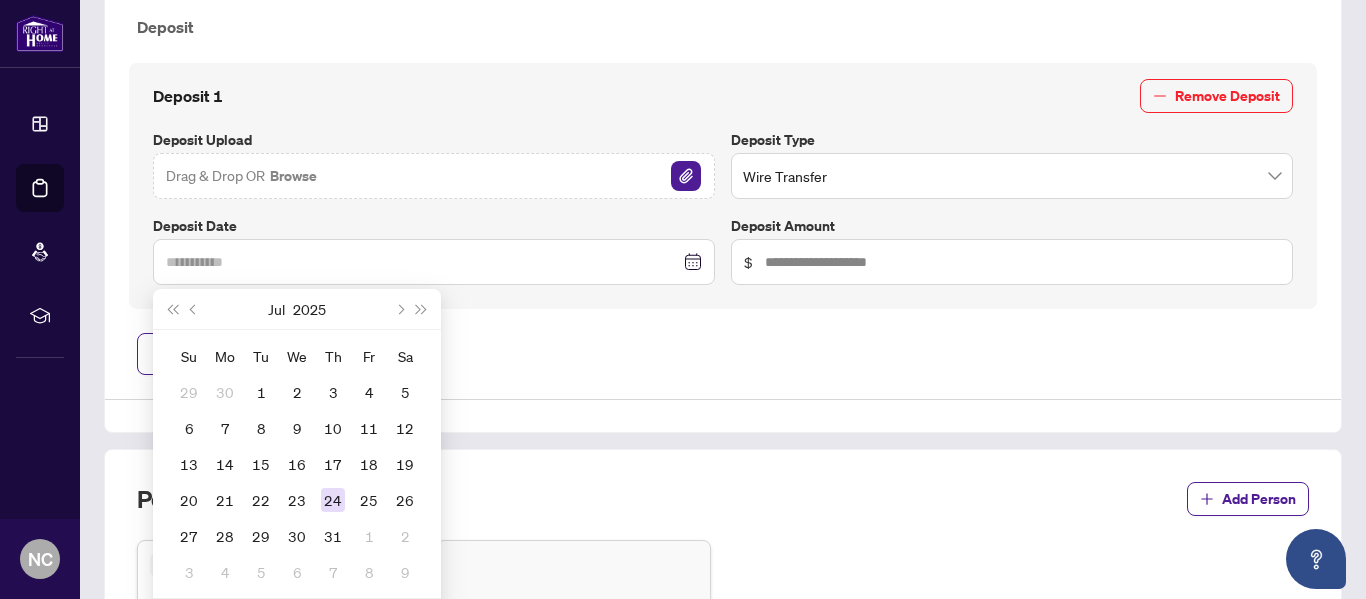 type on "**********" 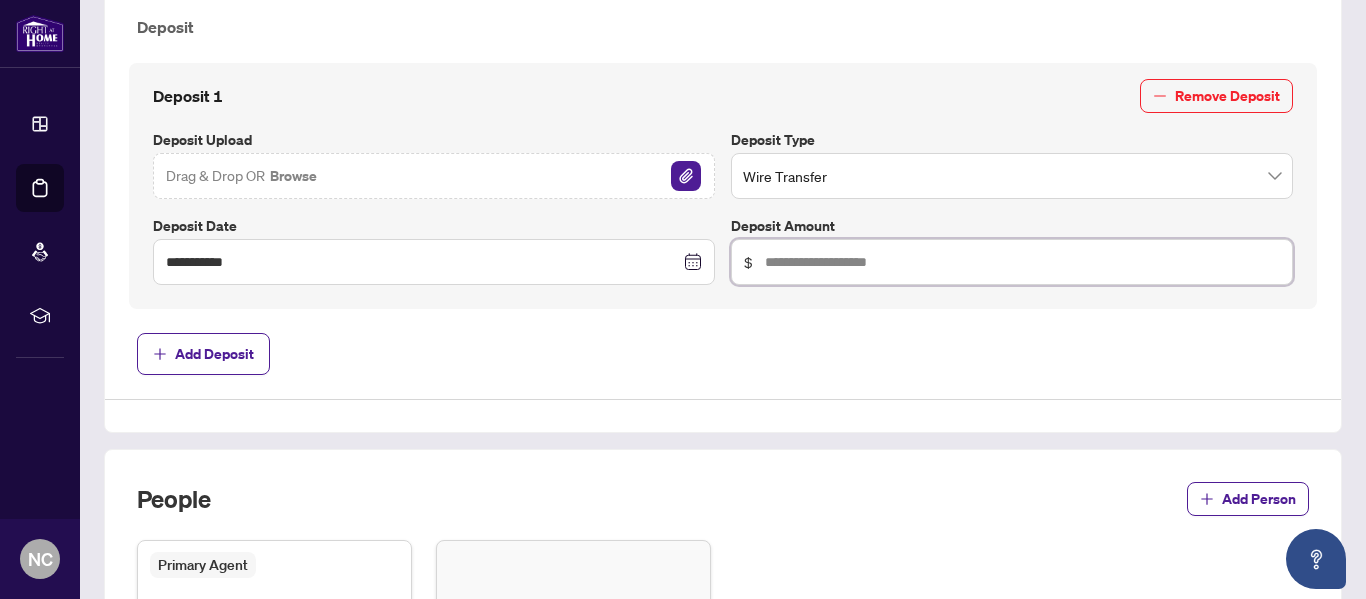 click at bounding box center (1022, 262) 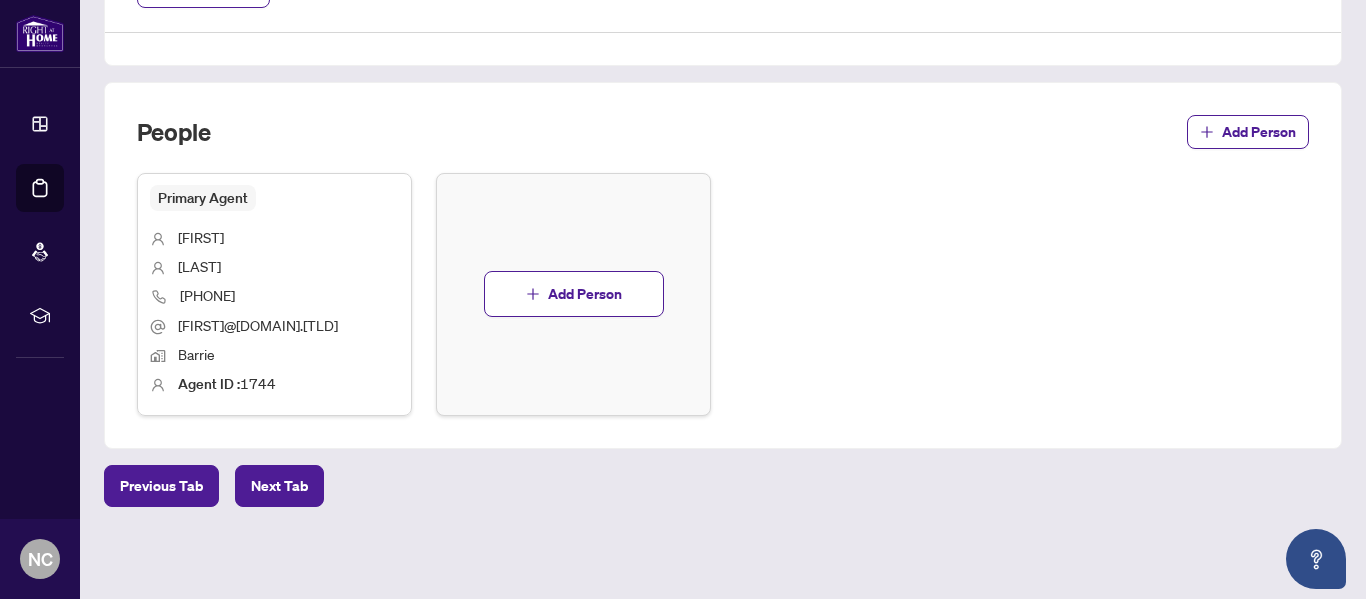 scroll, scrollTop: 1105, scrollLeft: 0, axis: vertical 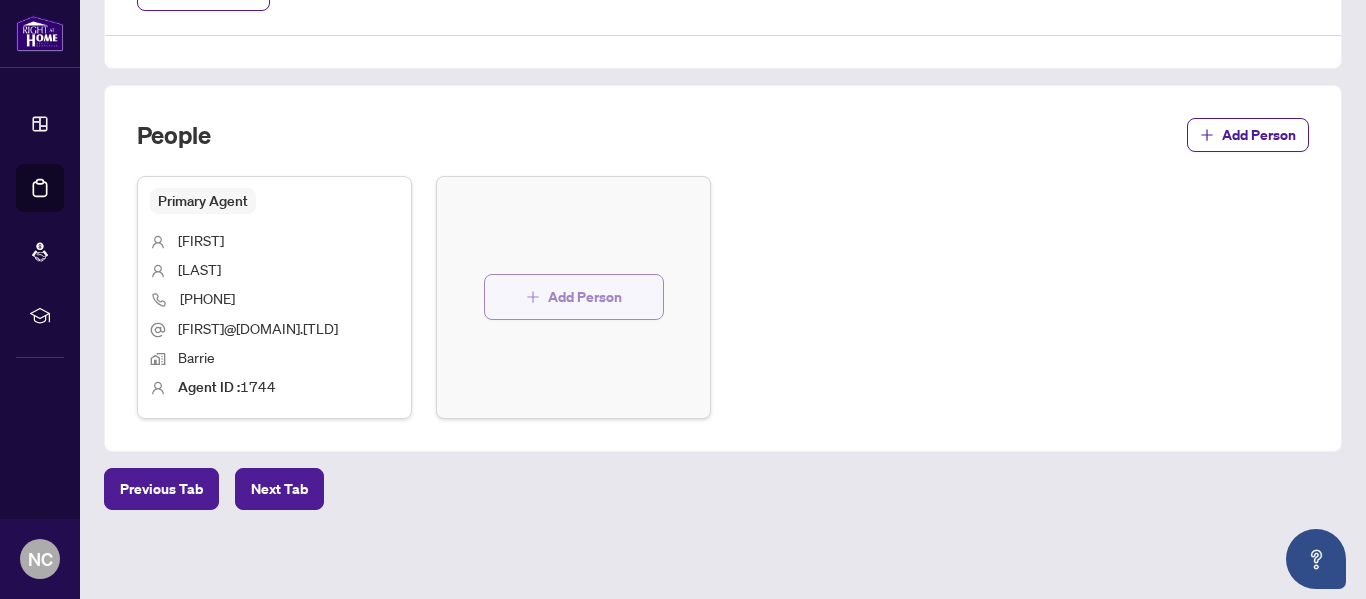 type on "******" 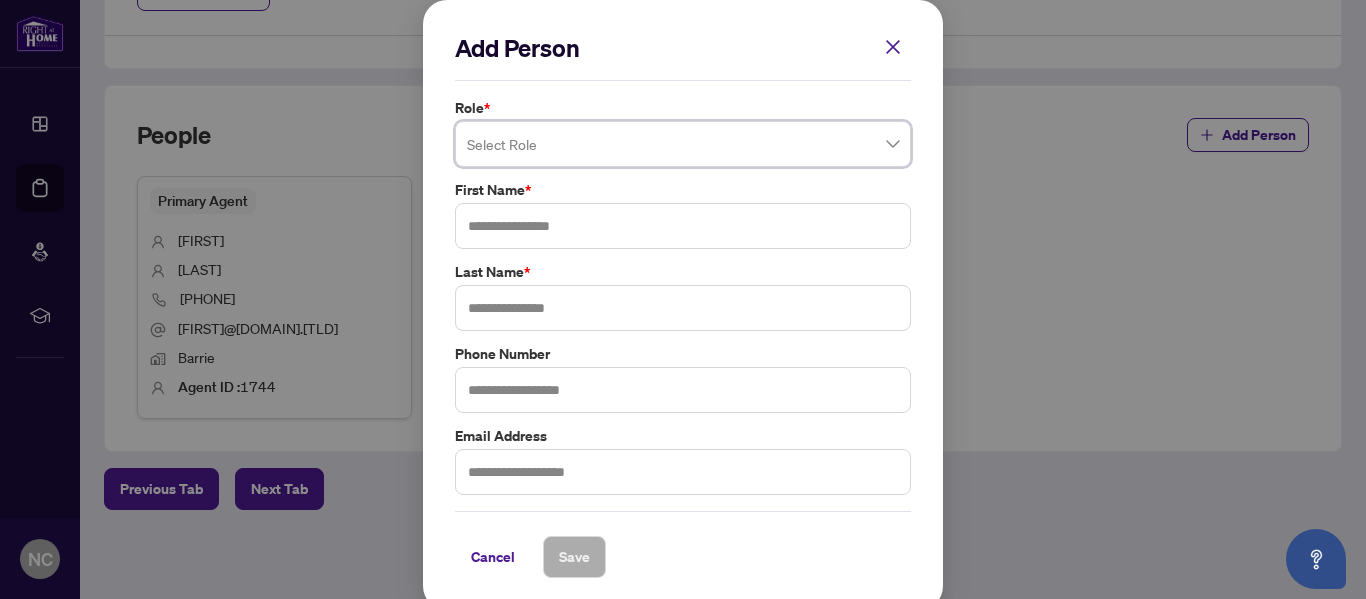 click at bounding box center (683, 144) 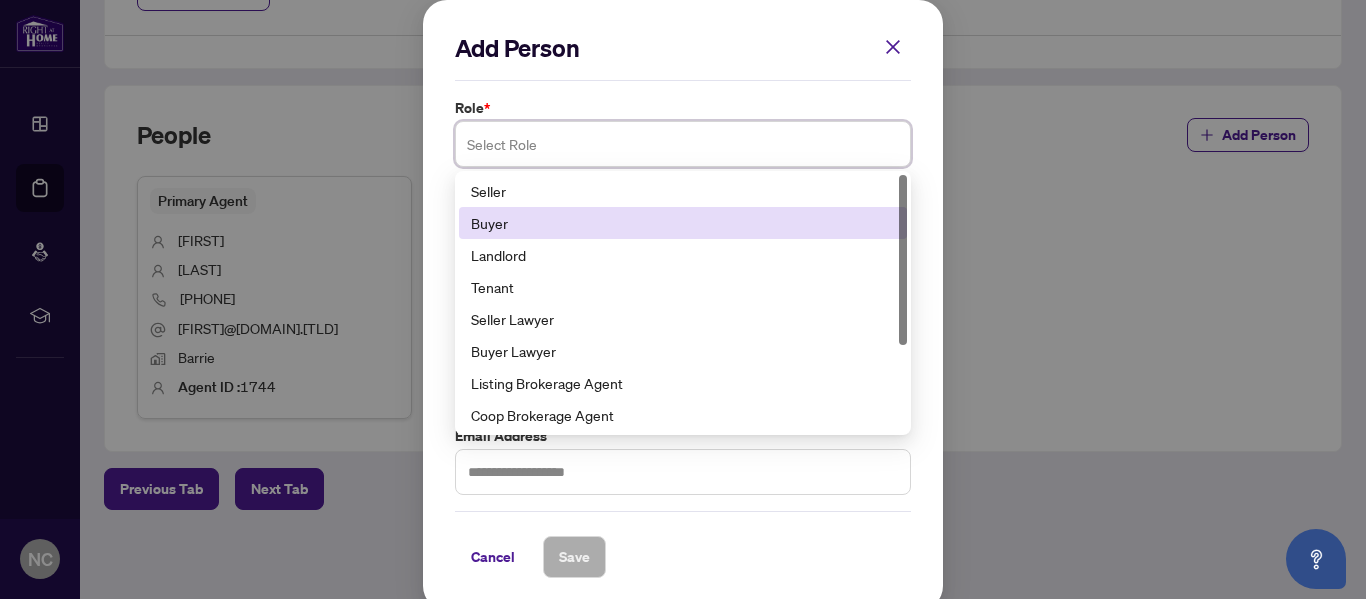 click on "Buyer" at bounding box center [683, 223] 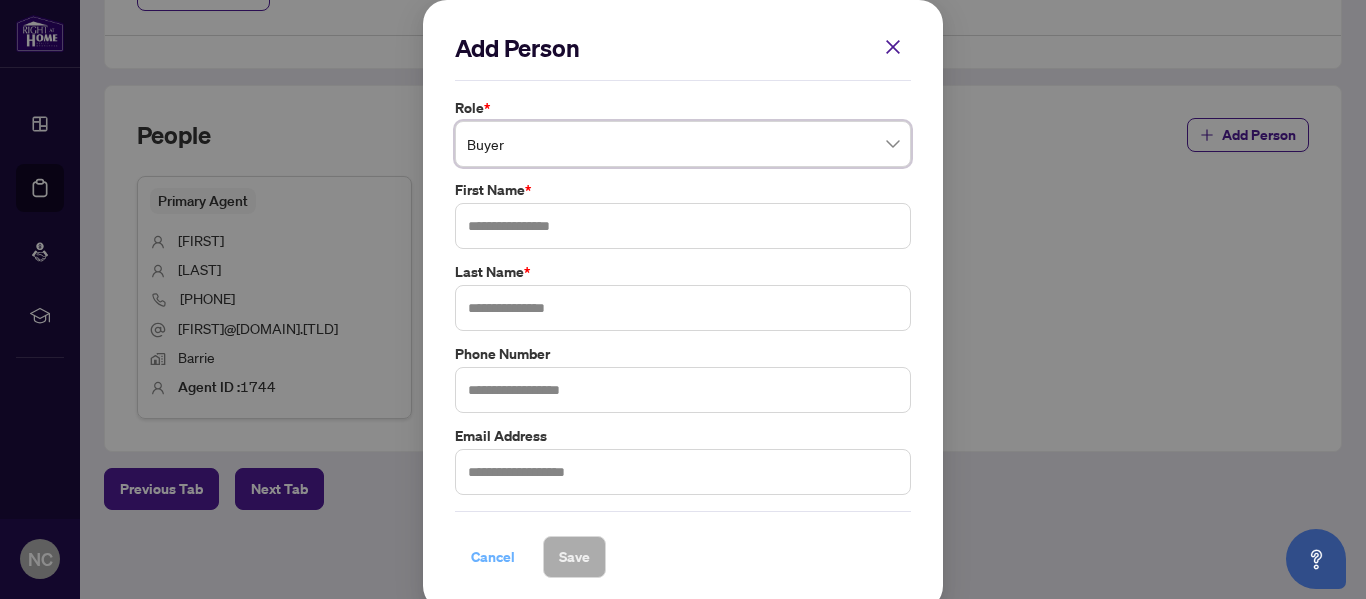 click on "Cancel" at bounding box center (493, 557) 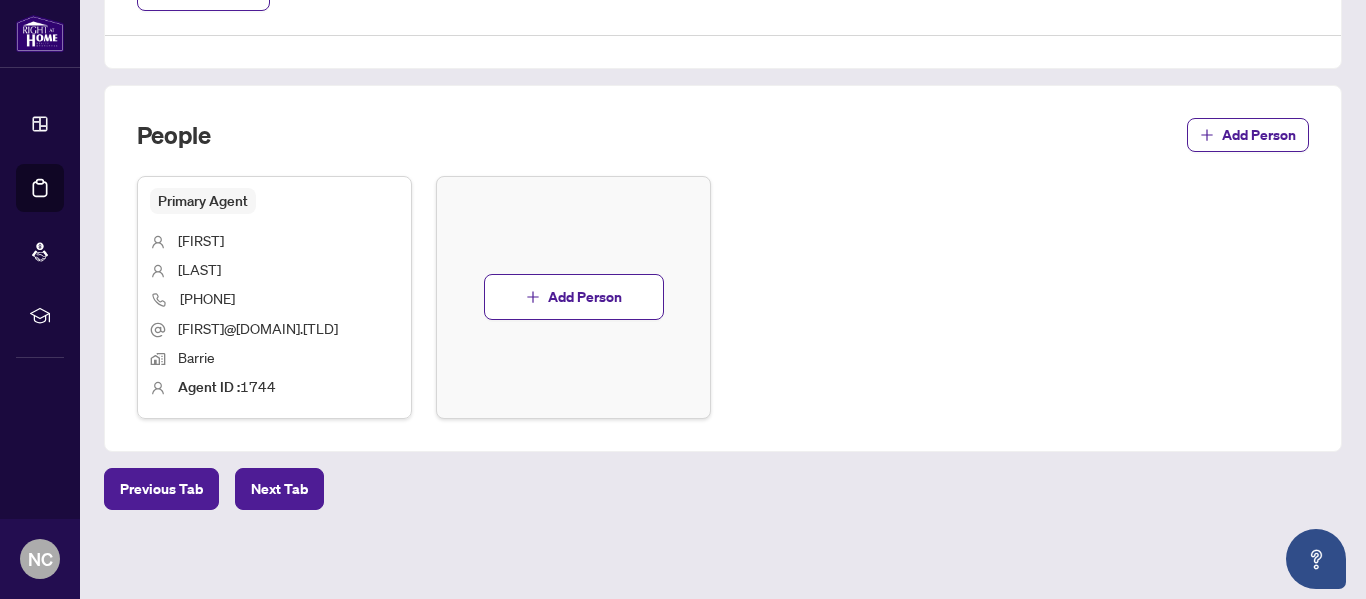 scroll, scrollTop: 0, scrollLeft: 0, axis: both 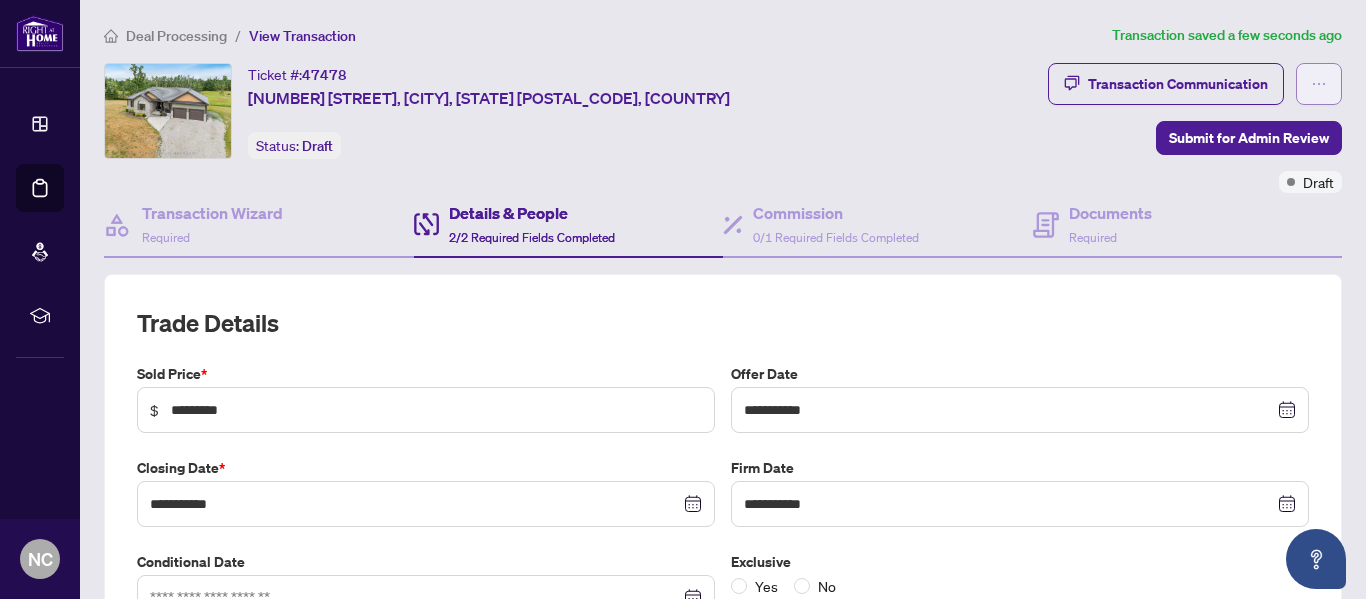 click at bounding box center [1319, 84] 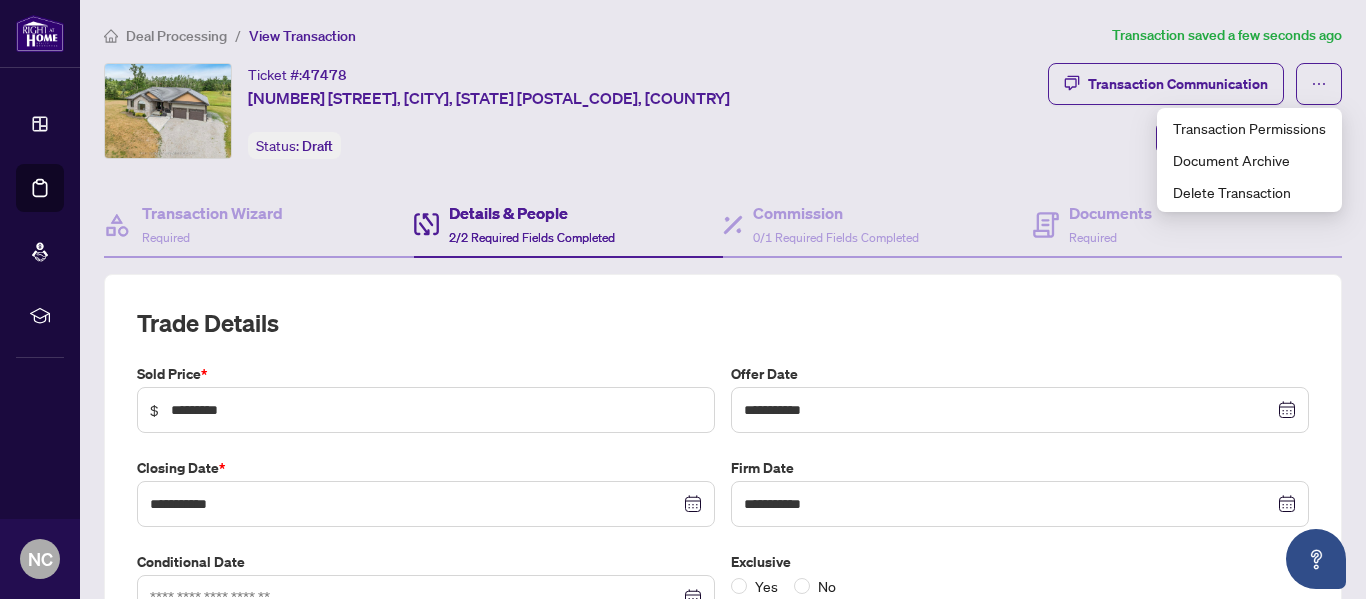 click on "Transaction Communication Submit for Admin Review Draft" at bounding box center (1117, 128) 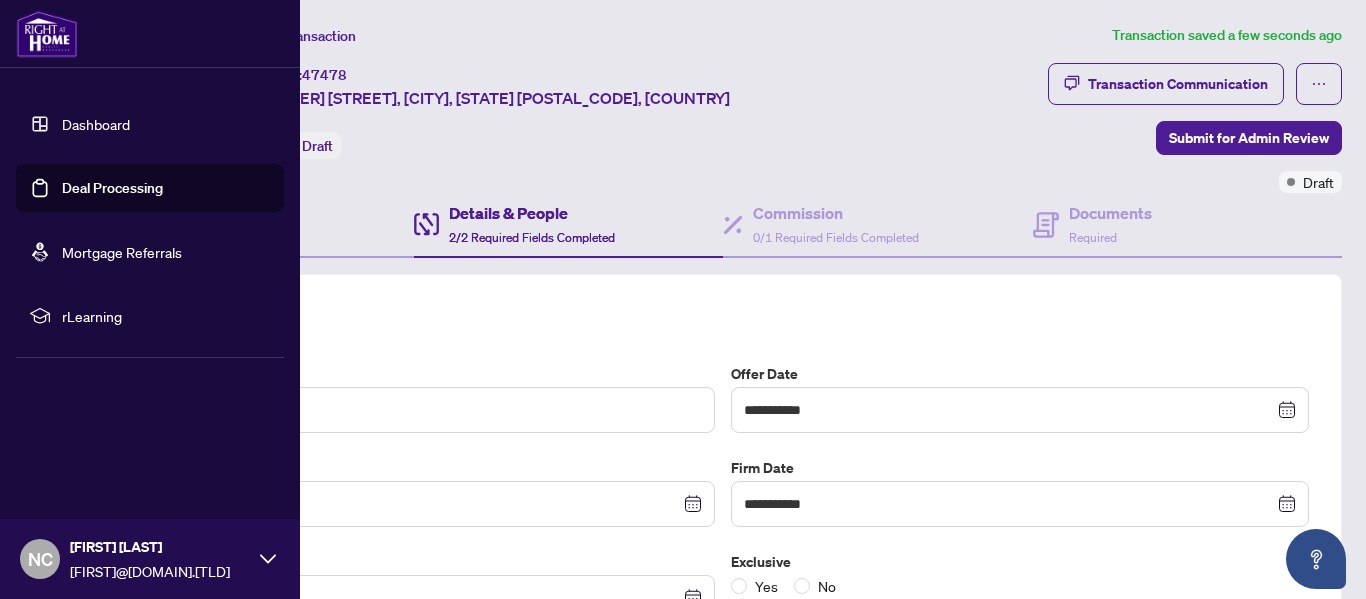 click on "Deal Processing" at bounding box center (112, 188) 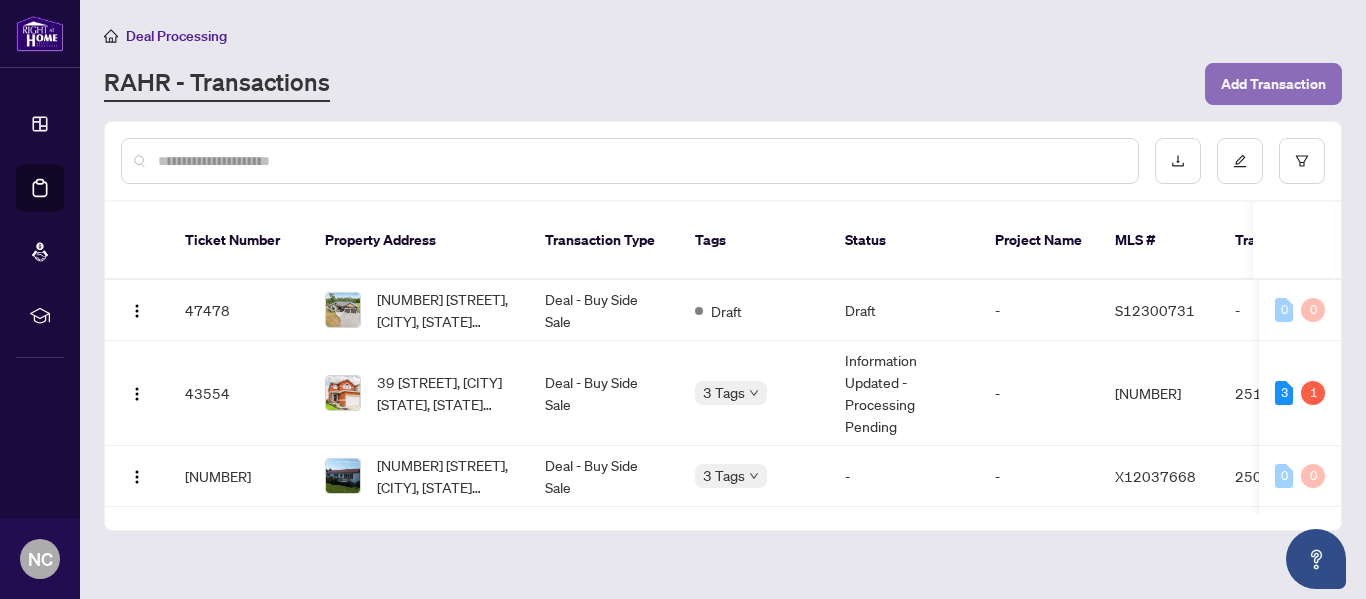 click on "Add Transaction" at bounding box center (1273, 84) 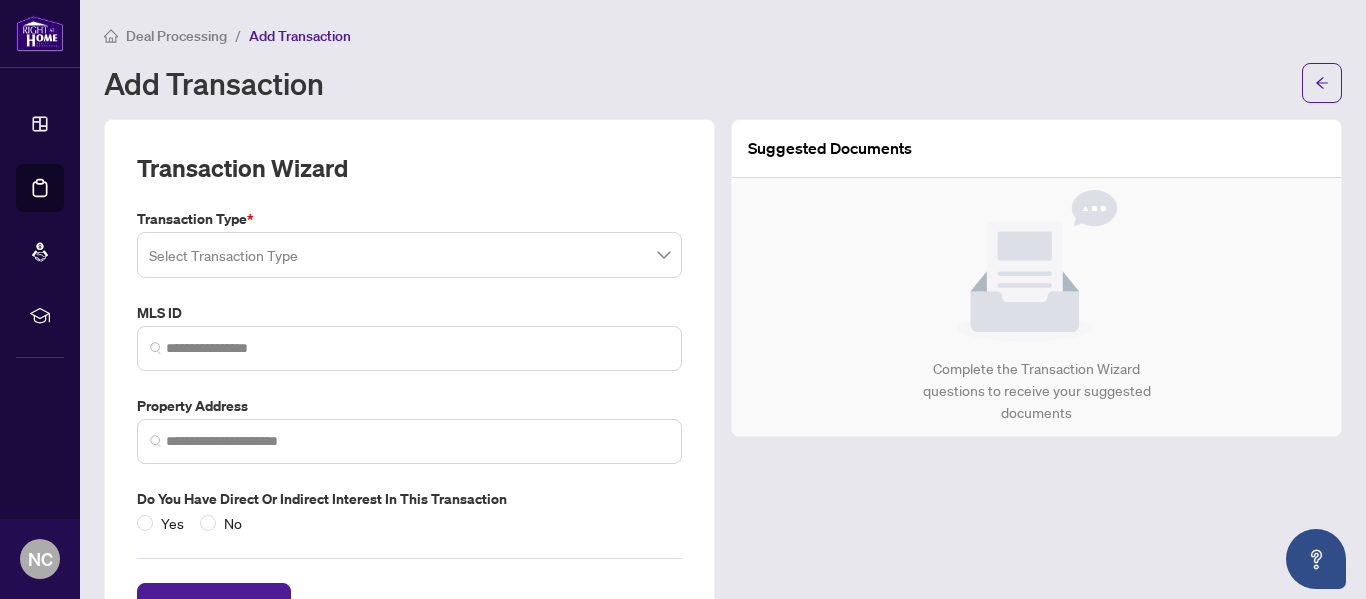 click at bounding box center [409, 255] 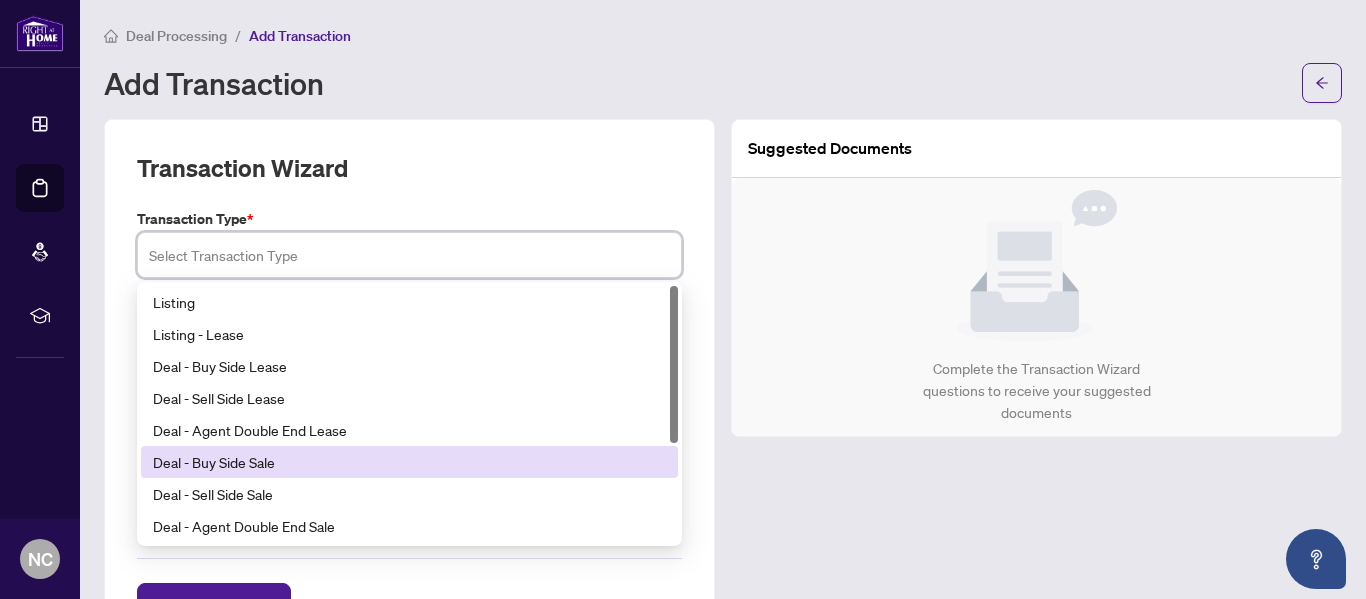click on "Deal - Buy Side Sale" at bounding box center [409, 462] 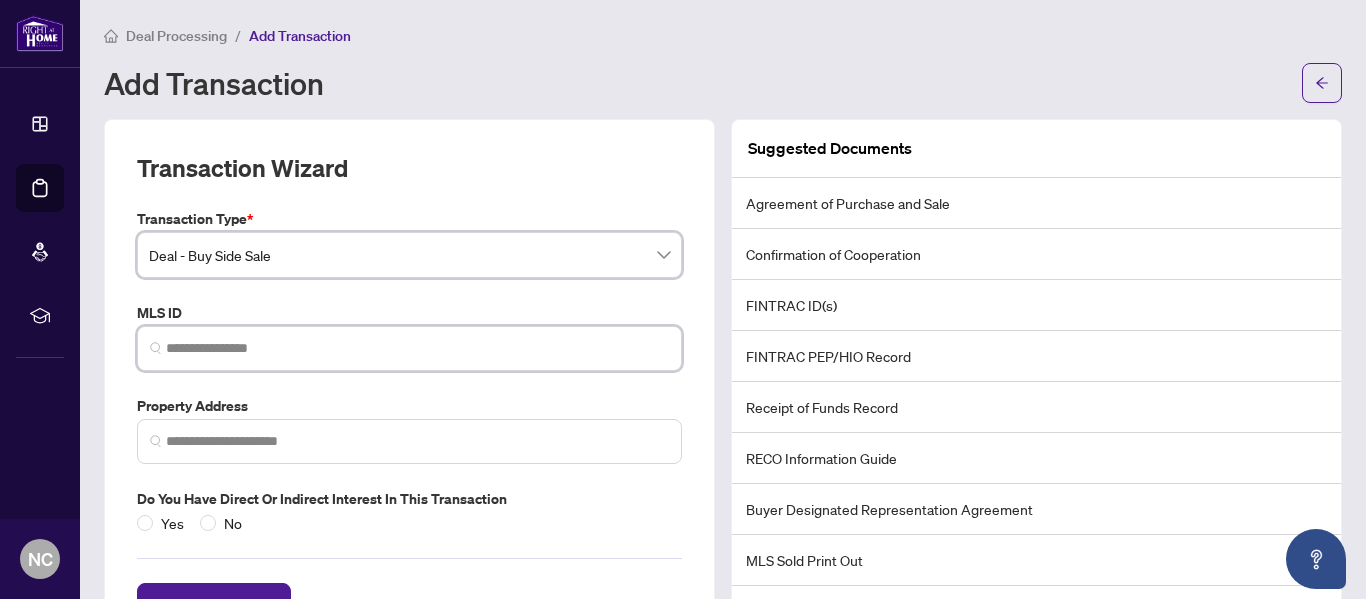 click at bounding box center [417, 348] 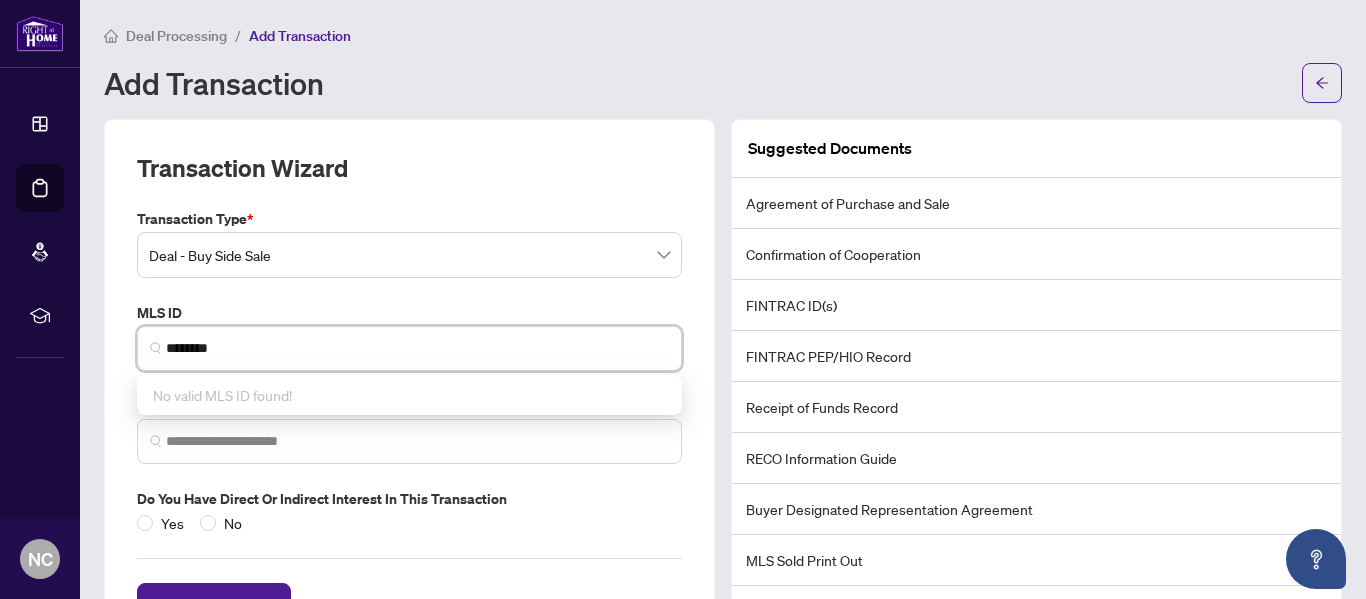 type on "********" 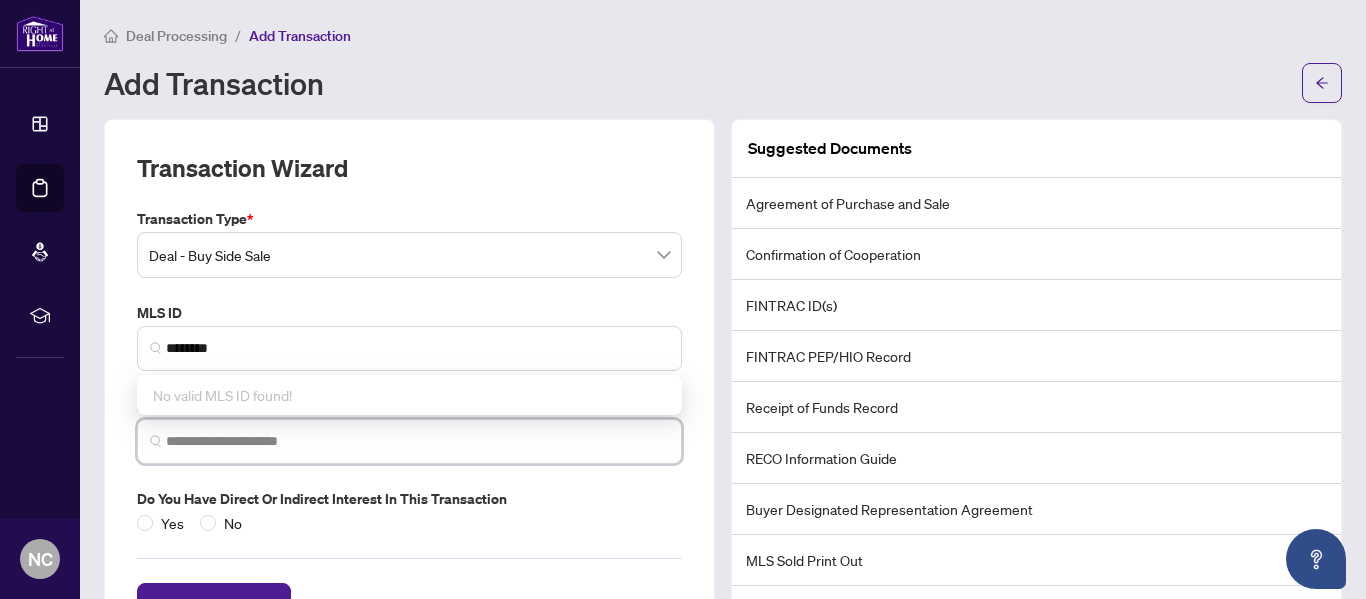 click at bounding box center (417, 441) 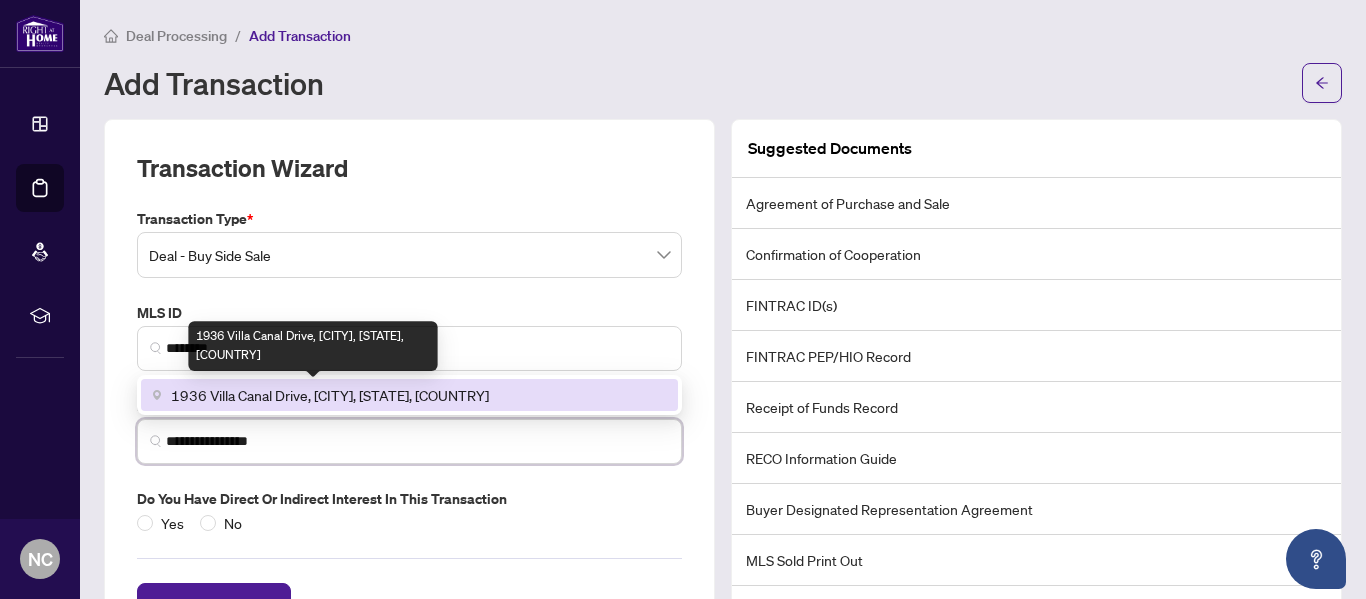 click on "1936 Villa Canal Drive, [CITY], [STATE], [COUNTRY]" at bounding box center (330, 395) 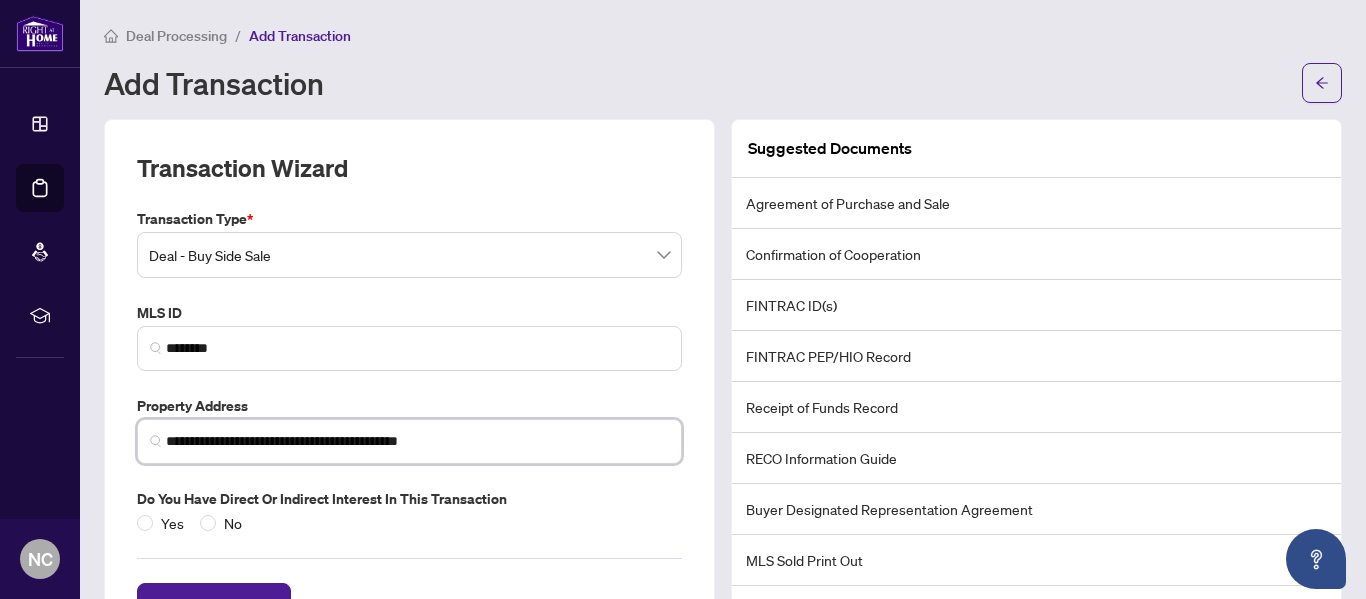 type on "**********" 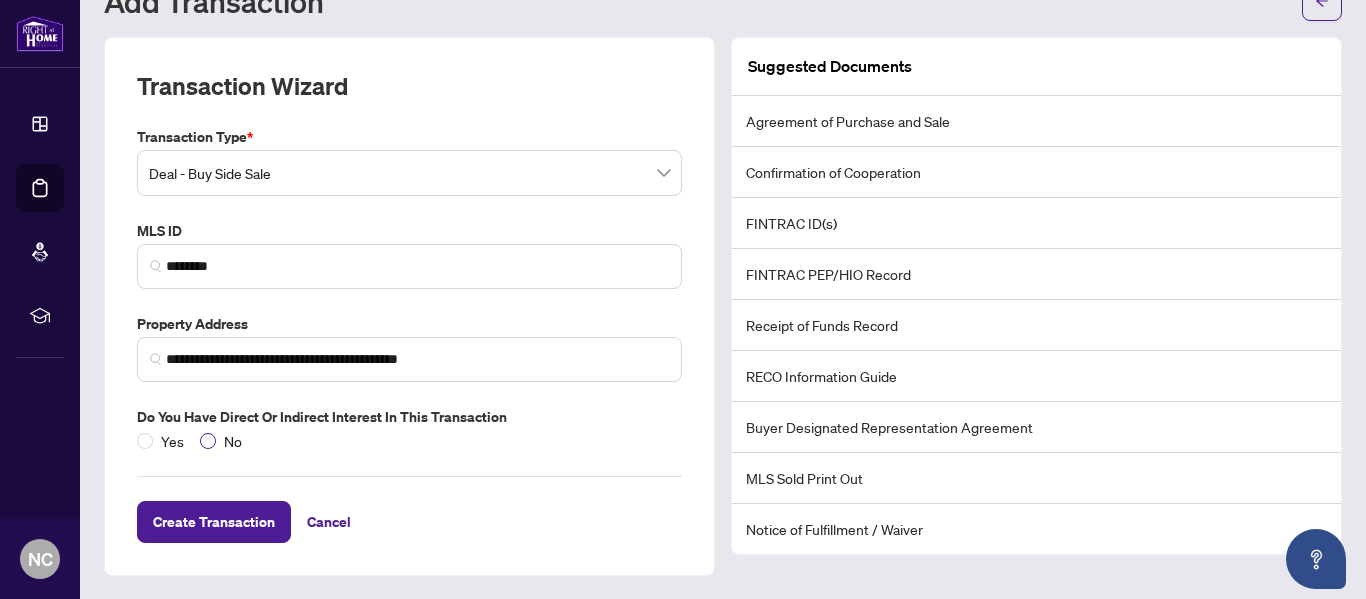 click on "No" at bounding box center (233, 441) 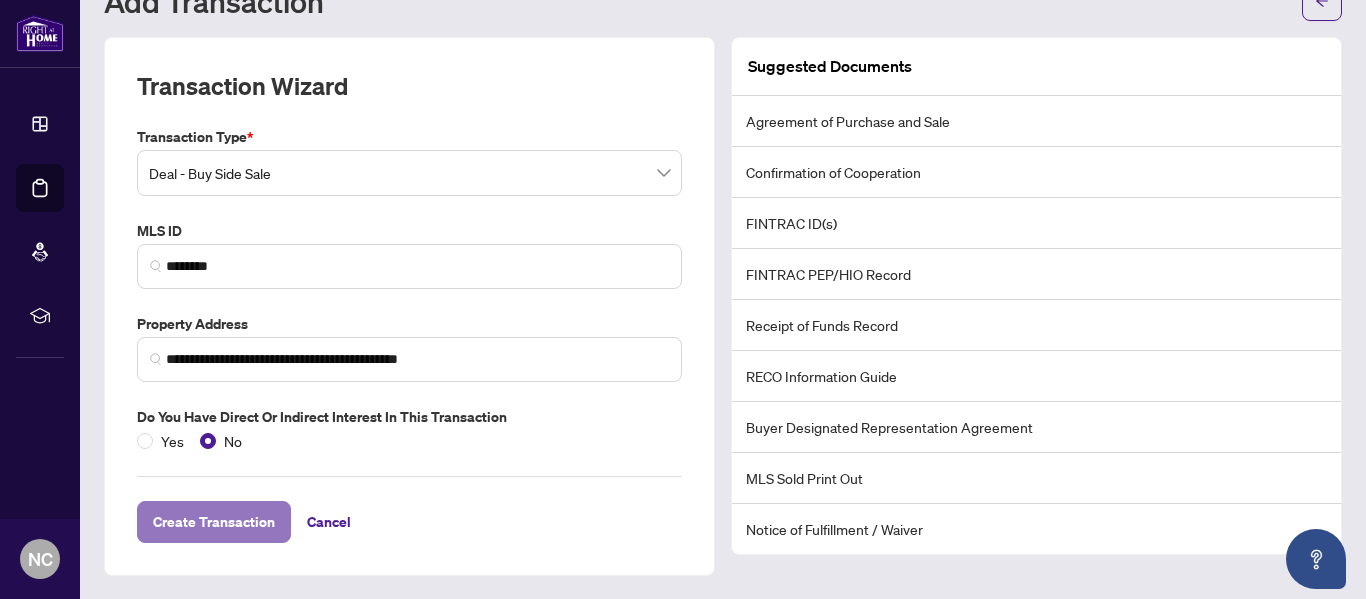 click on "Create Transaction" at bounding box center (214, 522) 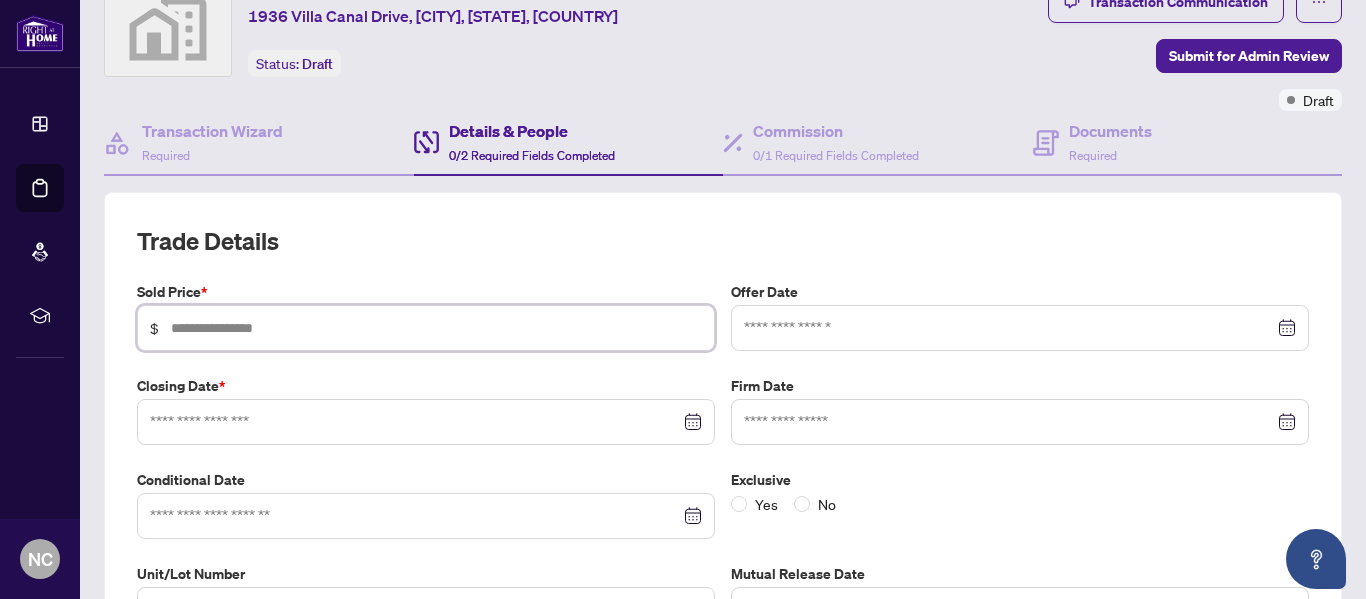 click at bounding box center [436, 328] 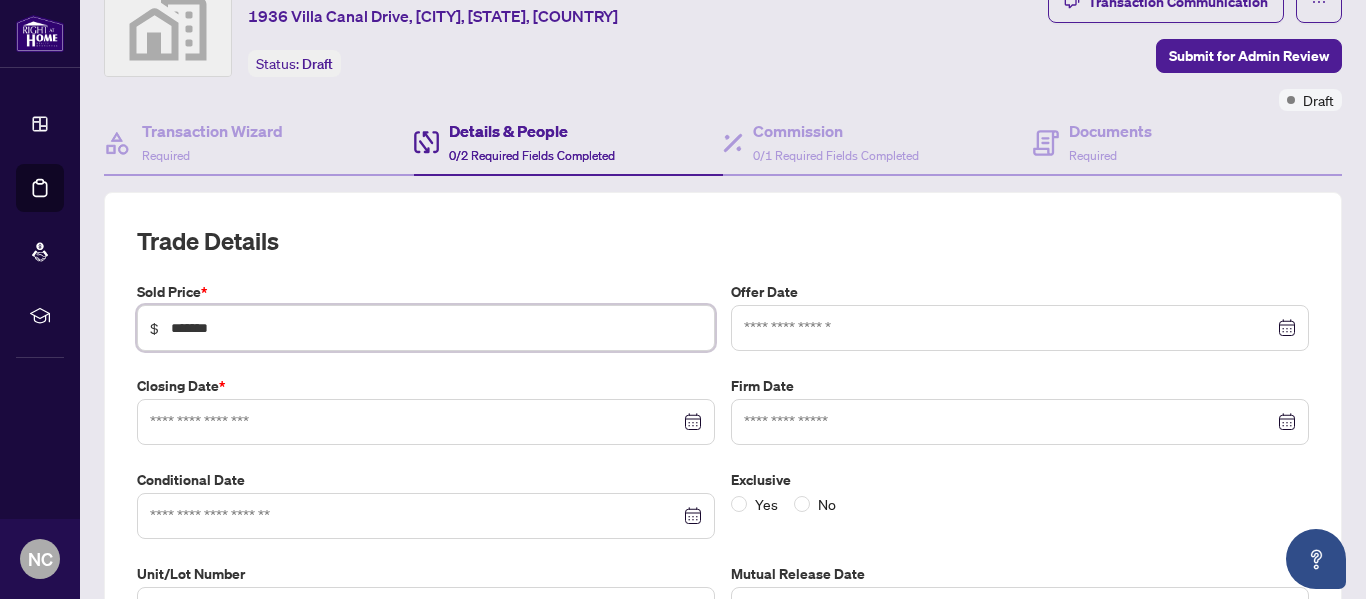 type on "*******" 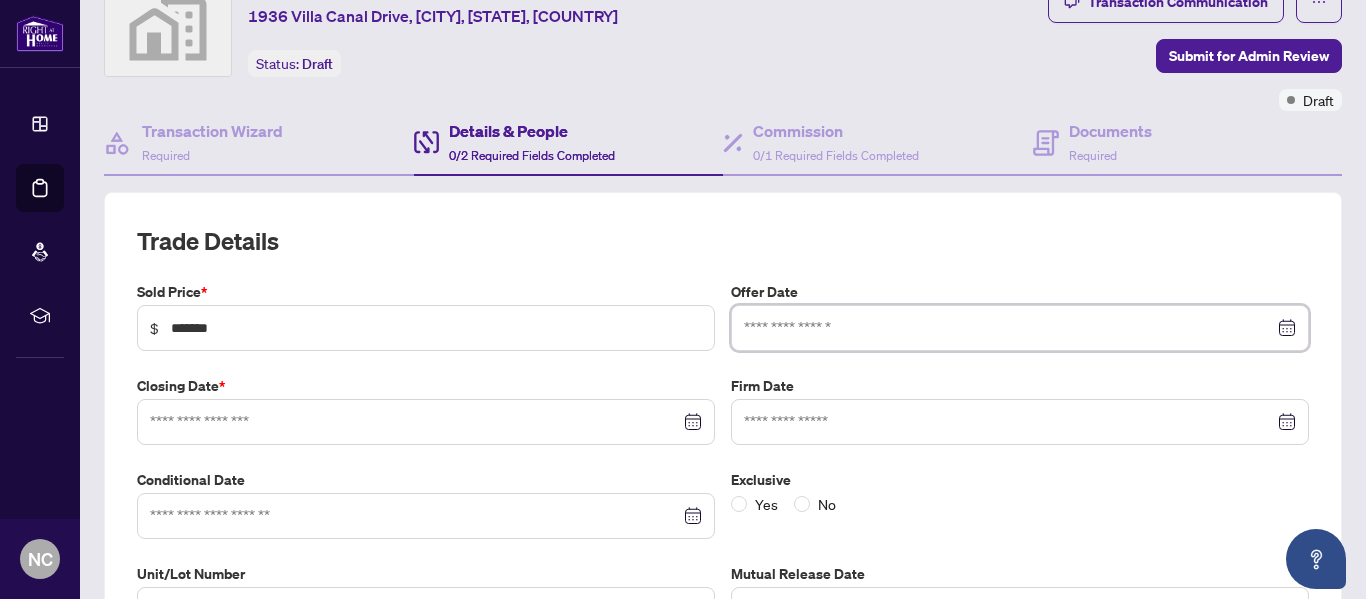 click at bounding box center [1020, 328] 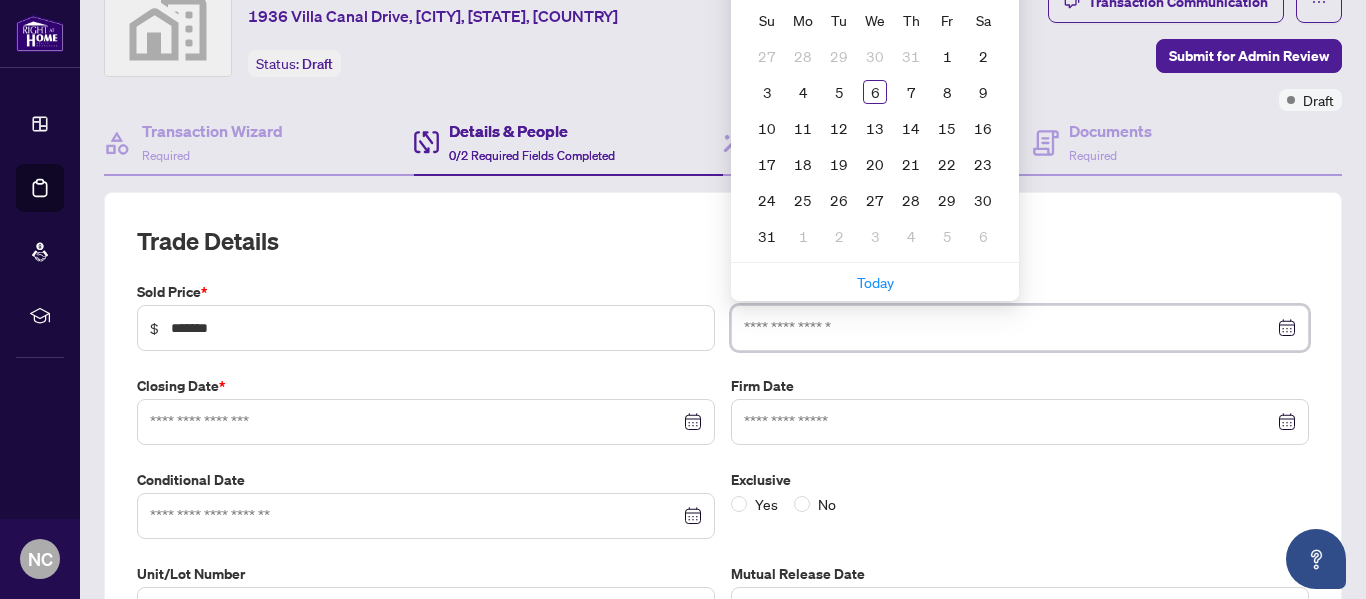 click at bounding box center [1020, 328] 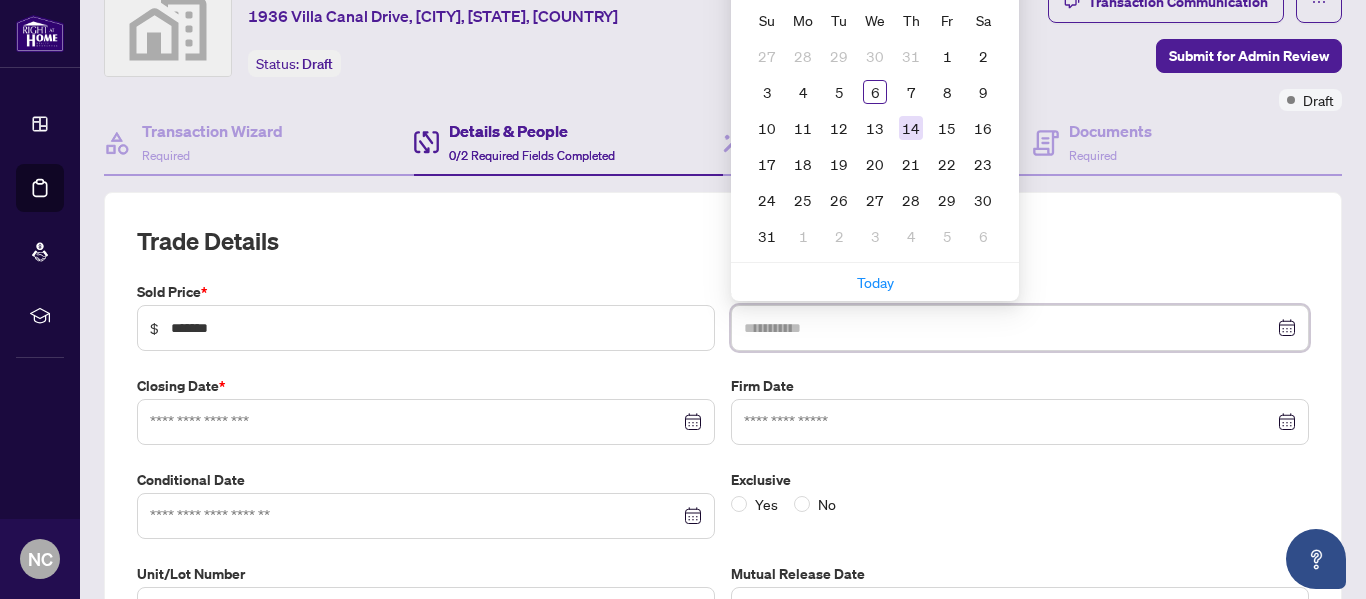 type on "**********" 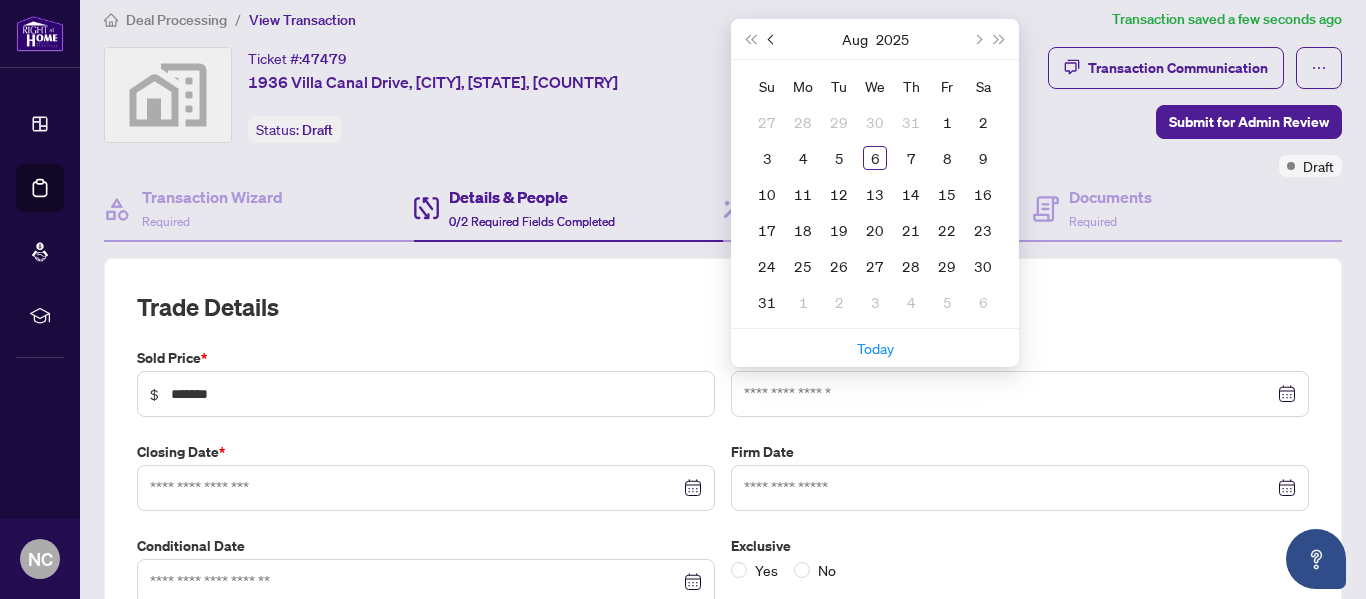 click at bounding box center (772, 39) 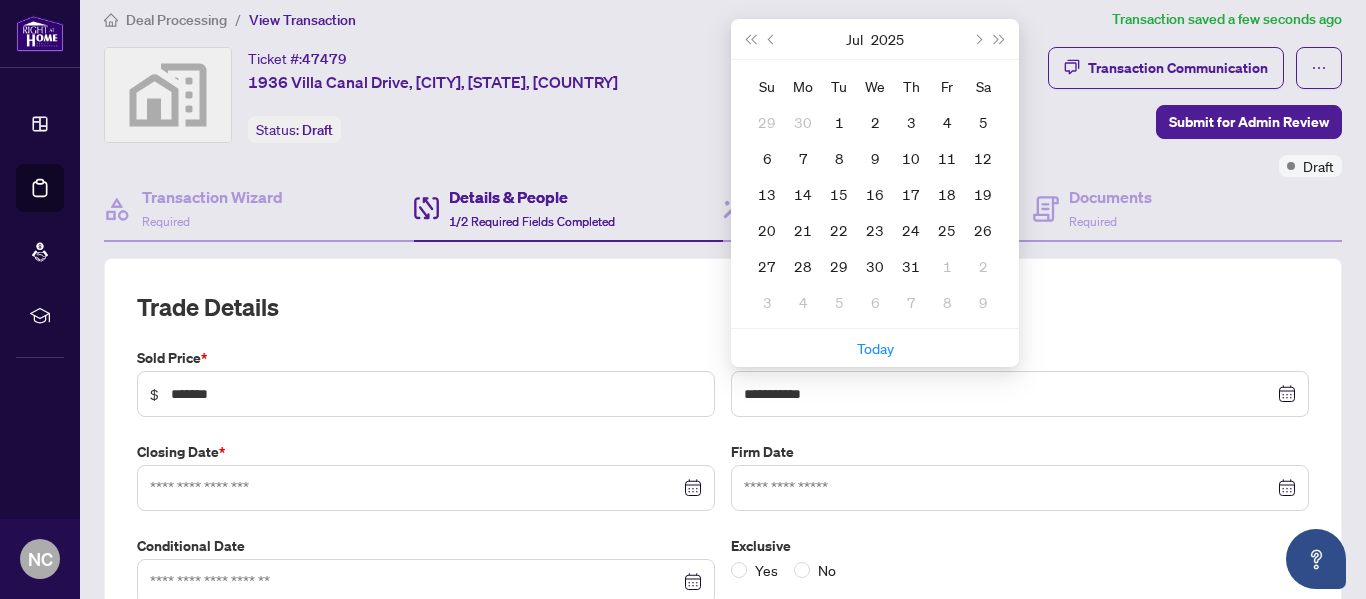 type on "**********" 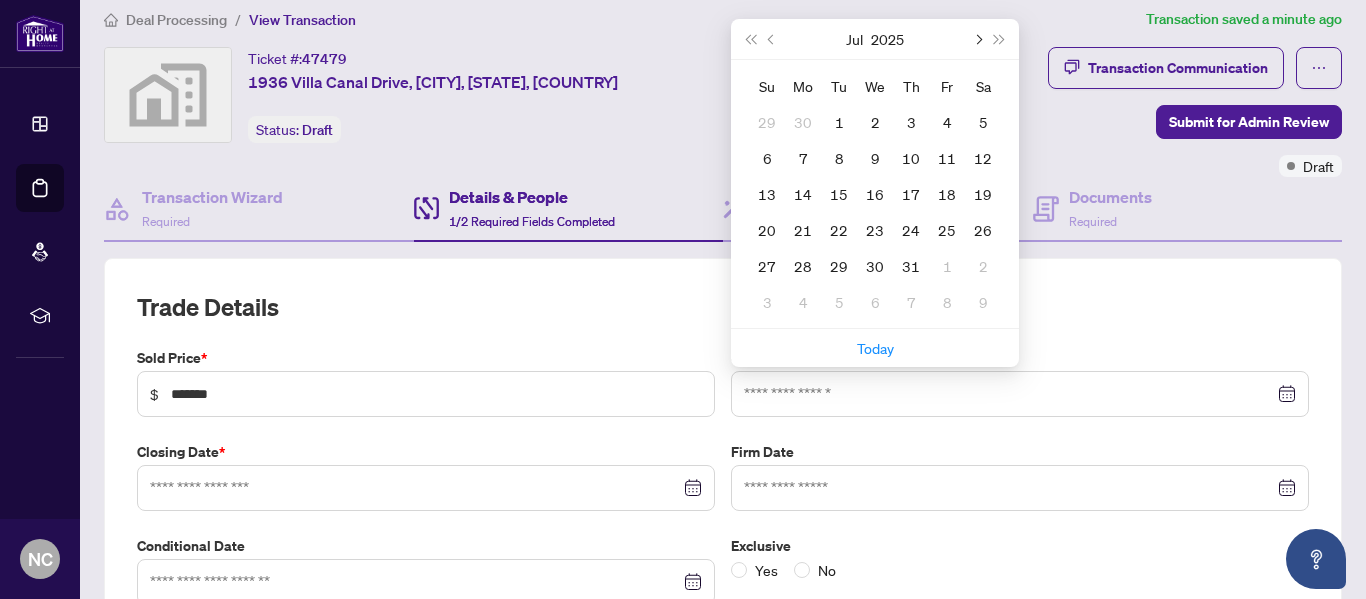 click at bounding box center [977, 39] 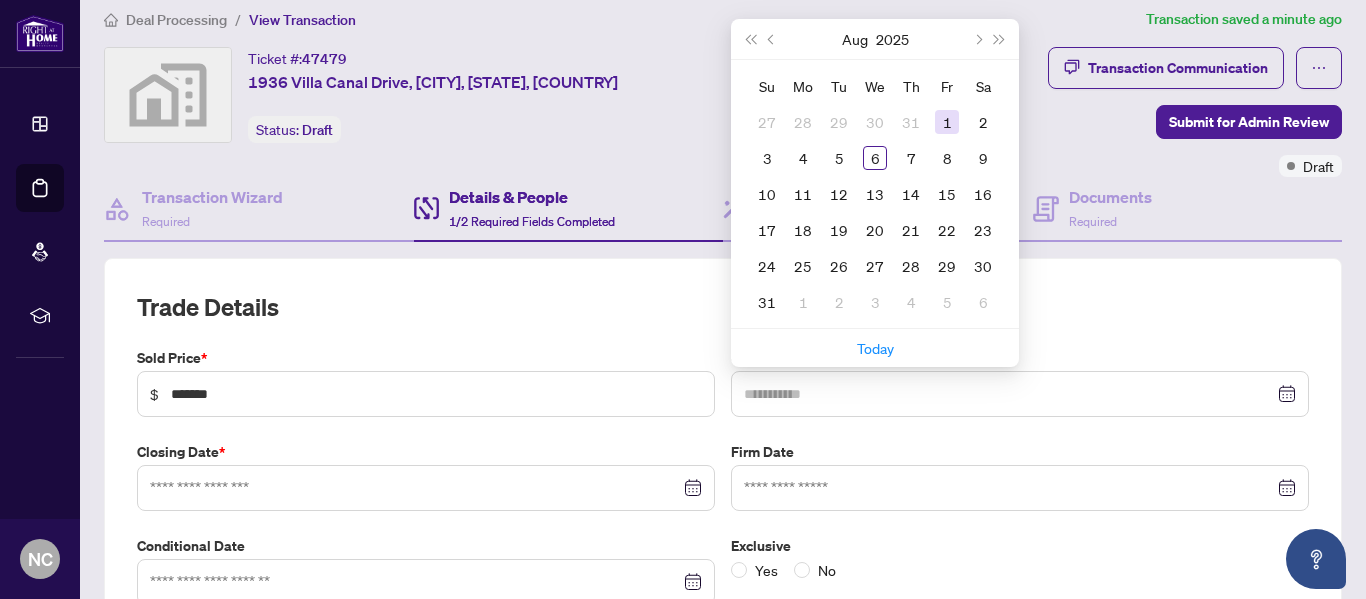 type on "**********" 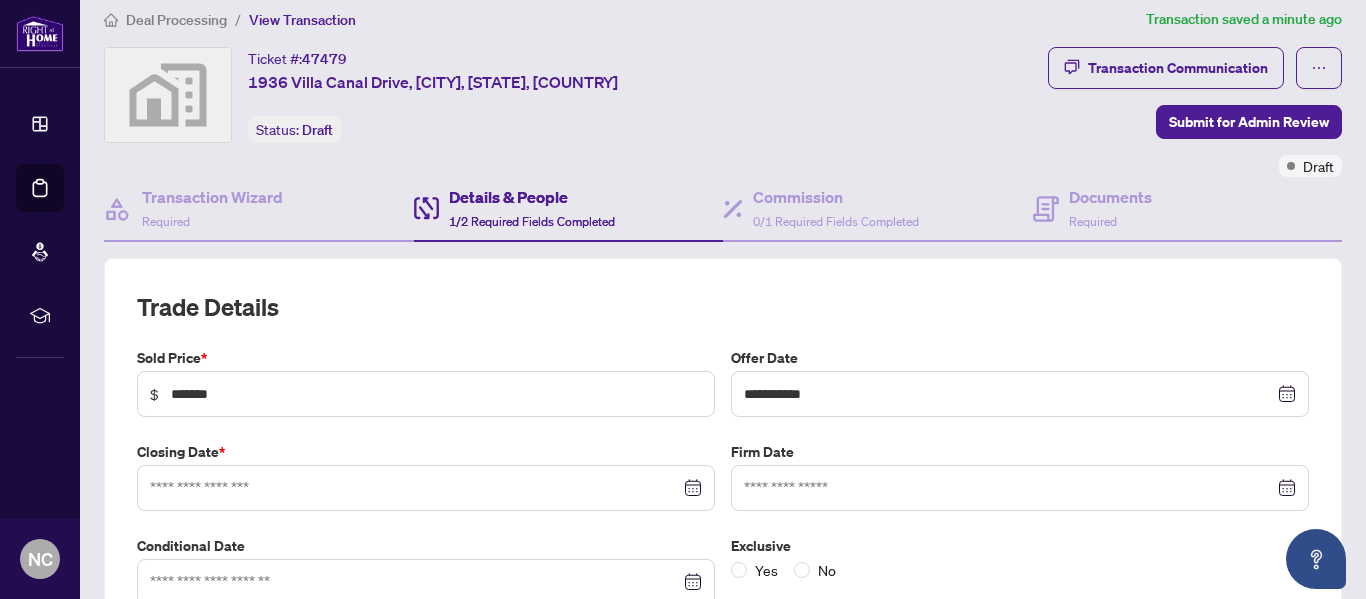 click at bounding box center [426, 488] 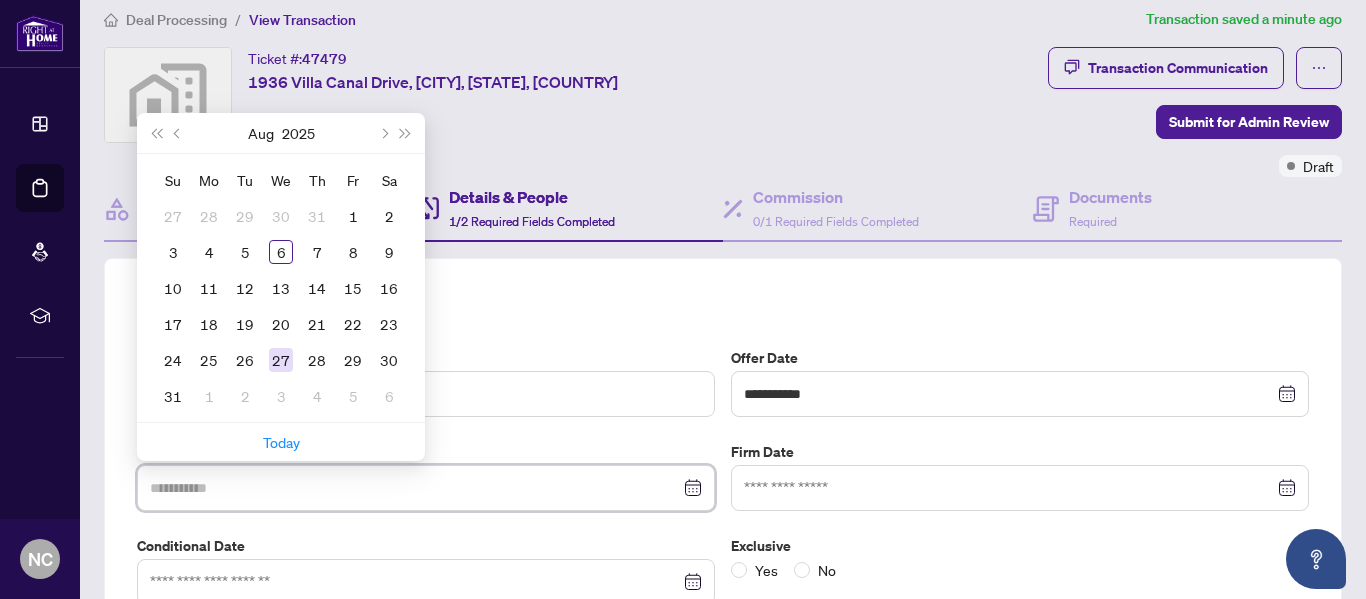 type on "**********" 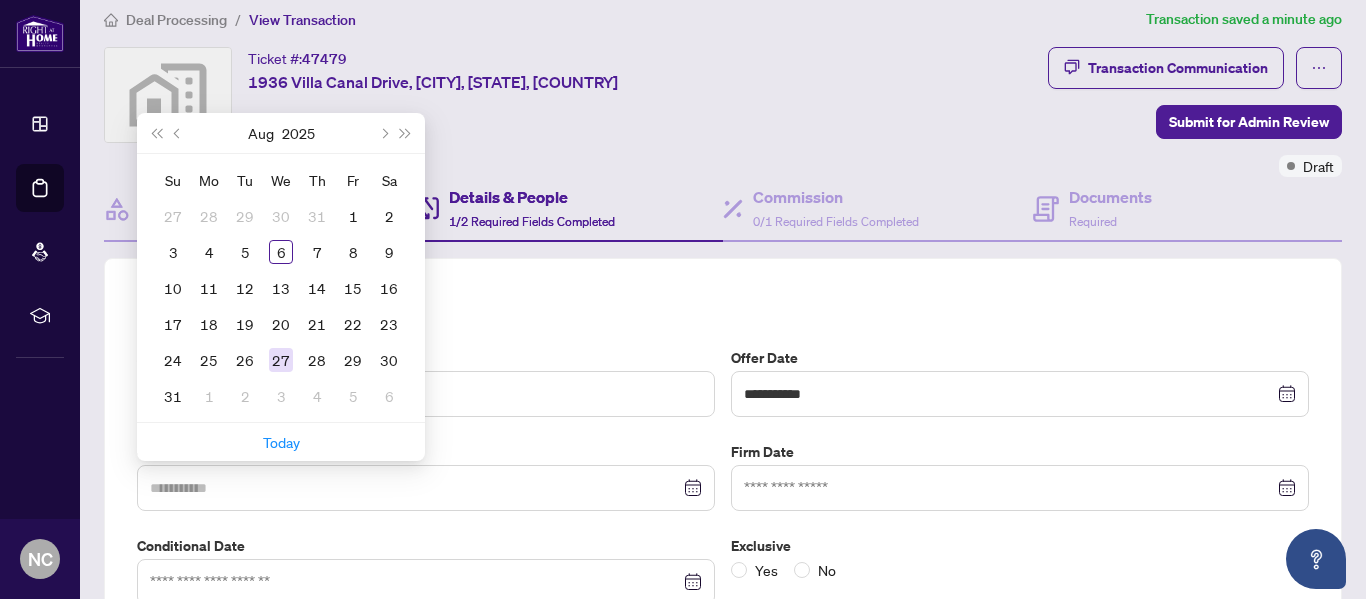 click on "27" at bounding box center [281, 360] 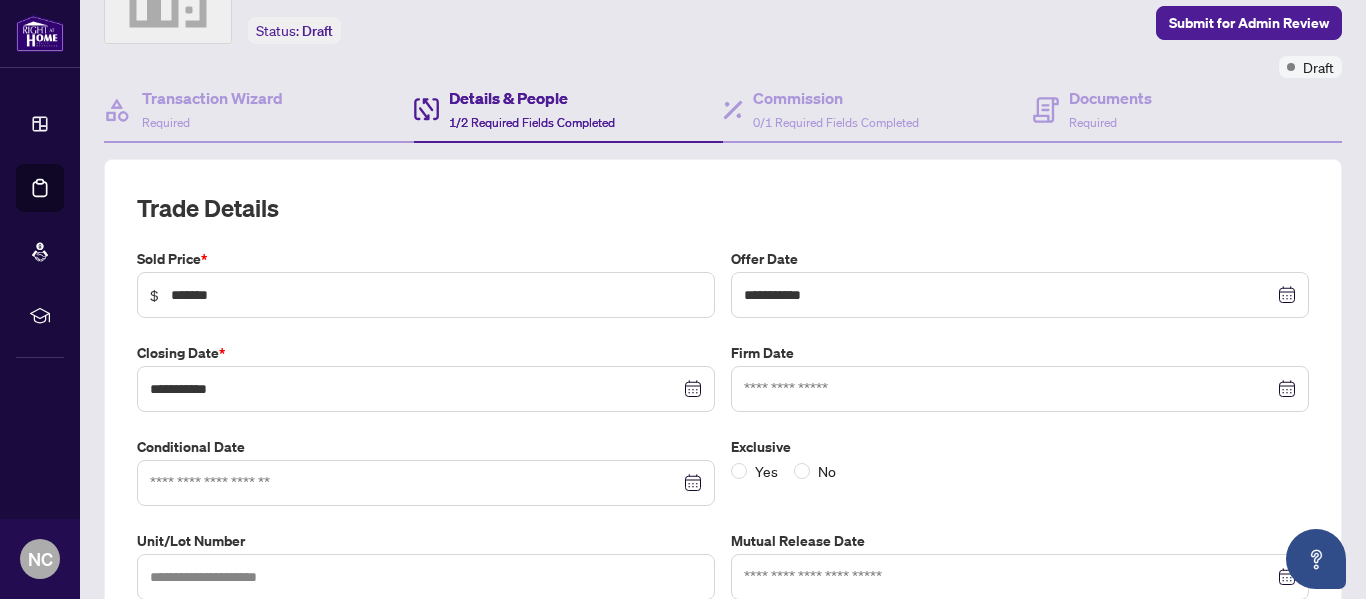 scroll, scrollTop: 120, scrollLeft: 0, axis: vertical 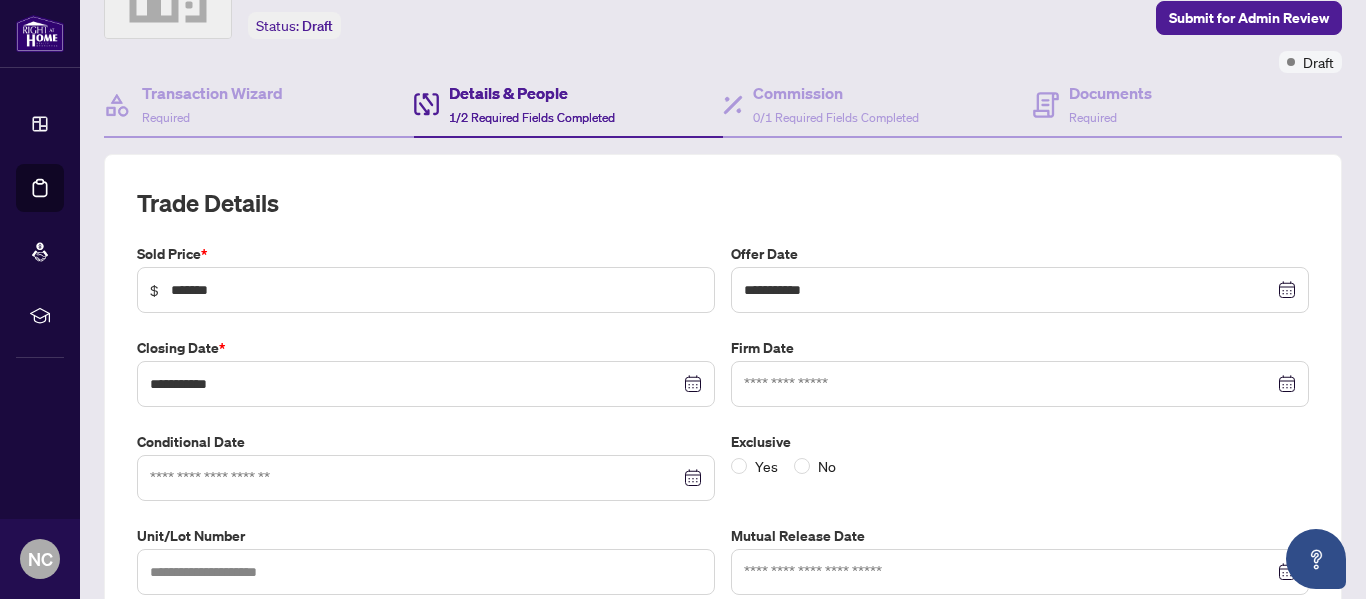 click at bounding box center (1020, 384) 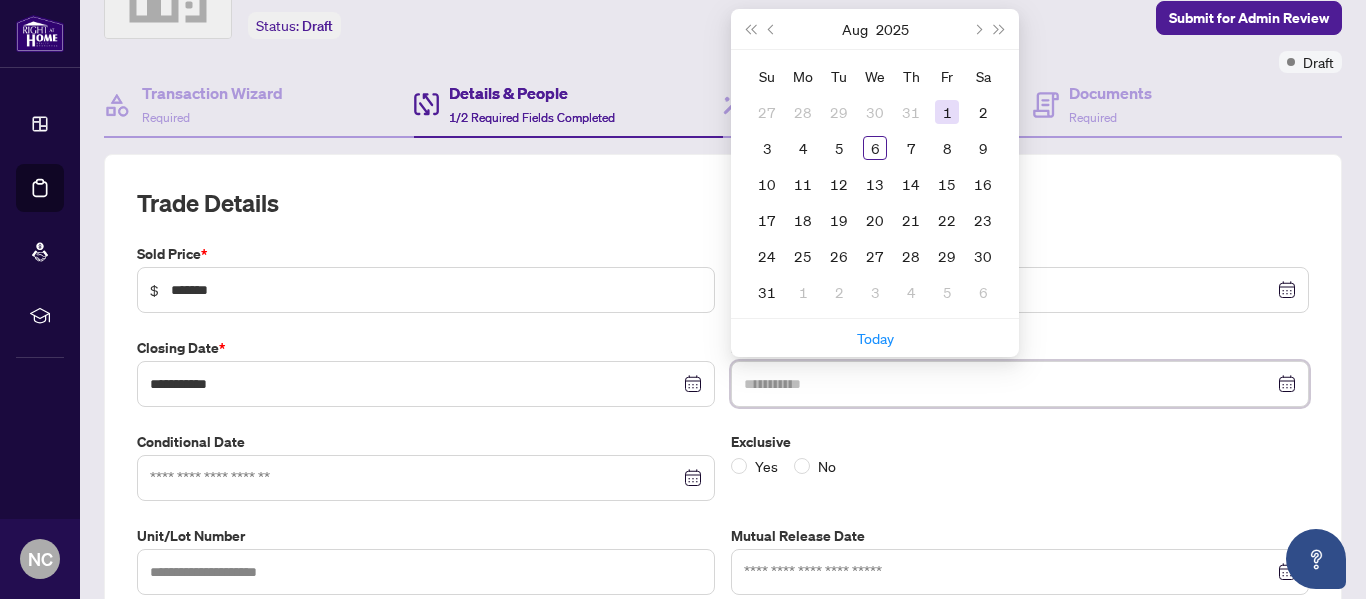 type on "**********" 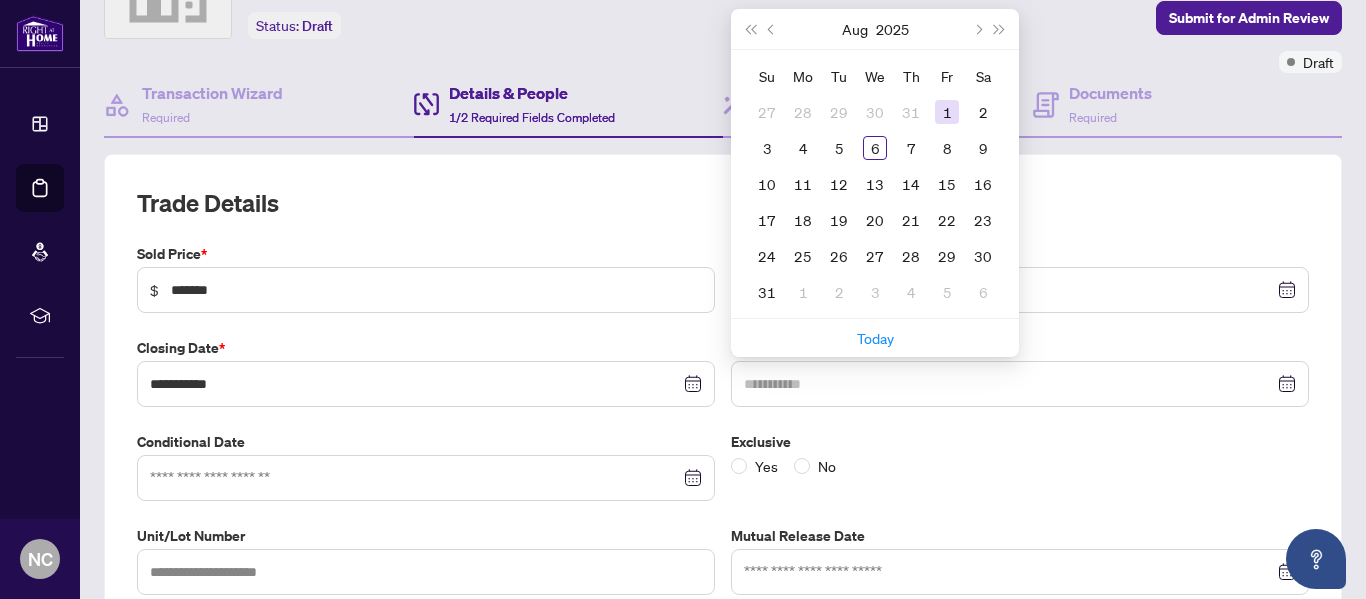 click on "1" at bounding box center (947, 112) 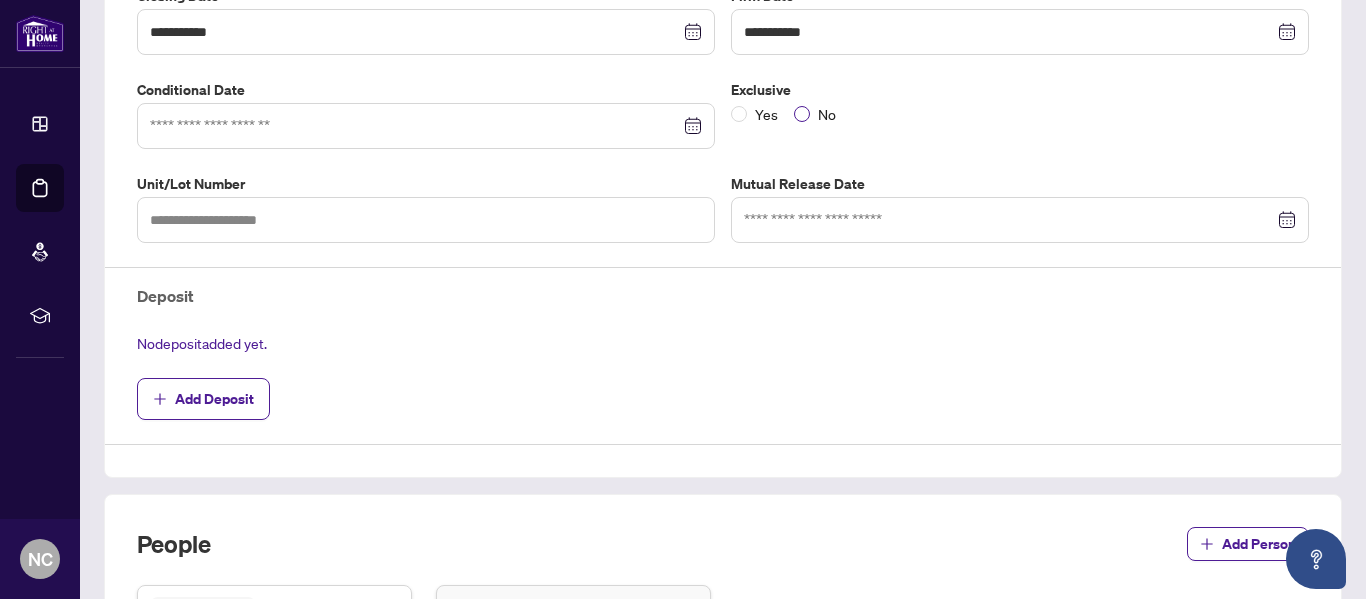 scroll, scrollTop: 473, scrollLeft: 0, axis: vertical 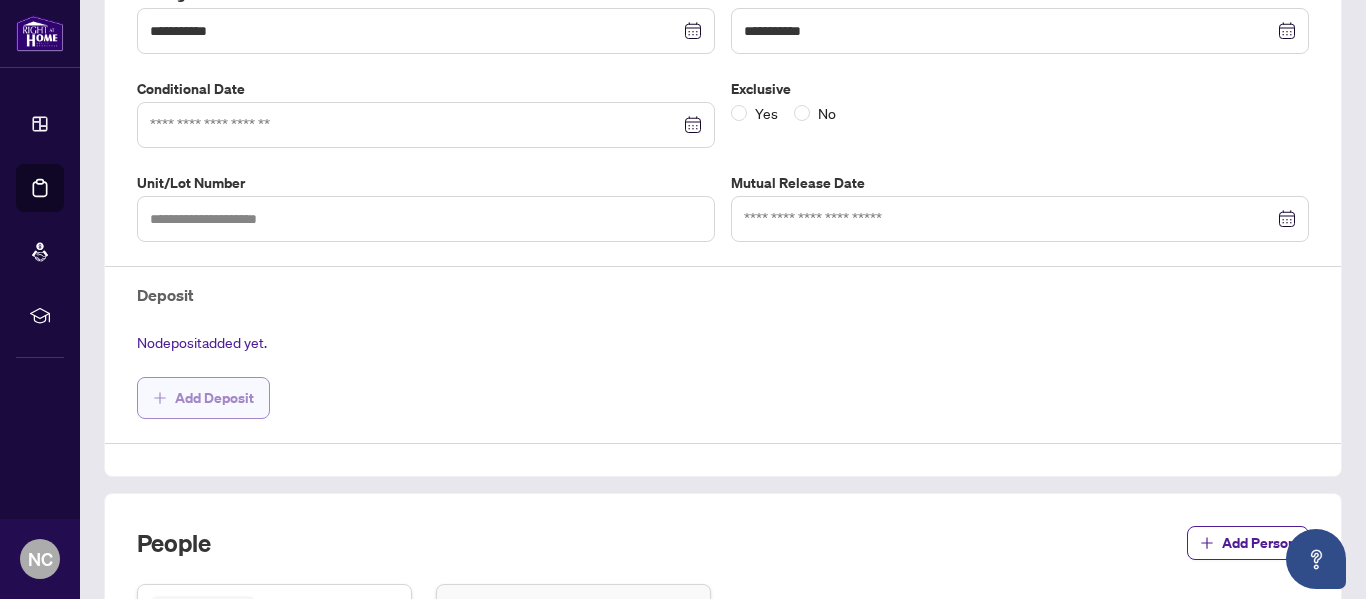 click on "Add Deposit" at bounding box center (214, 398) 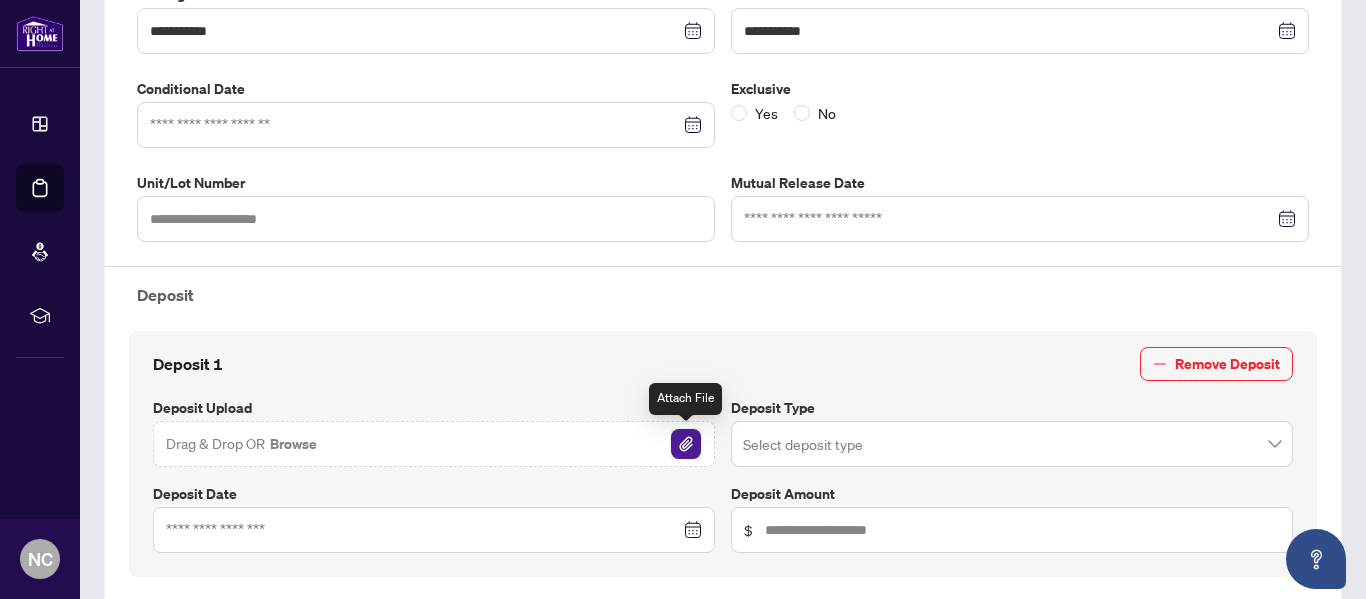 click at bounding box center [686, 444] 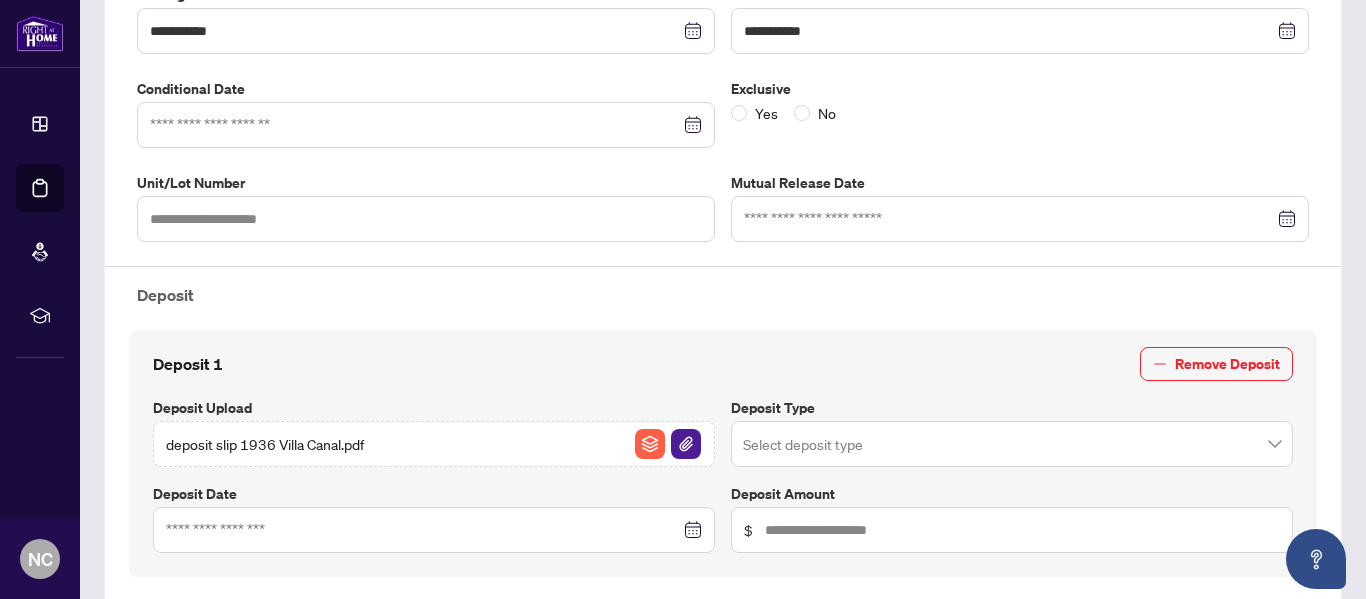 scroll, scrollTop: 548, scrollLeft: 0, axis: vertical 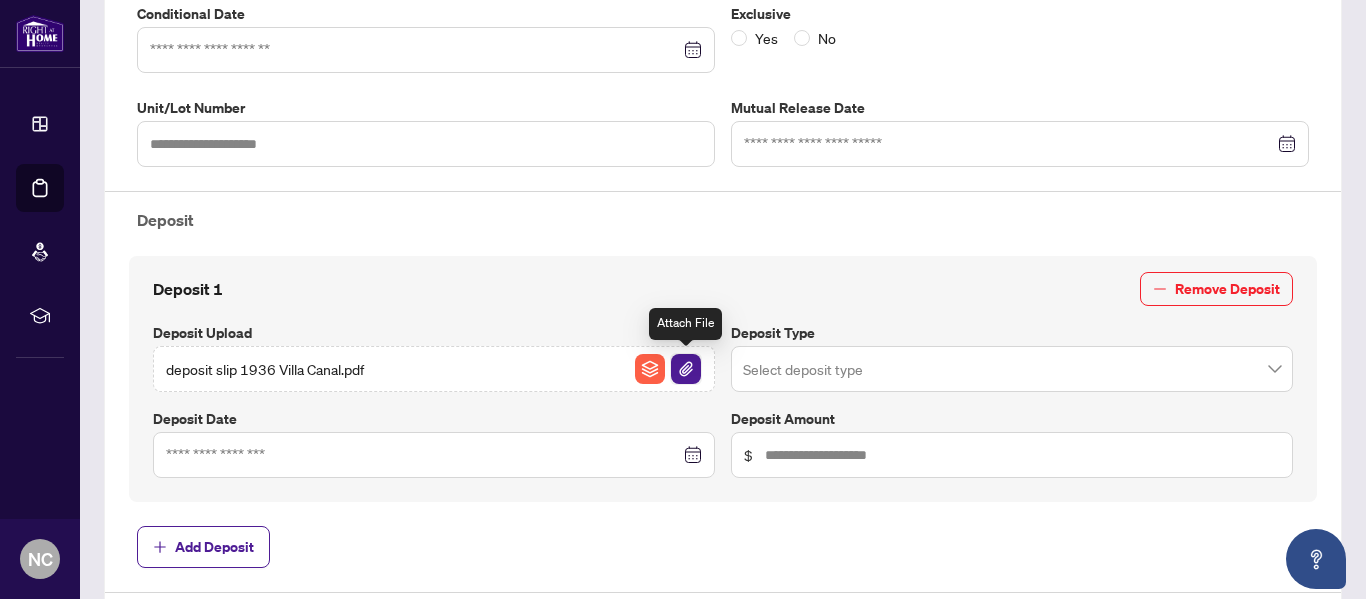 click at bounding box center (686, 369) 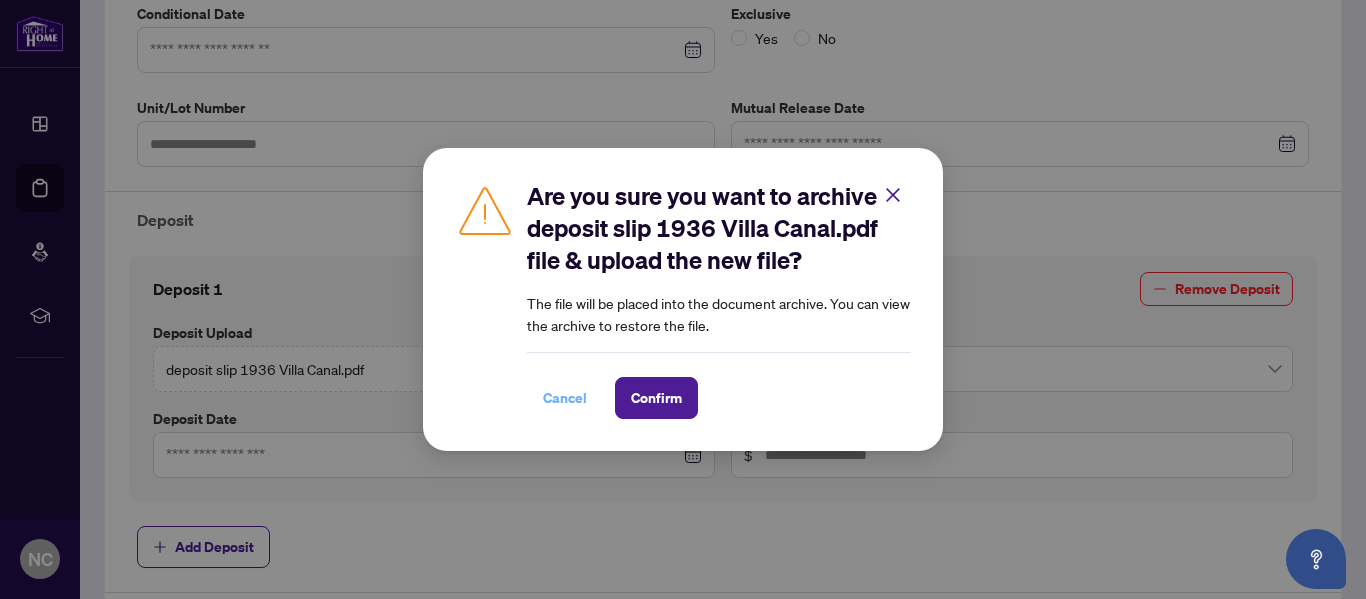 click on "Cancel" at bounding box center [565, 398] 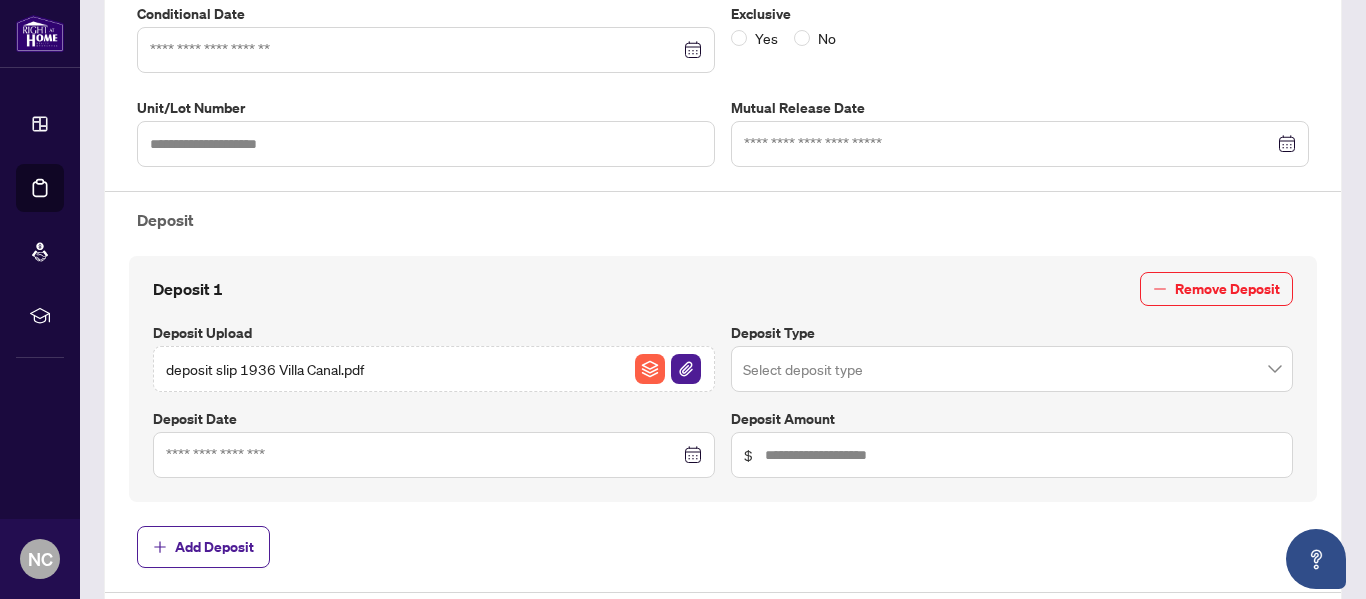 click at bounding box center [1012, 369] 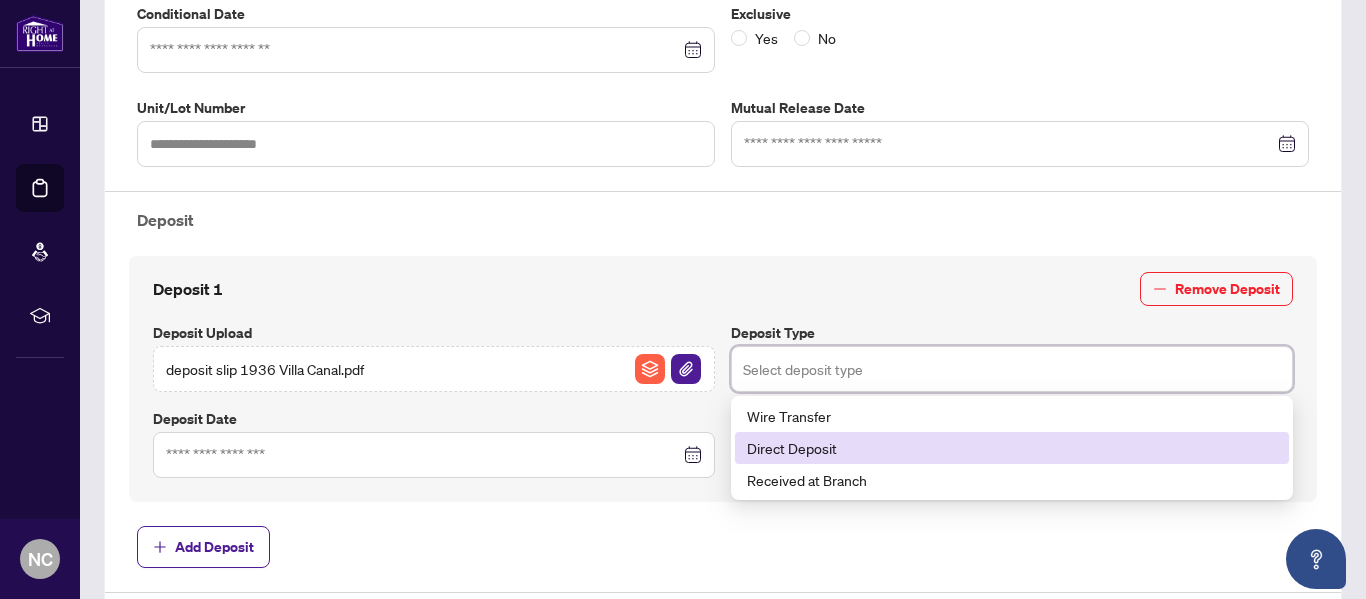 click on "Direct Deposit" at bounding box center (1012, 448) 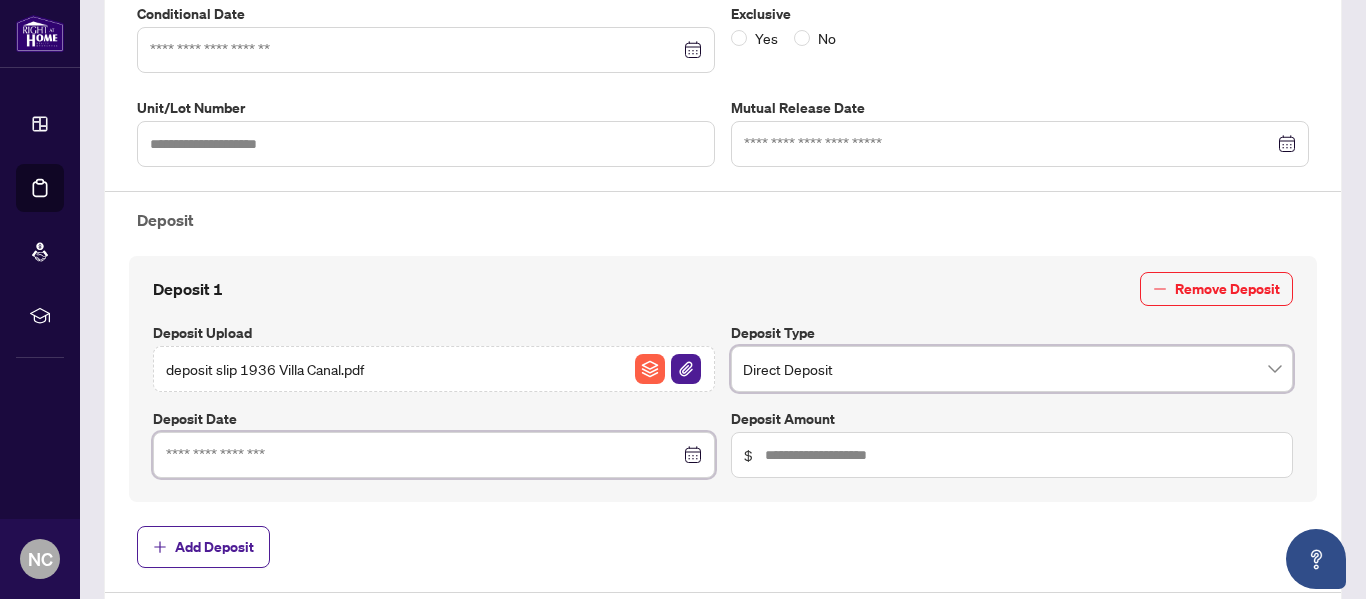click at bounding box center [423, 455] 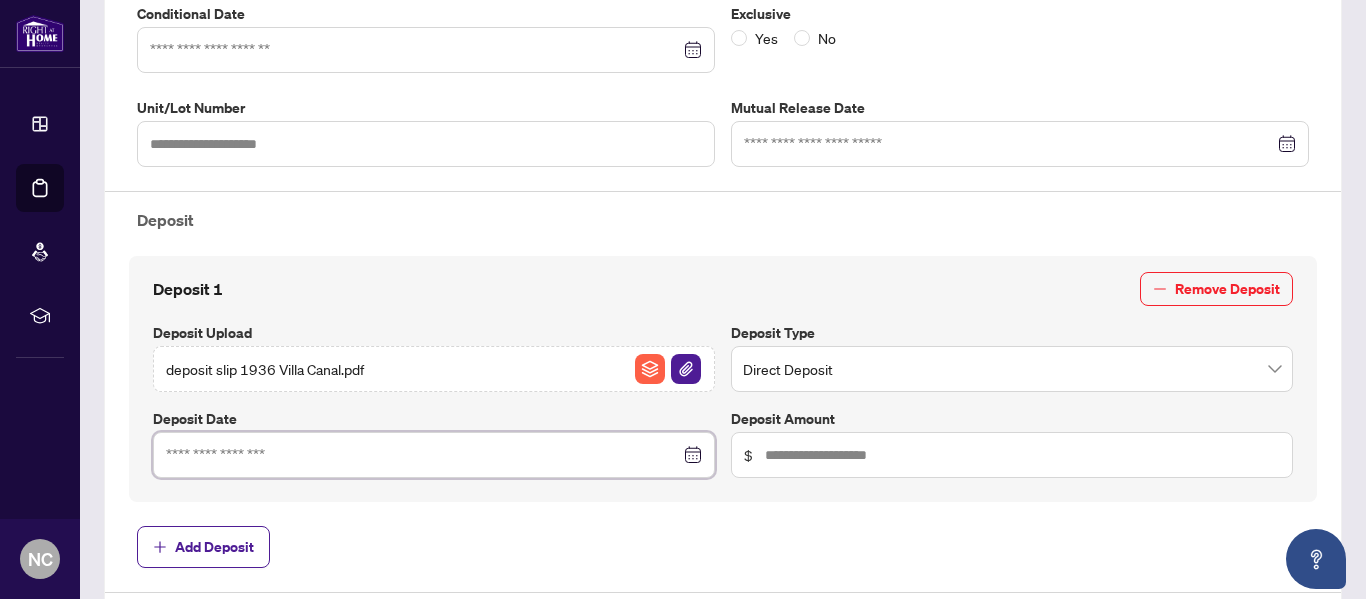click at bounding box center (434, 455) 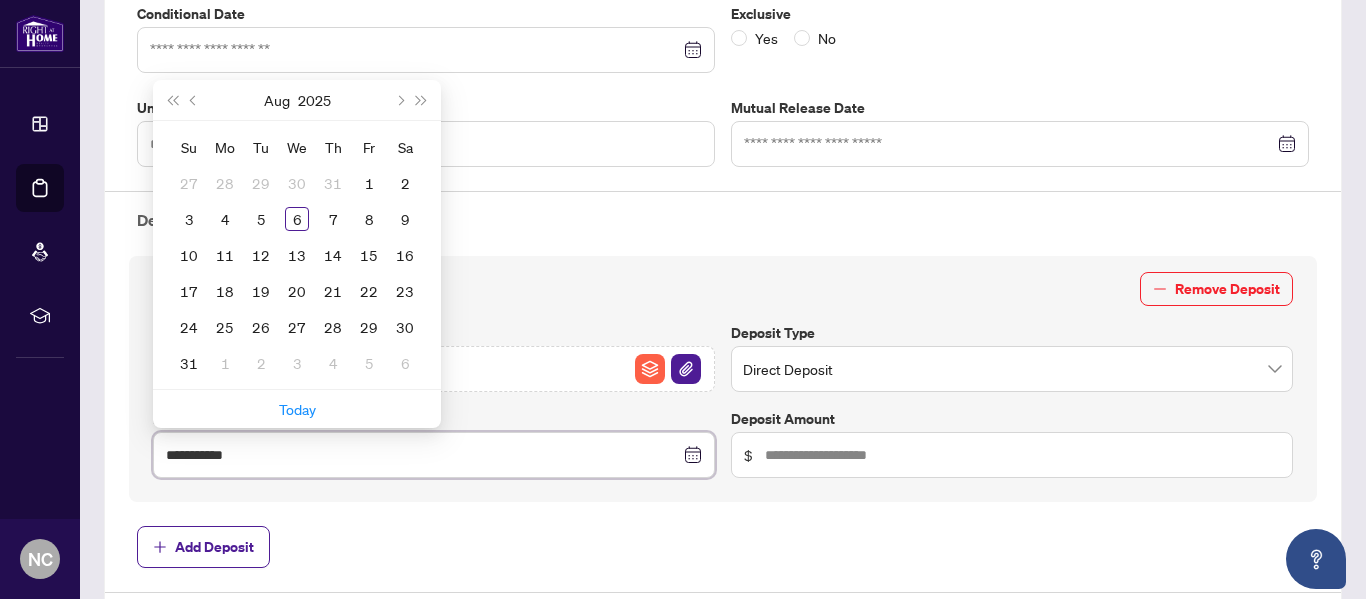 type on "**********" 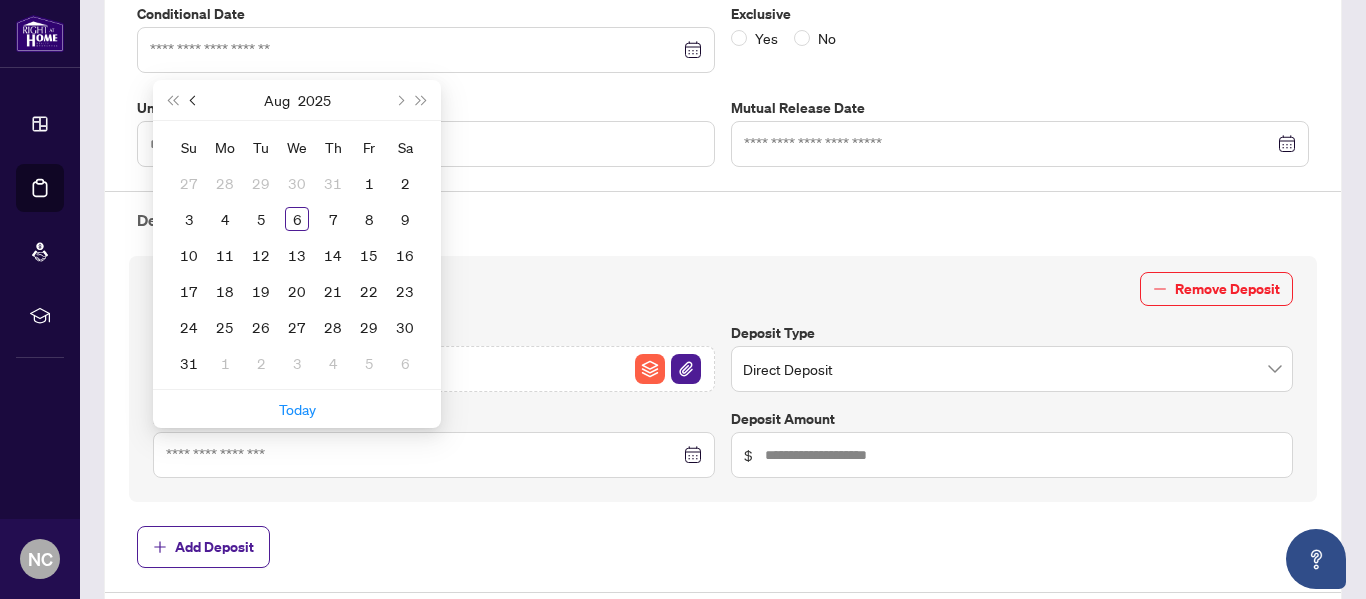 click at bounding box center (195, 100) 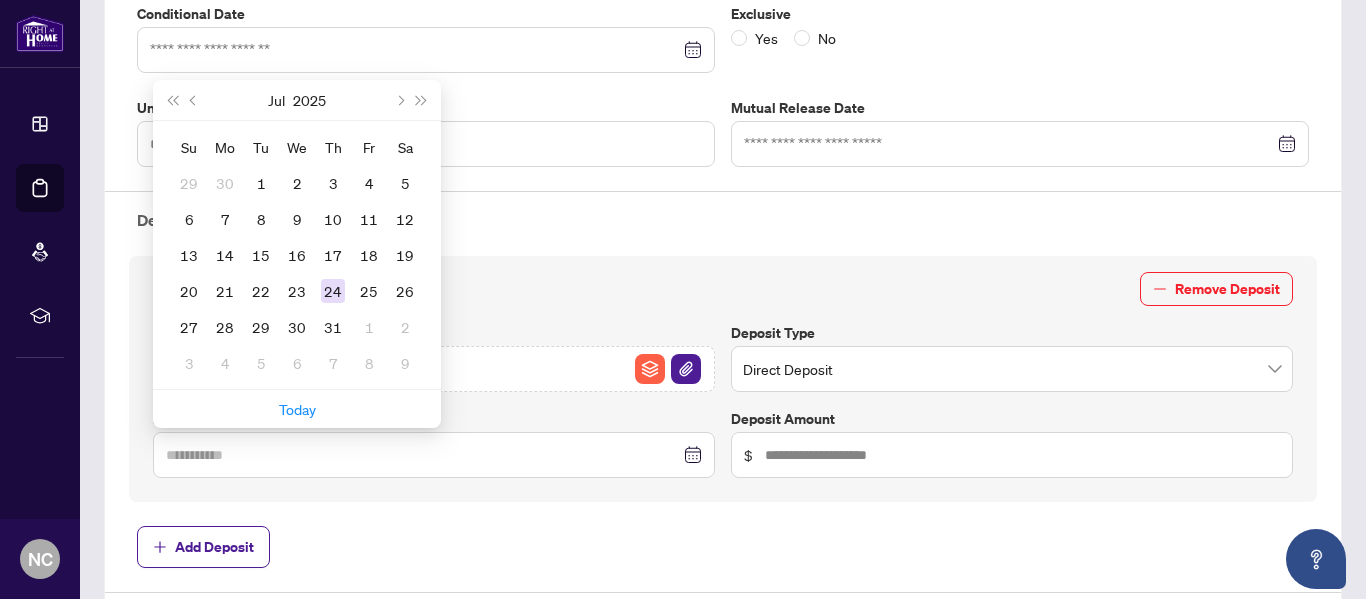 type on "**********" 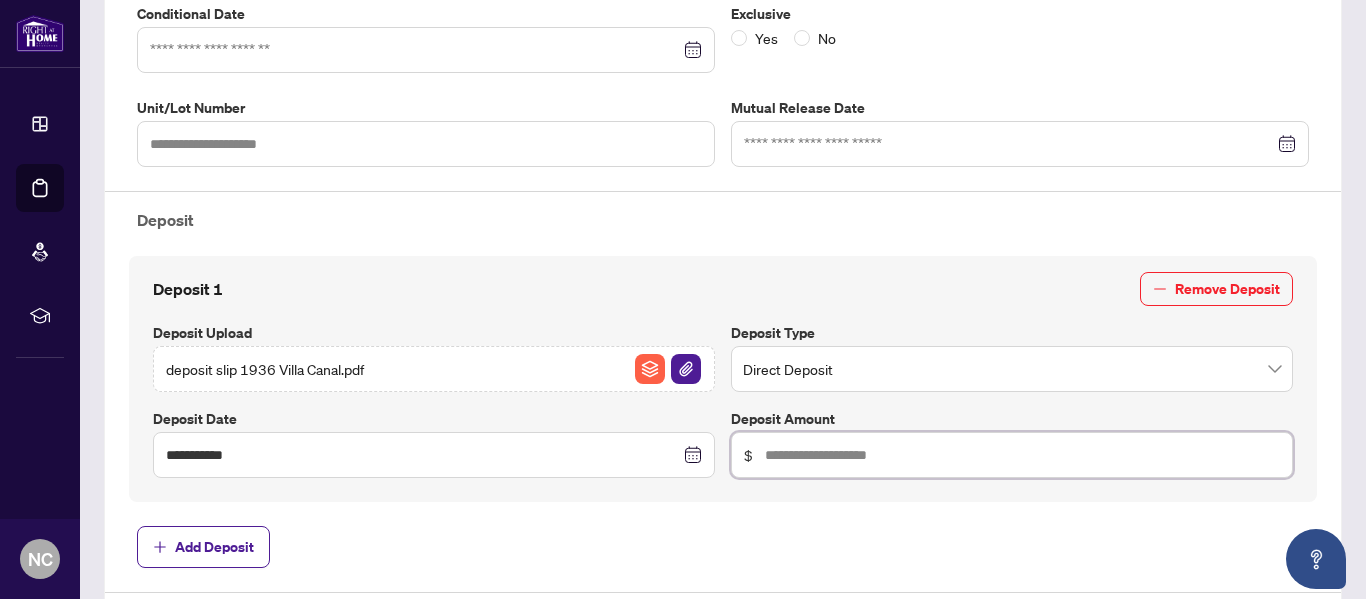 click at bounding box center (1022, 455) 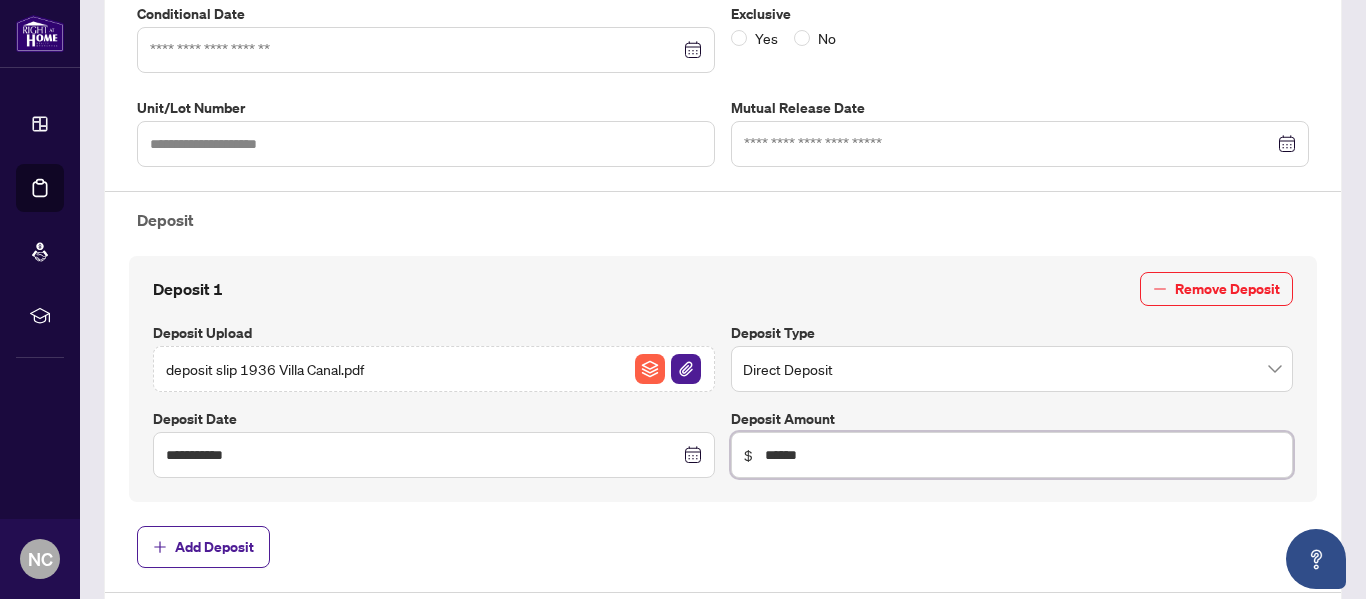 type on "******" 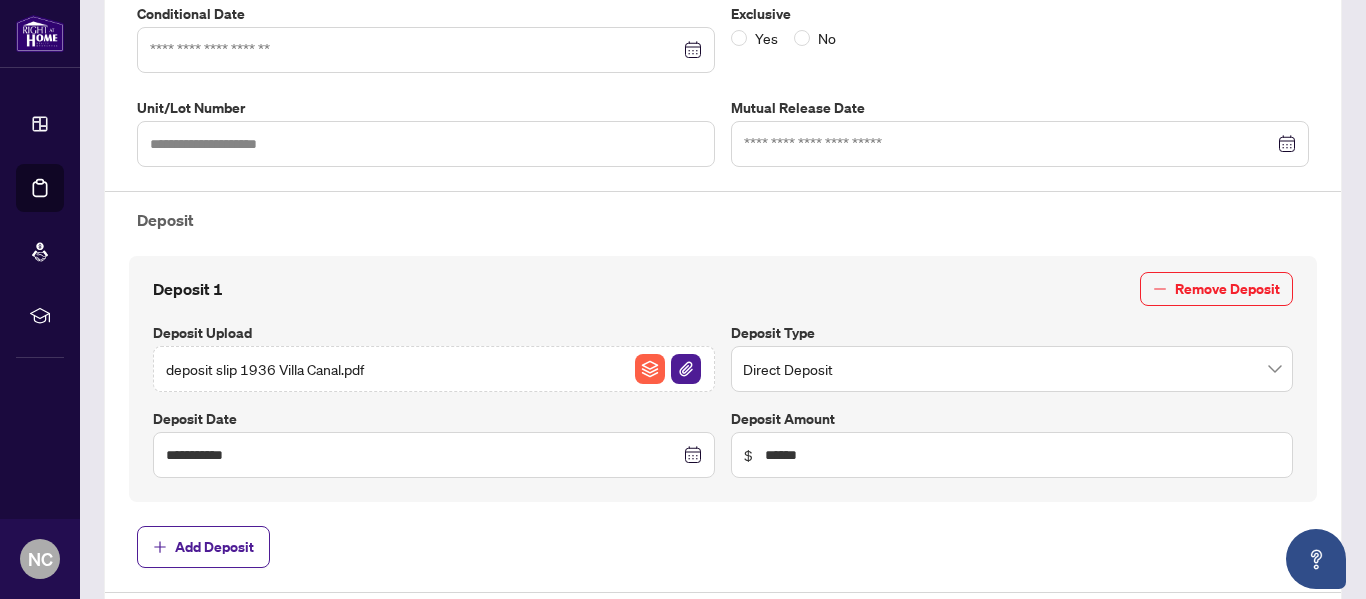 click on "Add Deposit" at bounding box center [723, 547] 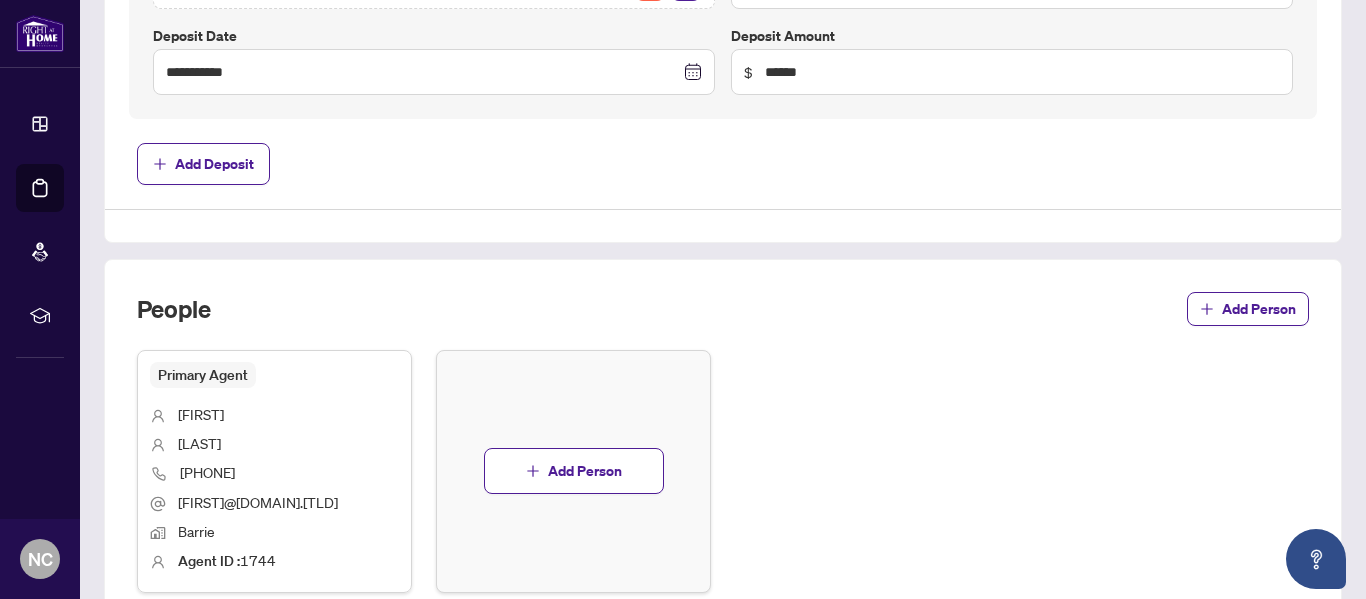 scroll, scrollTop: 1108, scrollLeft: 0, axis: vertical 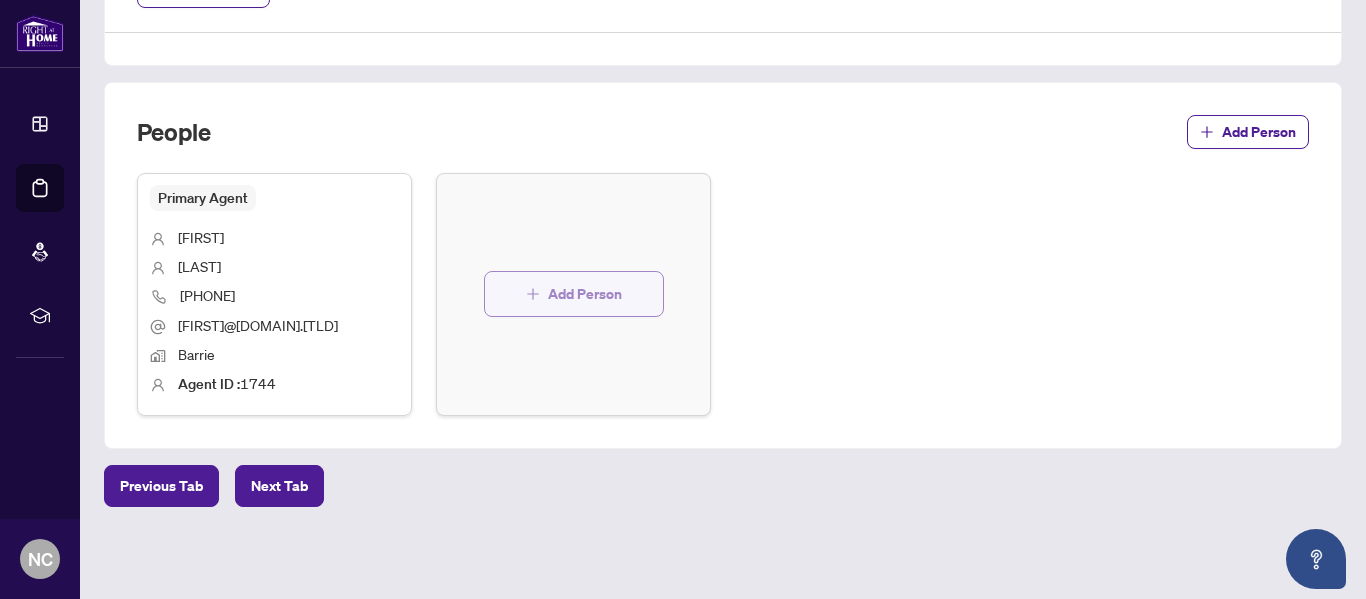 click on "Add Person" at bounding box center [585, 294] 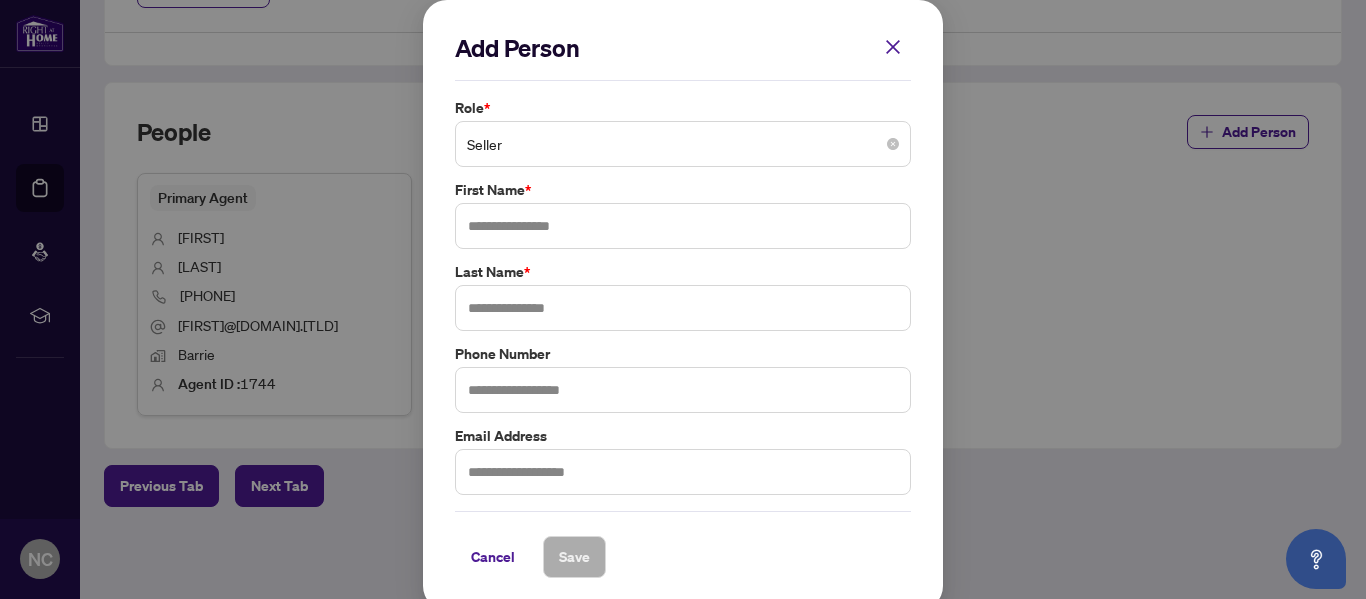 click on "Seller" at bounding box center [683, 144] 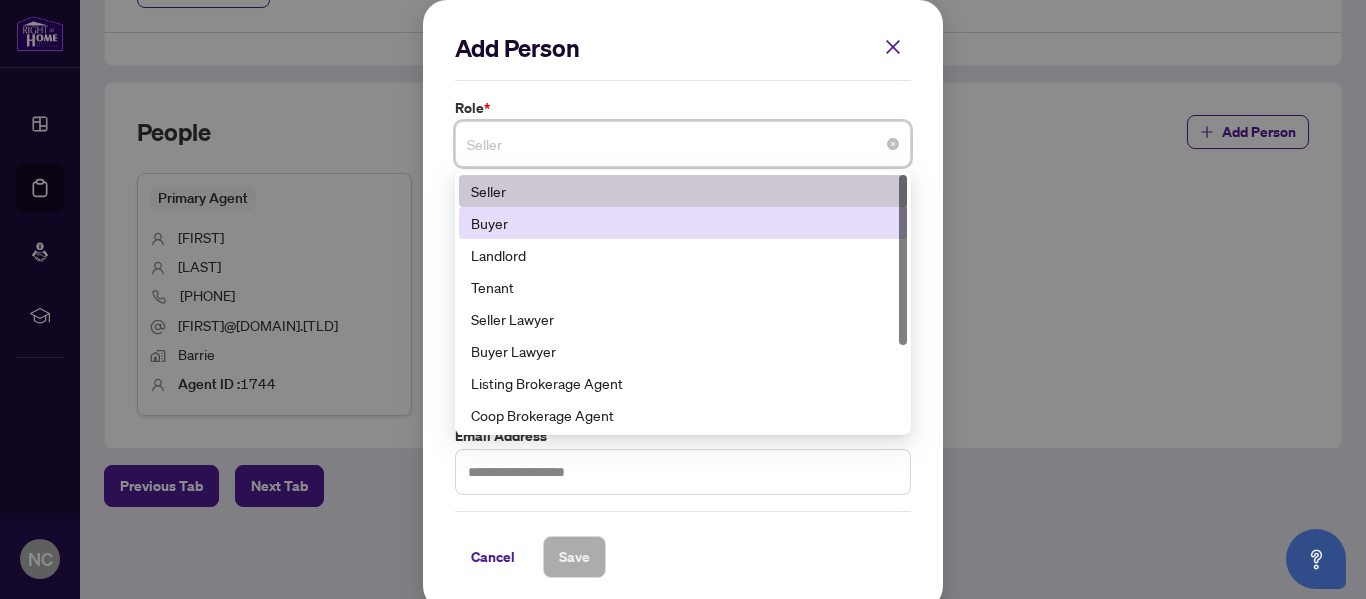 click on "Buyer" at bounding box center [683, 223] 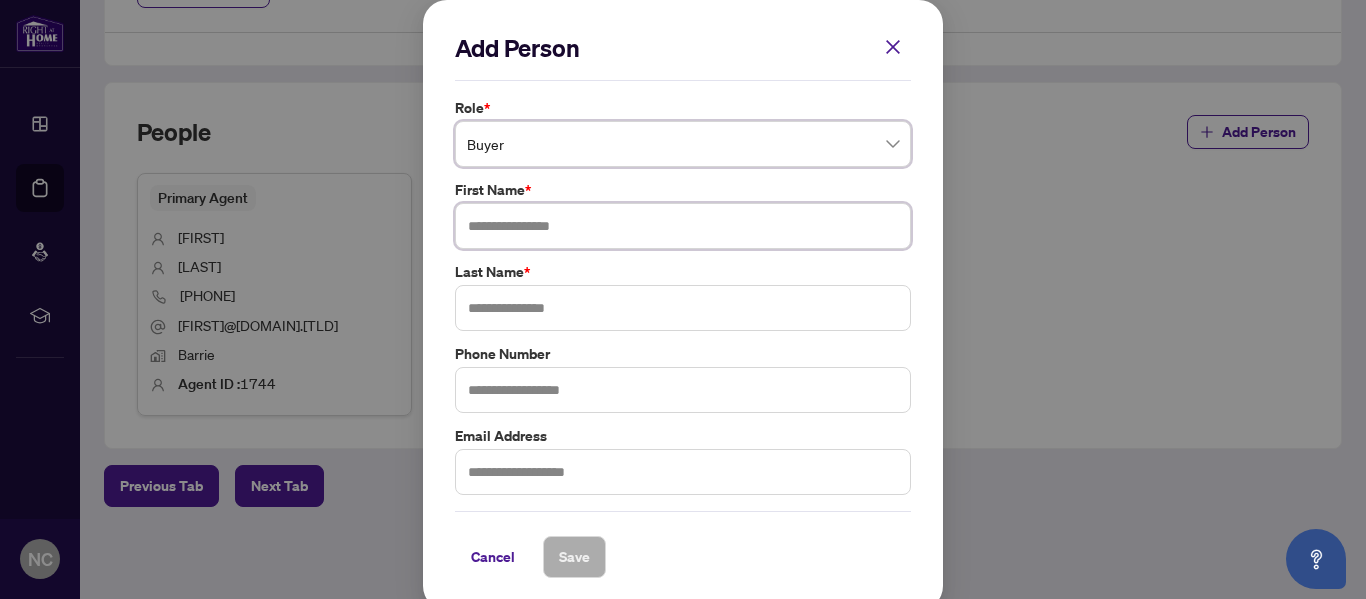 click at bounding box center [683, 226] 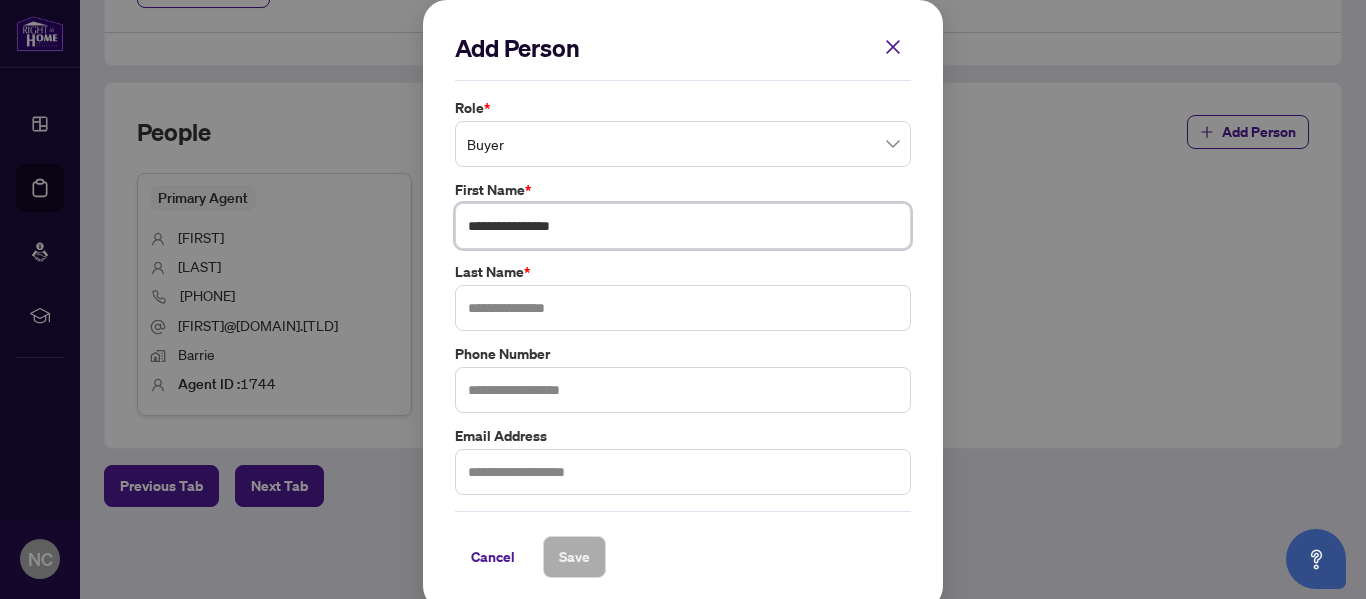 type on "**********" 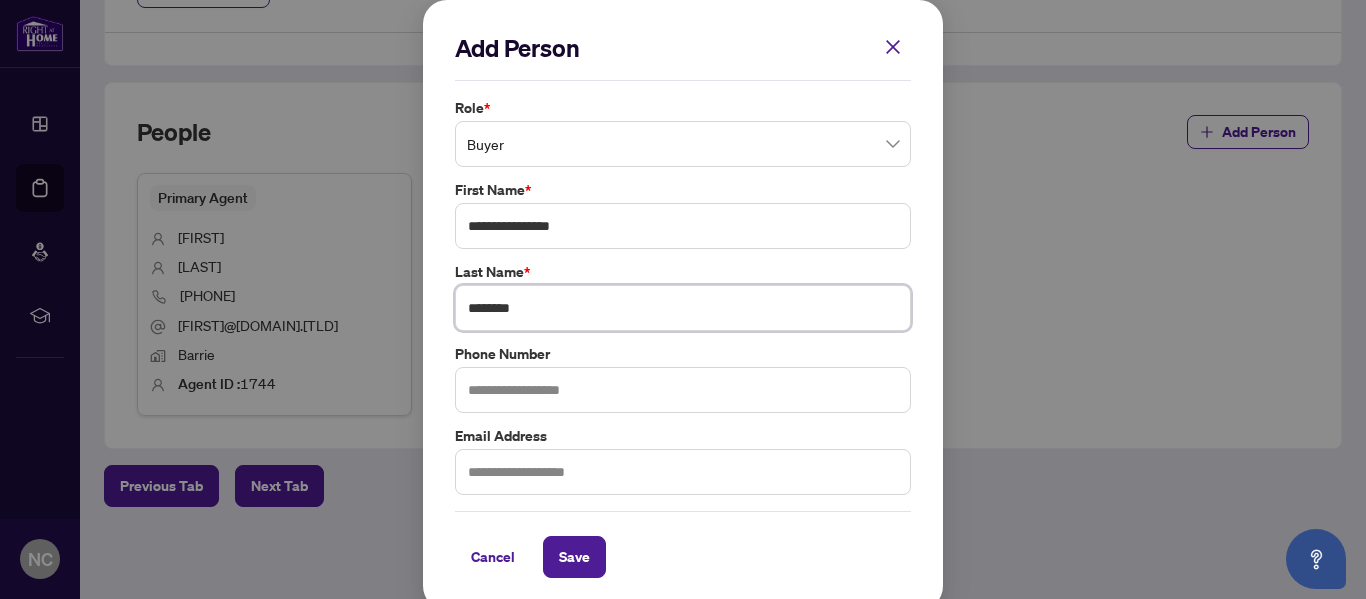 type on "********" 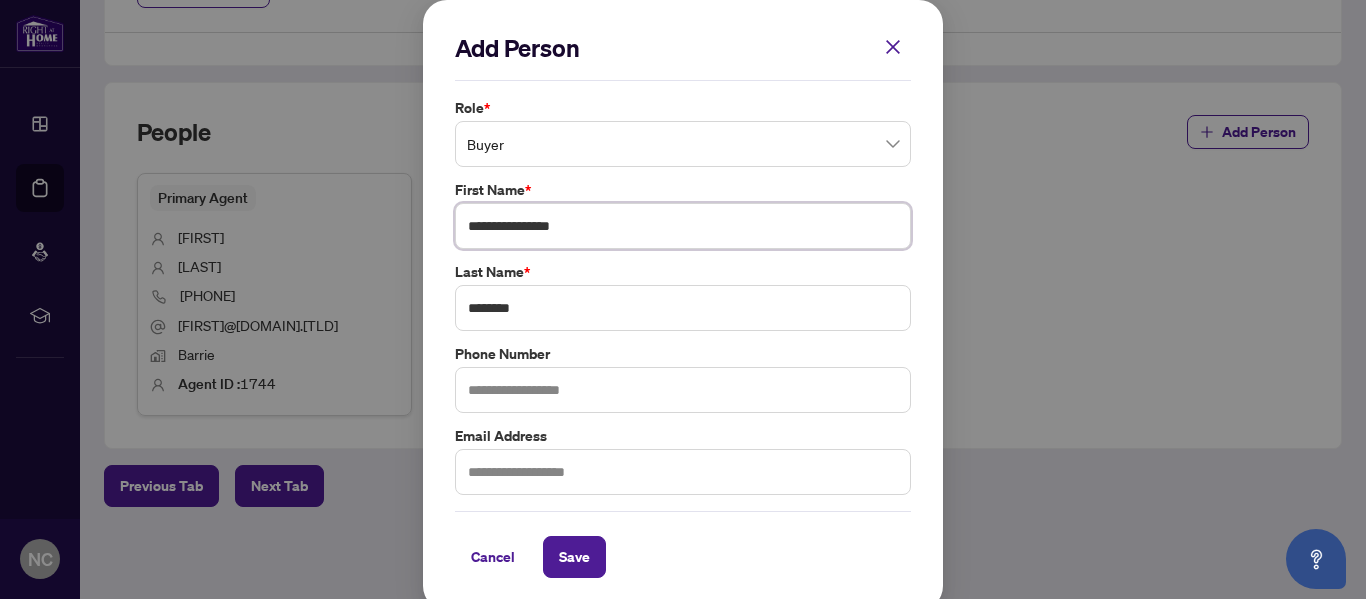 click on "**********" at bounding box center [683, 226] 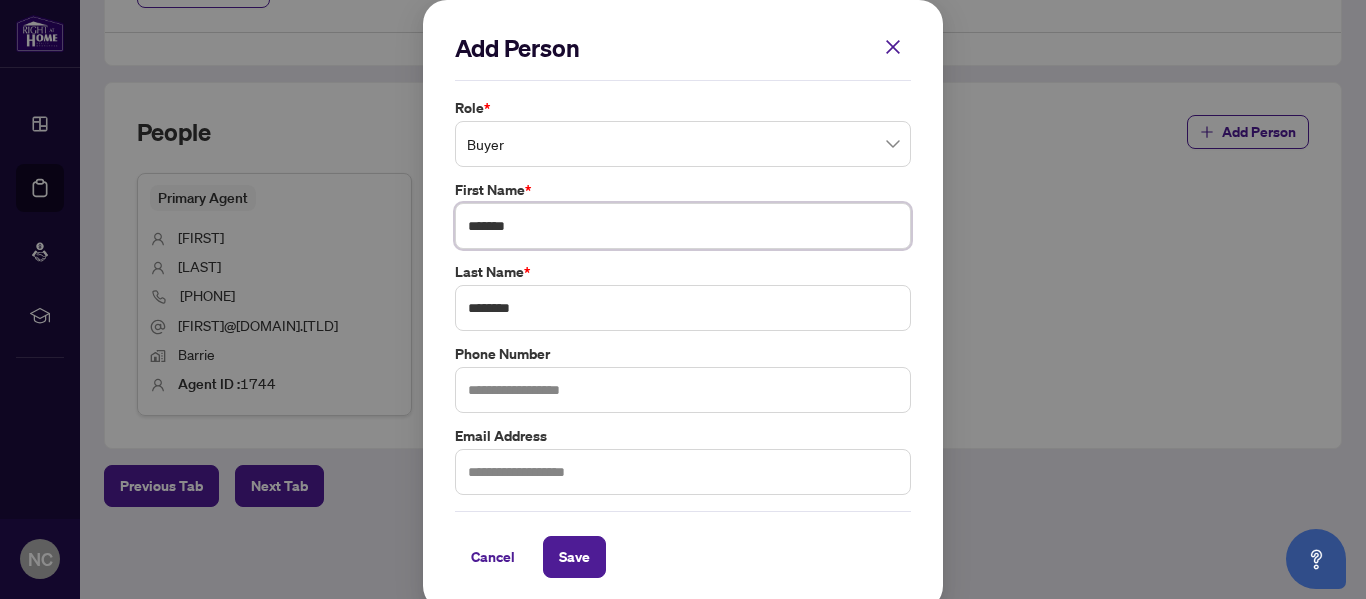 scroll, scrollTop: 11, scrollLeft: 0, axis: vertical 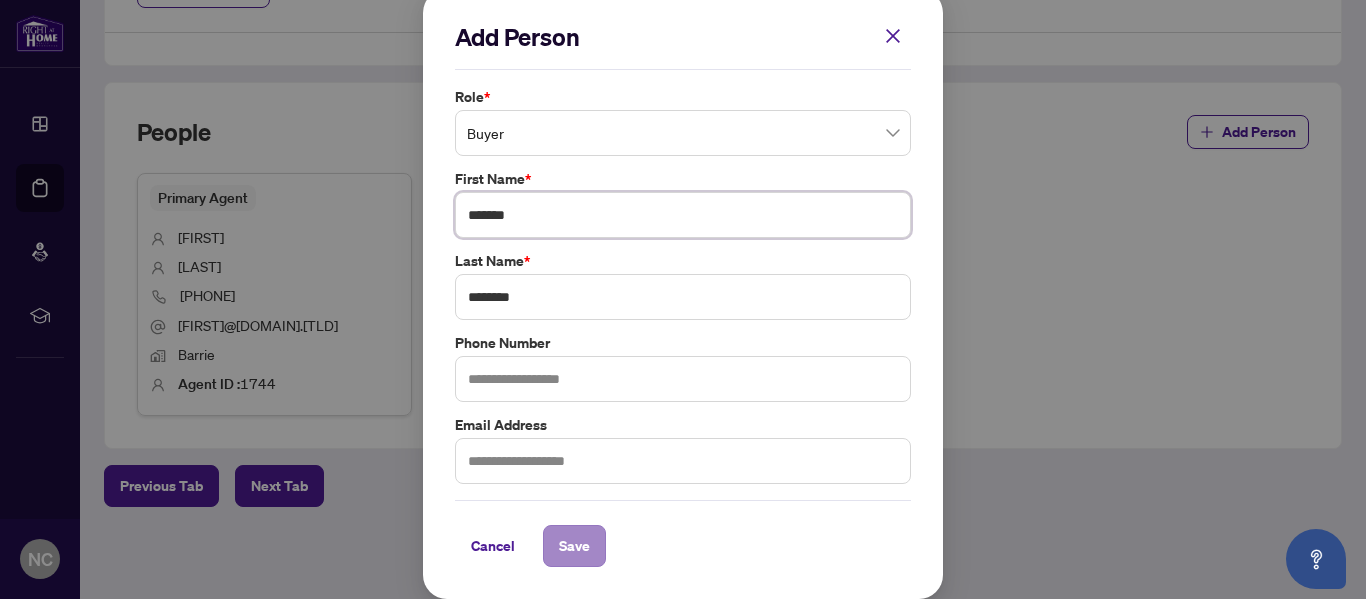 type on "*******" 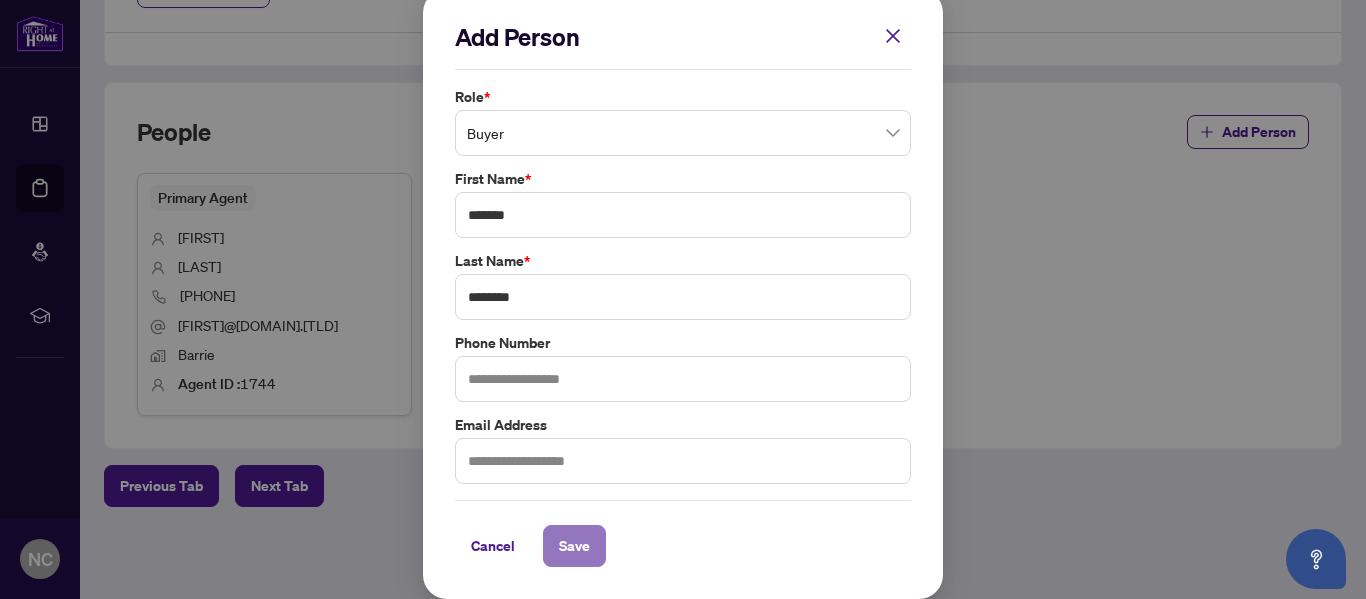 click on "Save" at bounding box center (574, 546) 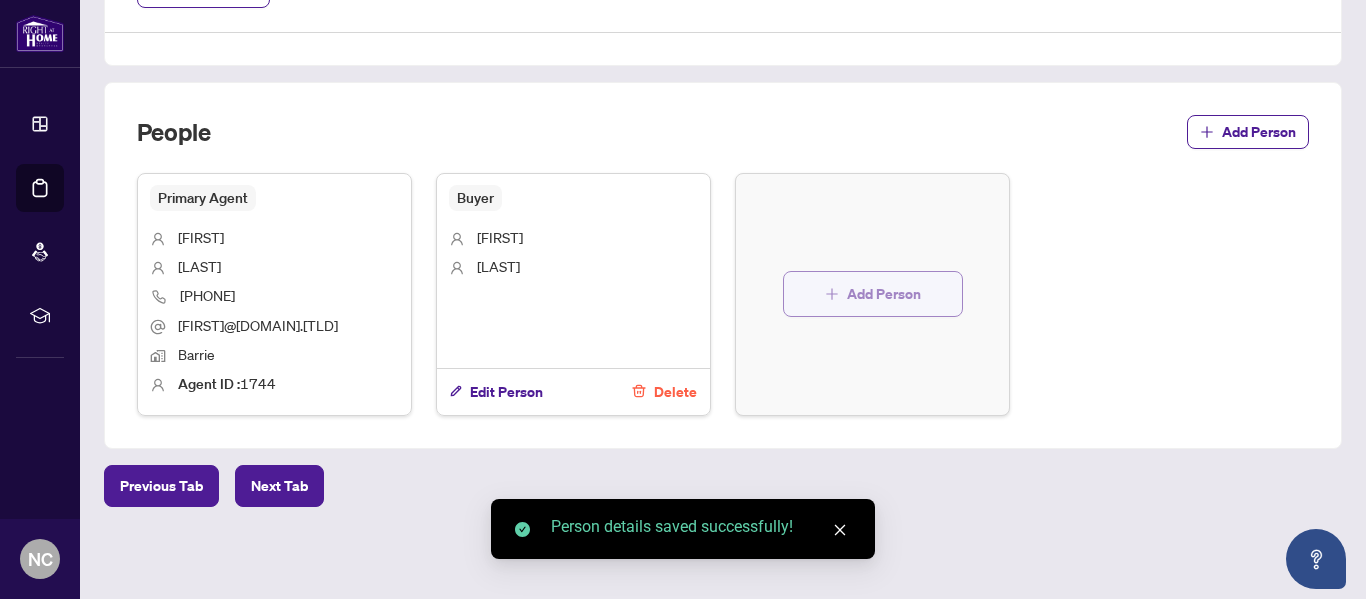 click on "Add Person" at bounding box center (873, 294) 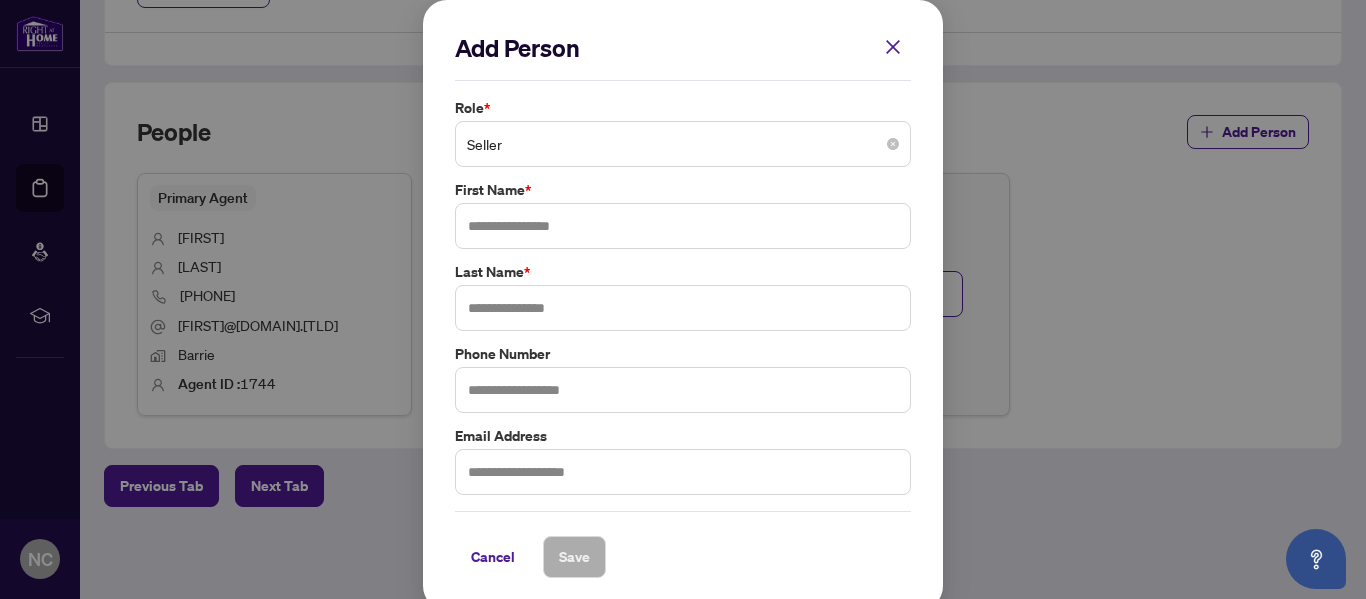 click on "Seller" at bounding box center [683, 144] 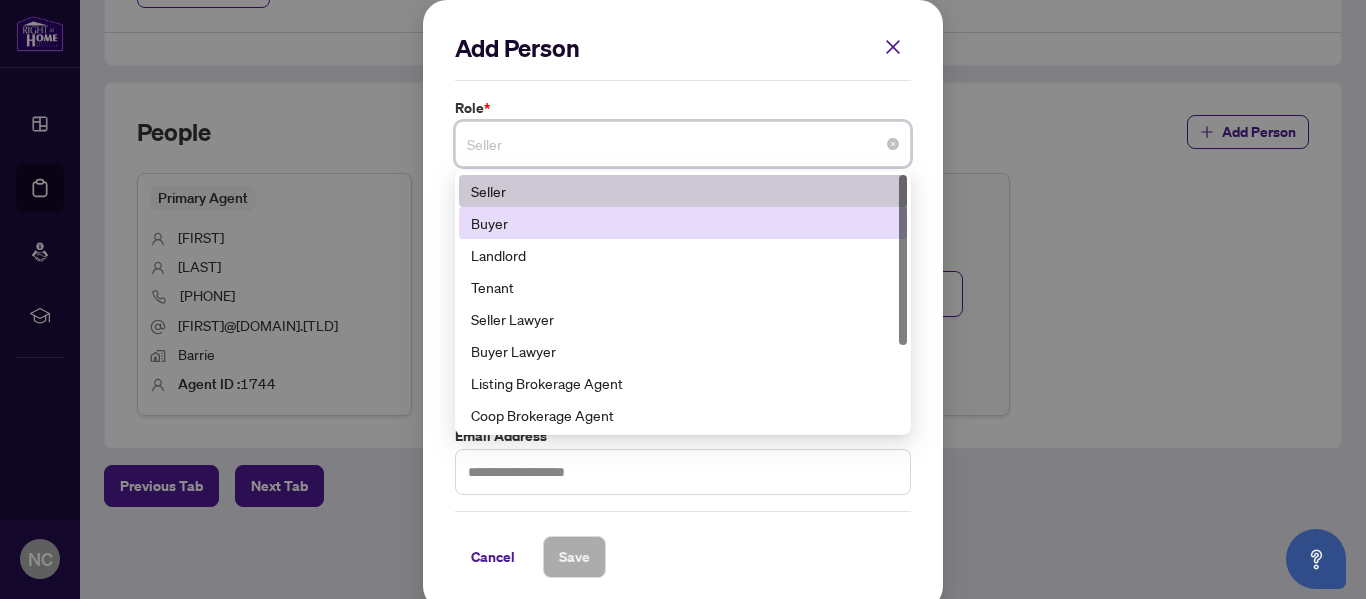 click on "Buyer" at bounding box center (683, 223) 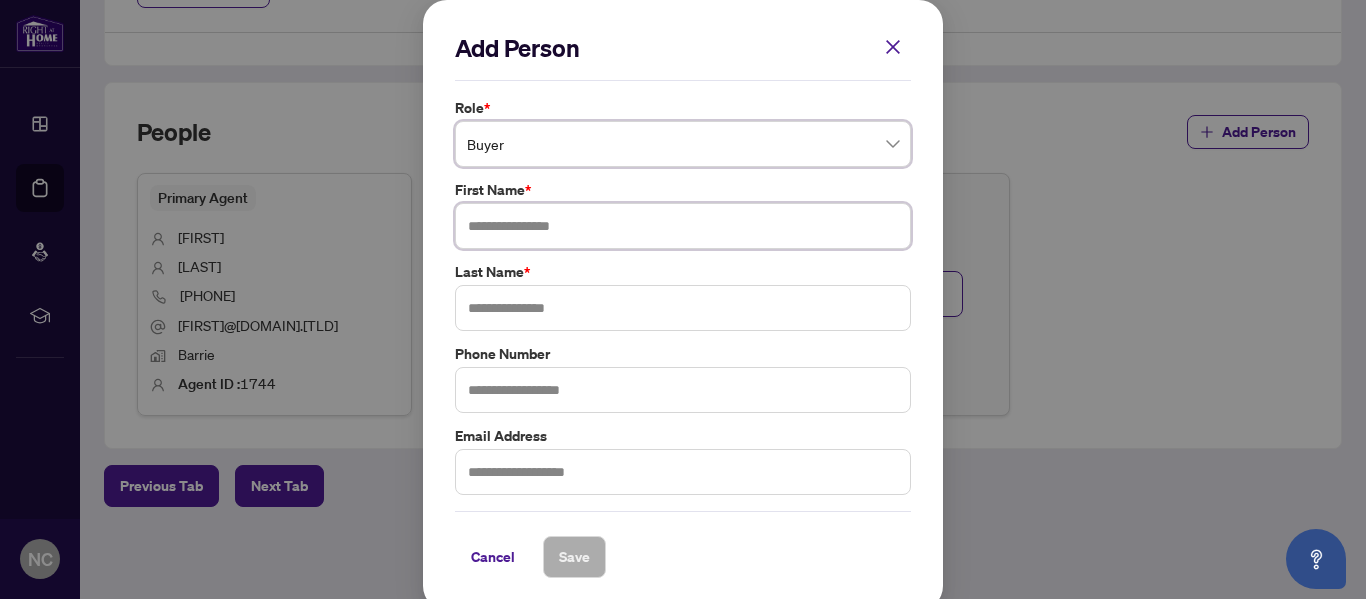 click at bounding box center (683, 226) 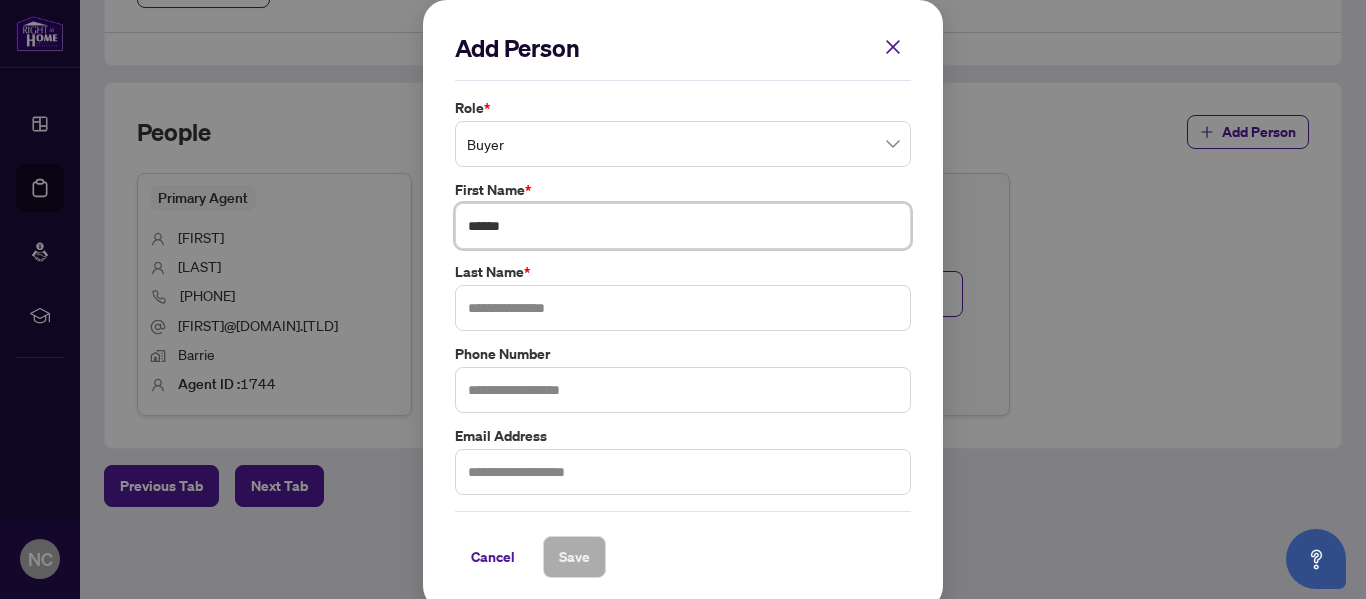 type on "******" 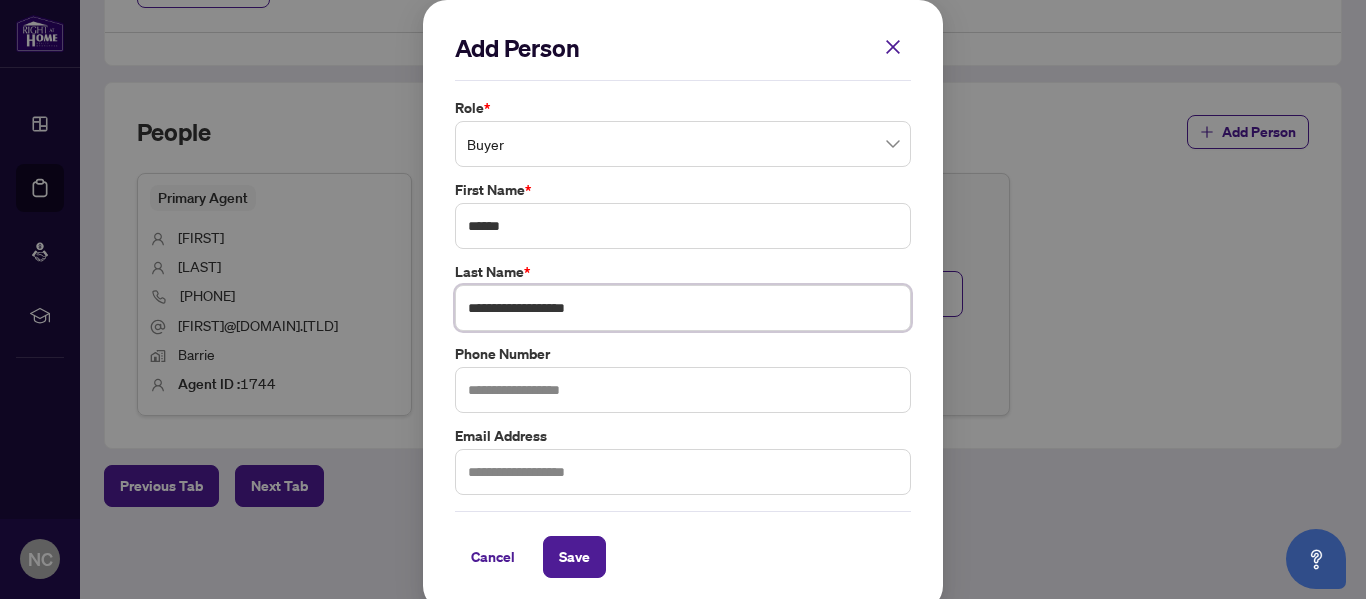 type on "**********" 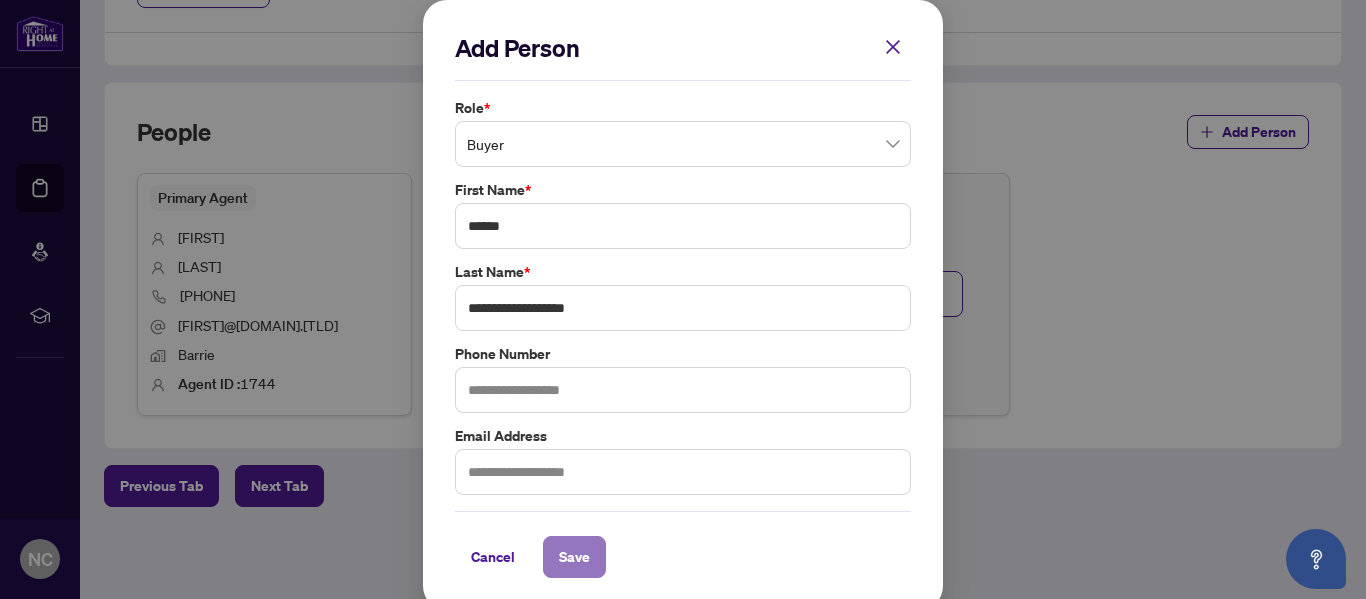 click on "Save" at bounding box center [574, 557] 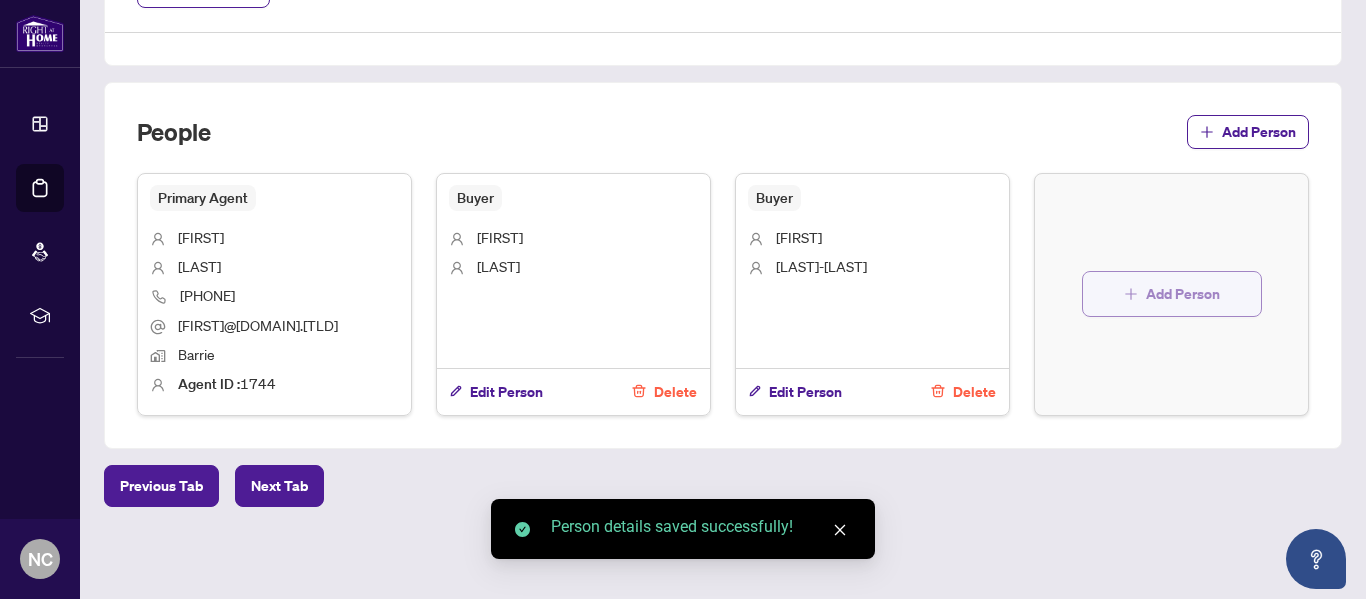 click on "Add Person" at bounding box center (1183, 294) 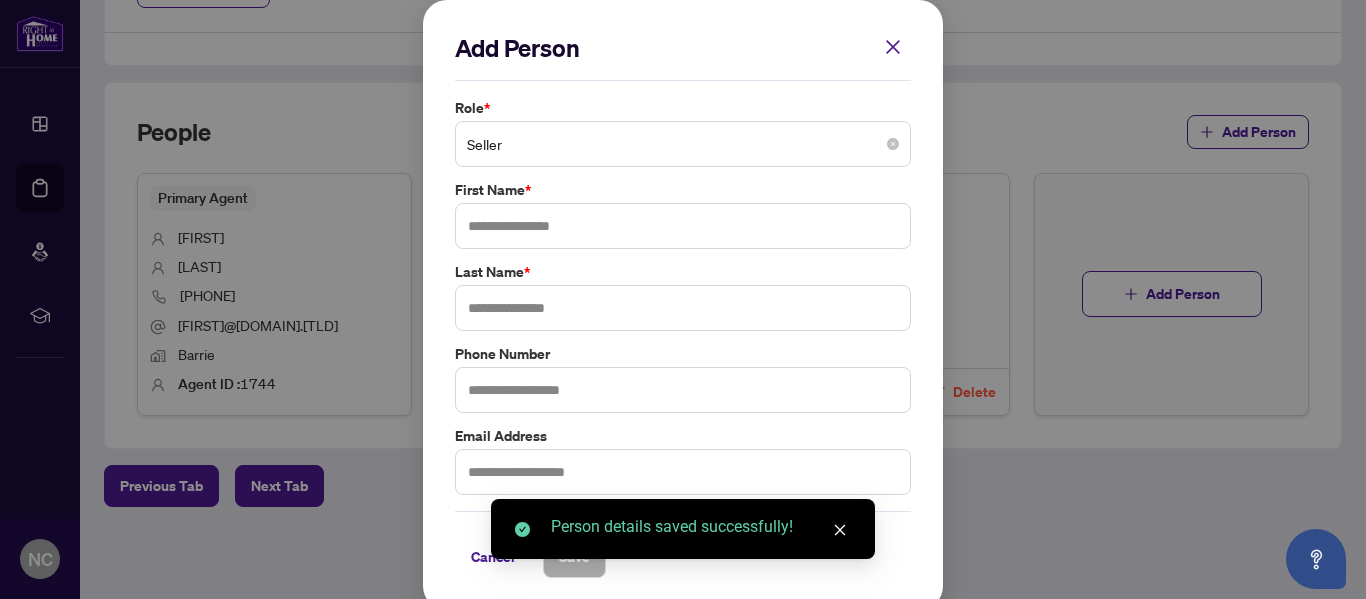 click on "Seller" at bounding box center (683, 144) 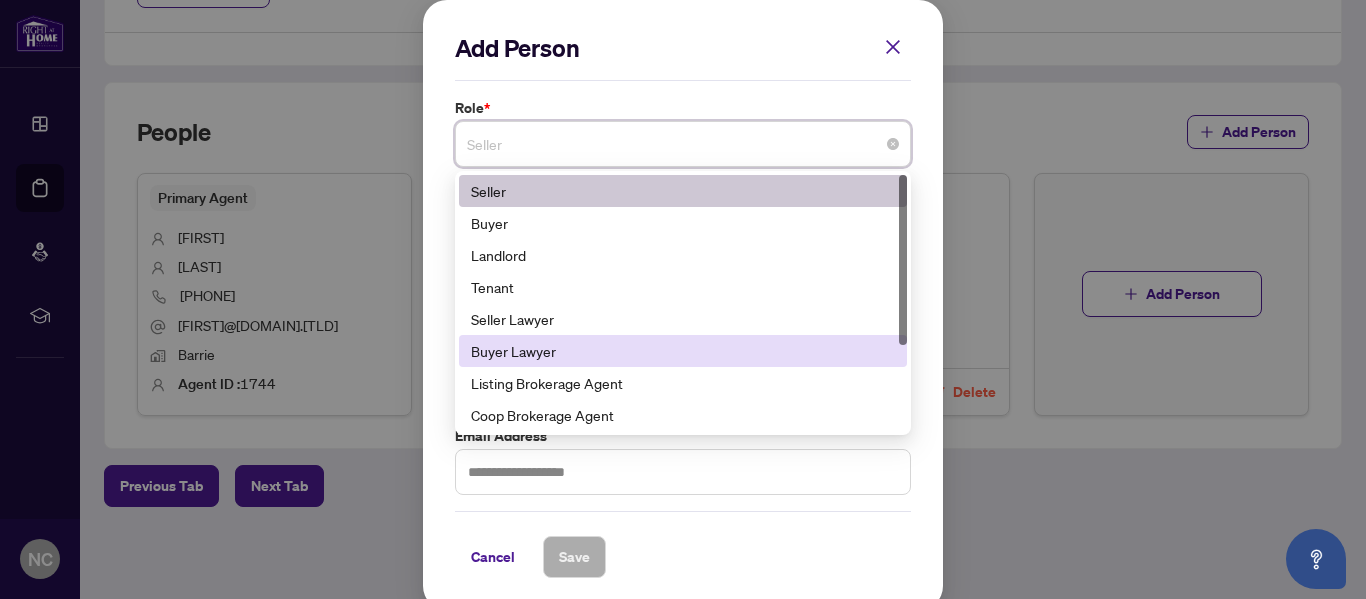click on "Buyer Lawyer" at bounding box center (683, 351) 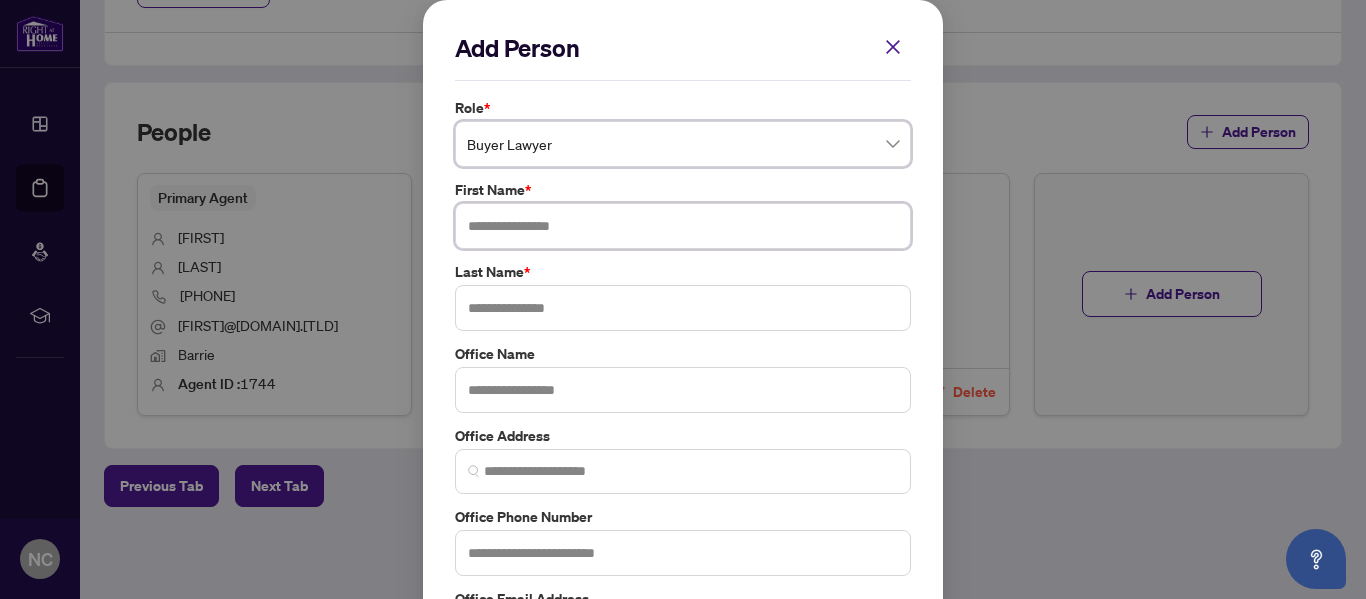 click at bounding box center (683, 226) 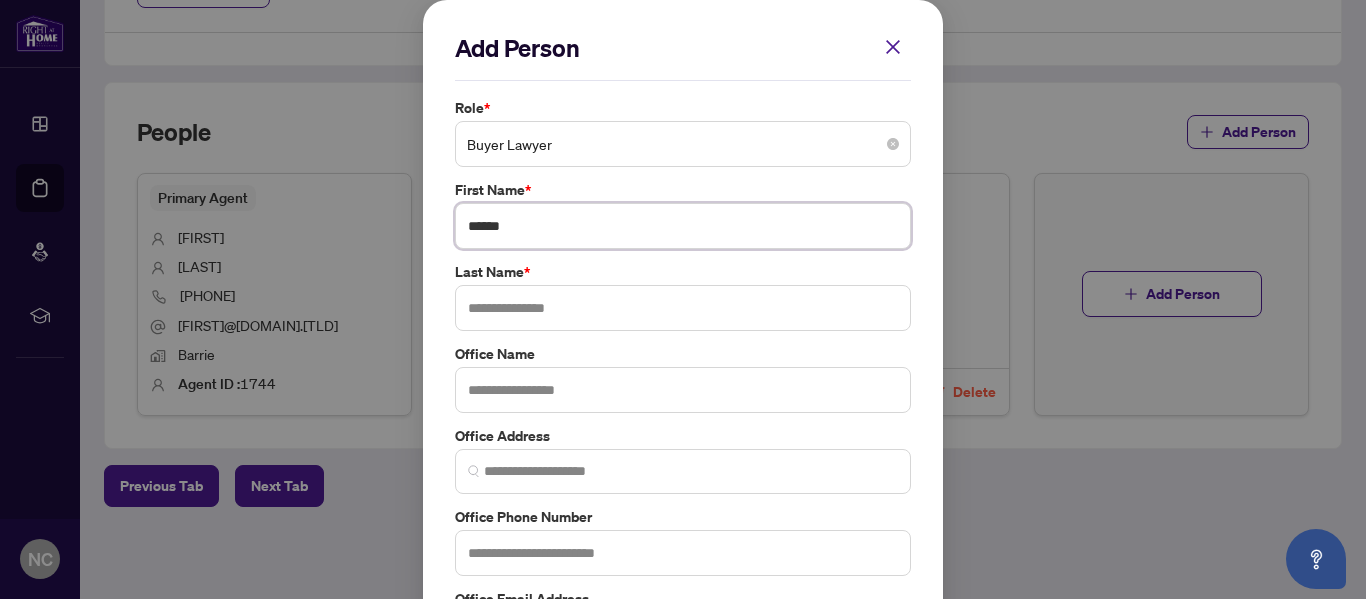 type on "*****" 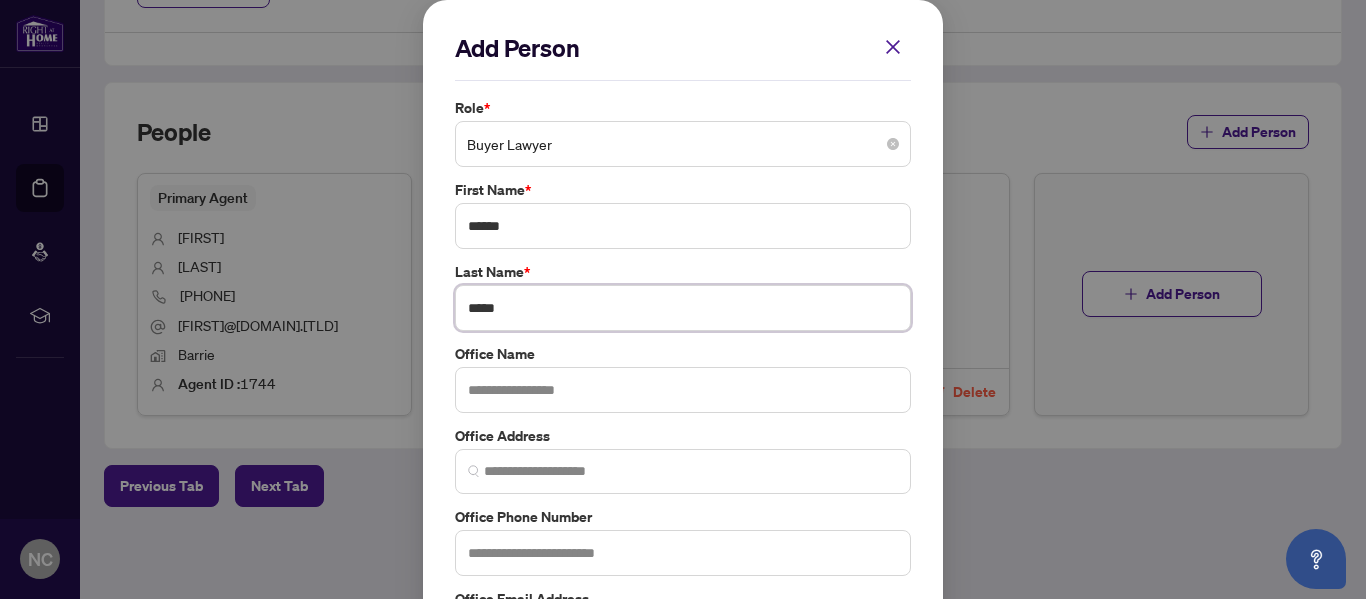 type on "*****" 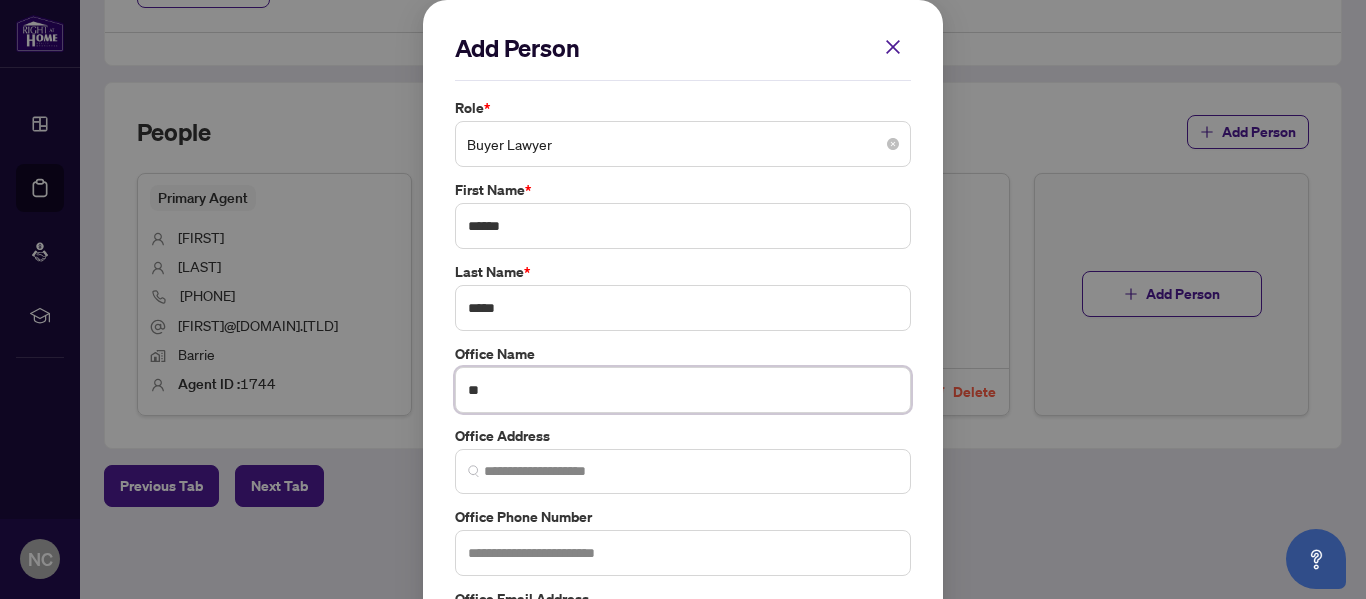 type on "*" 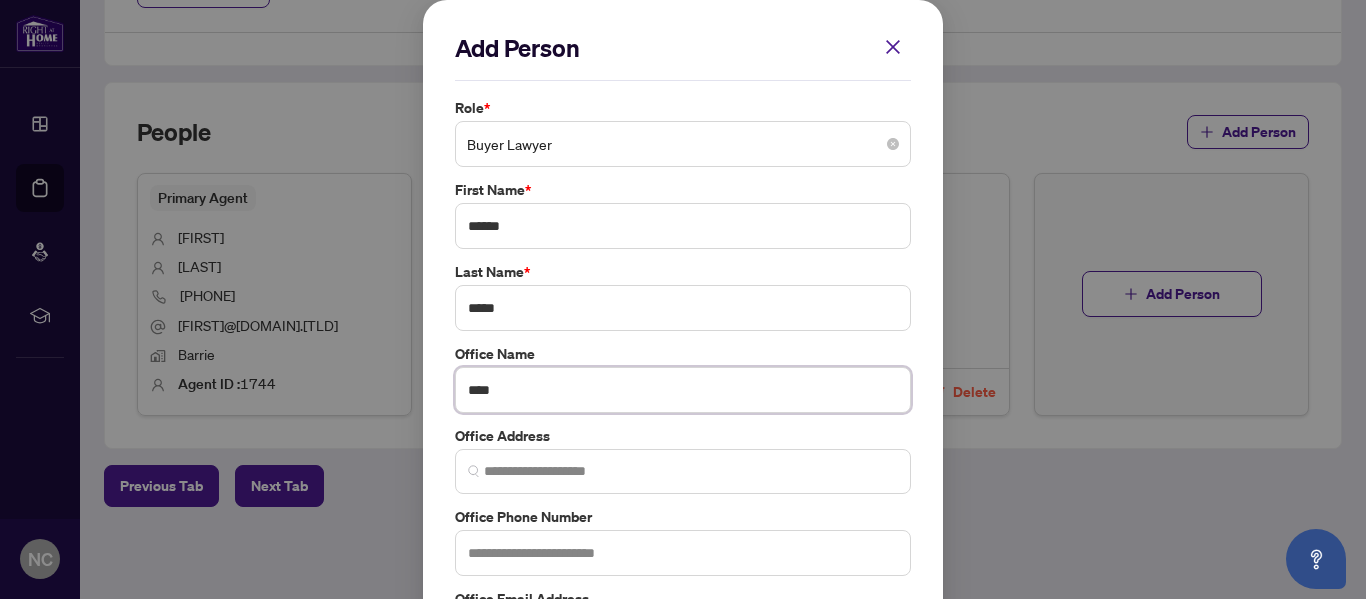 type on "*****" 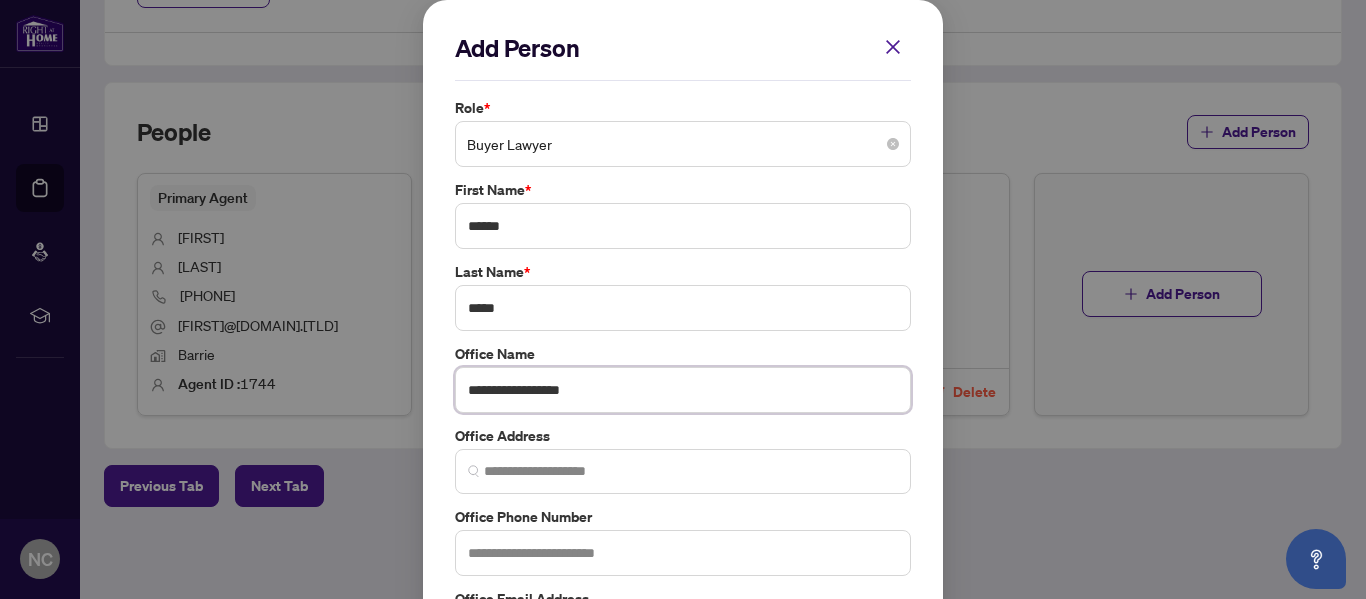 type on "**********" 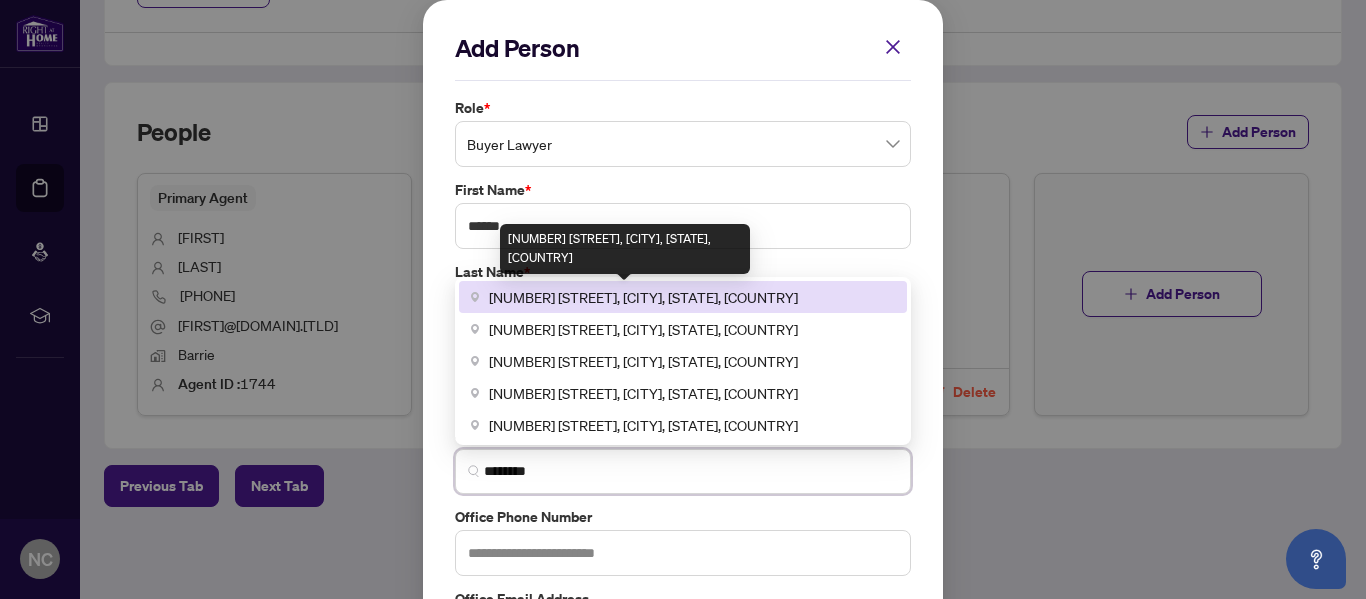 click on "[NUMBER] [STREET], [CITY], [STATE], [COUNTRY]" at bounding box center [643, 297] 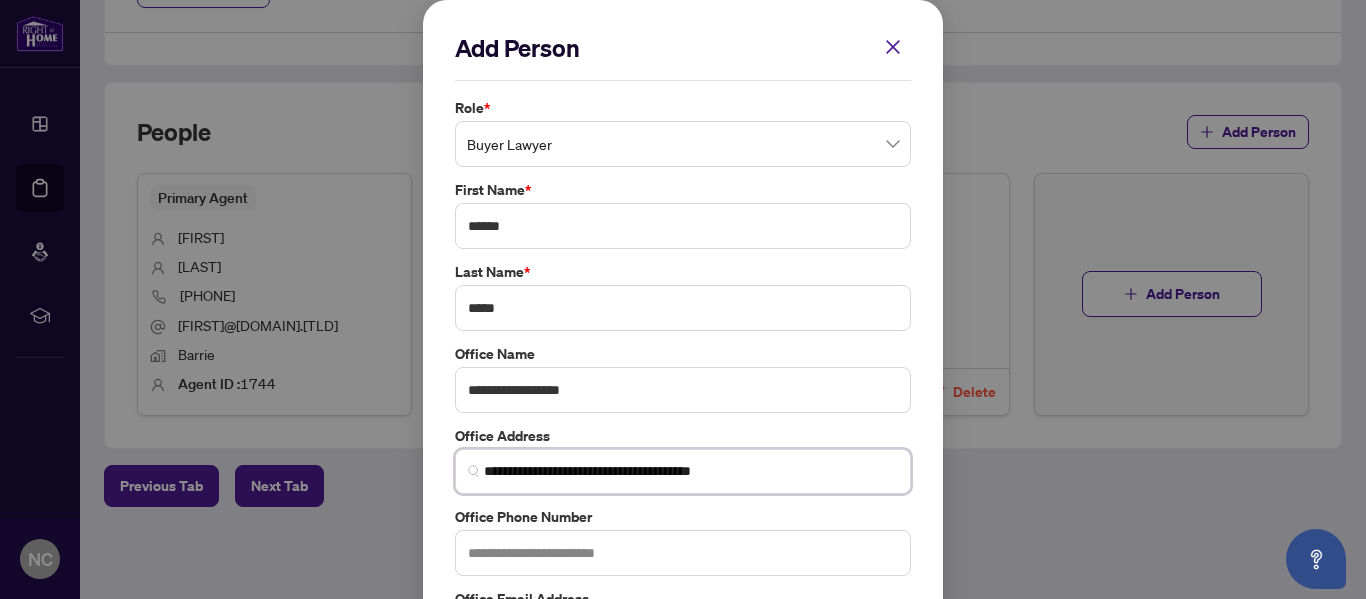scroll, scrollTop: 89, scrollLeft: 0, axis: vertical 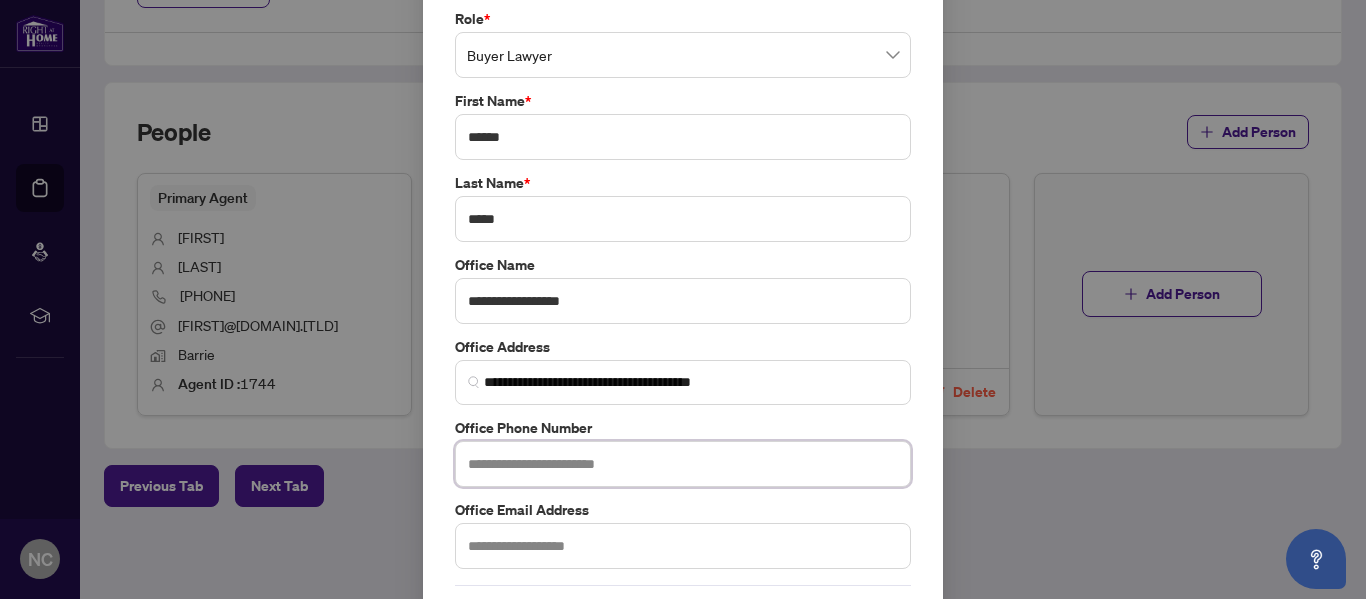 click at bounding box center [683, 464] 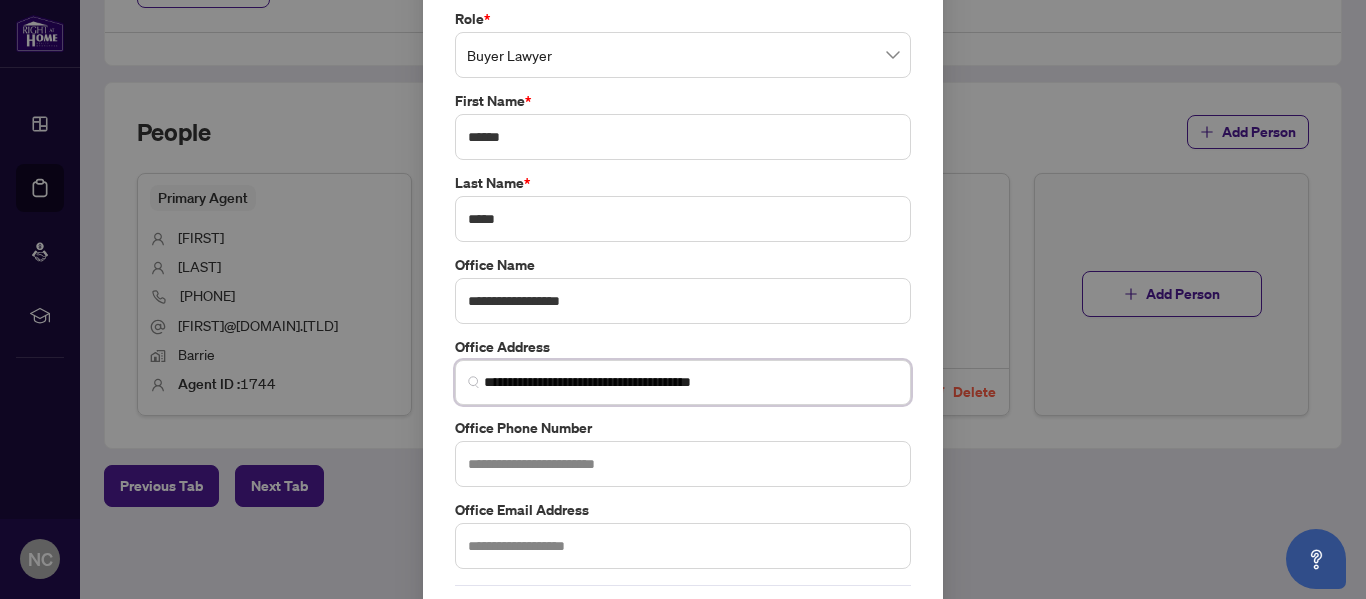click on "**********" at bounding box center [691, 382] 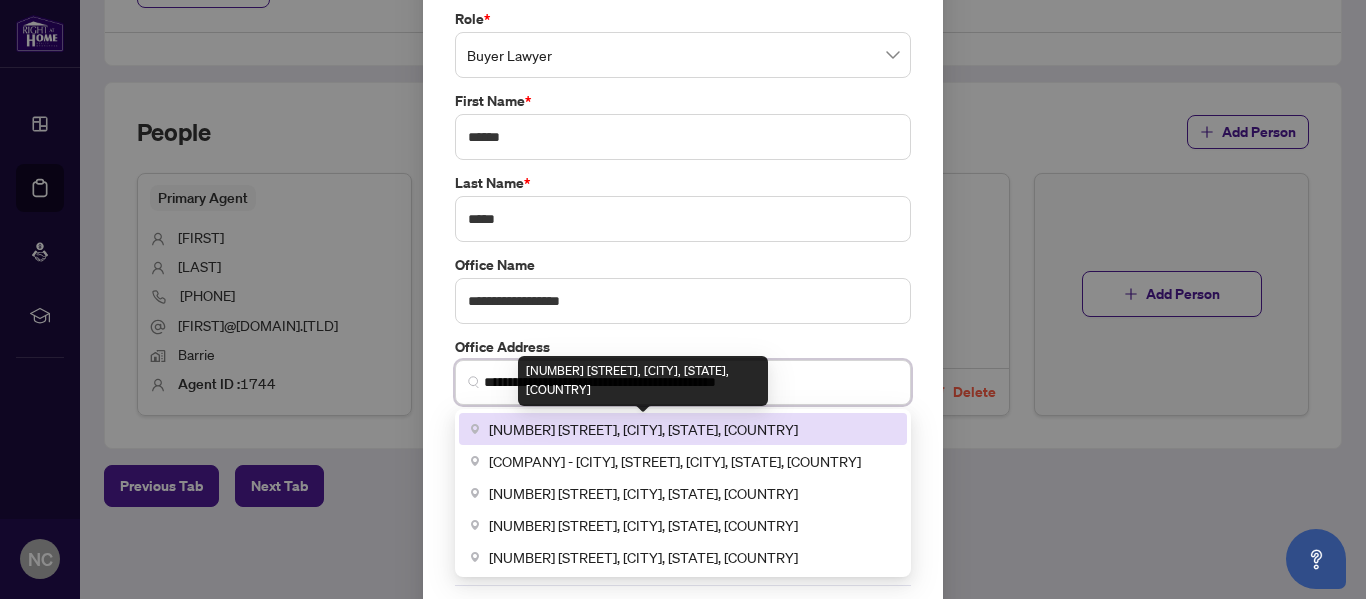 click on "[NUMBER] [STREET], [CITY], [STATE], [COUNTRY]" at bounding box center (643, 429) 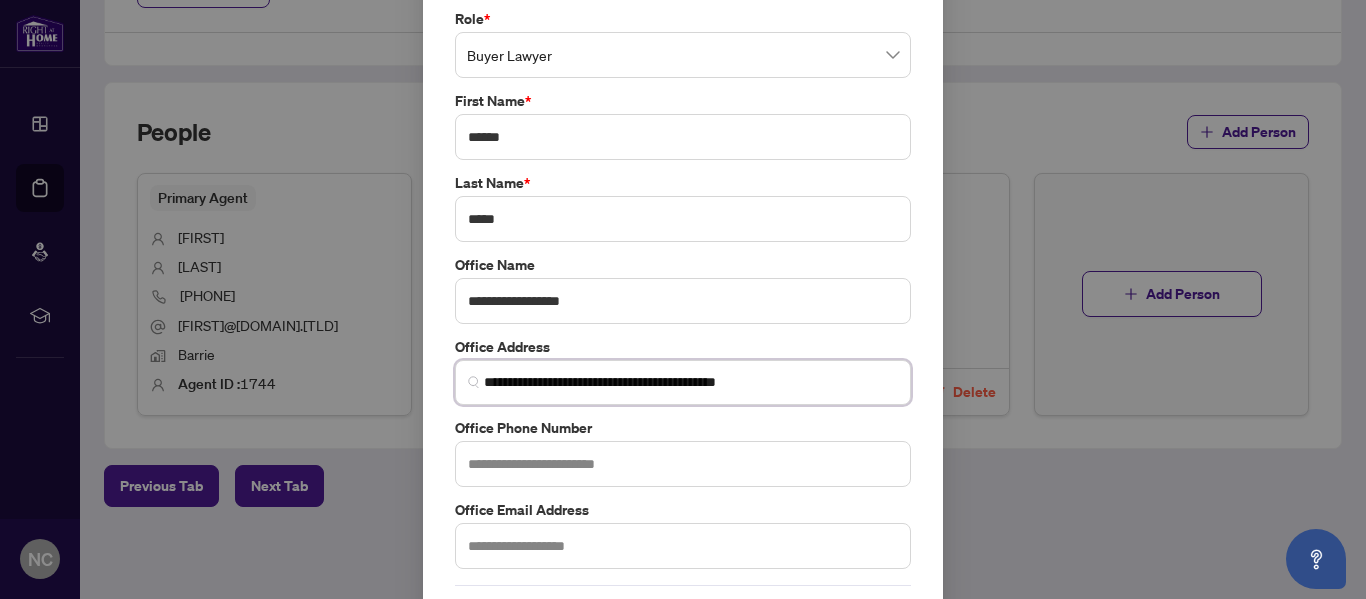 type on "**********" 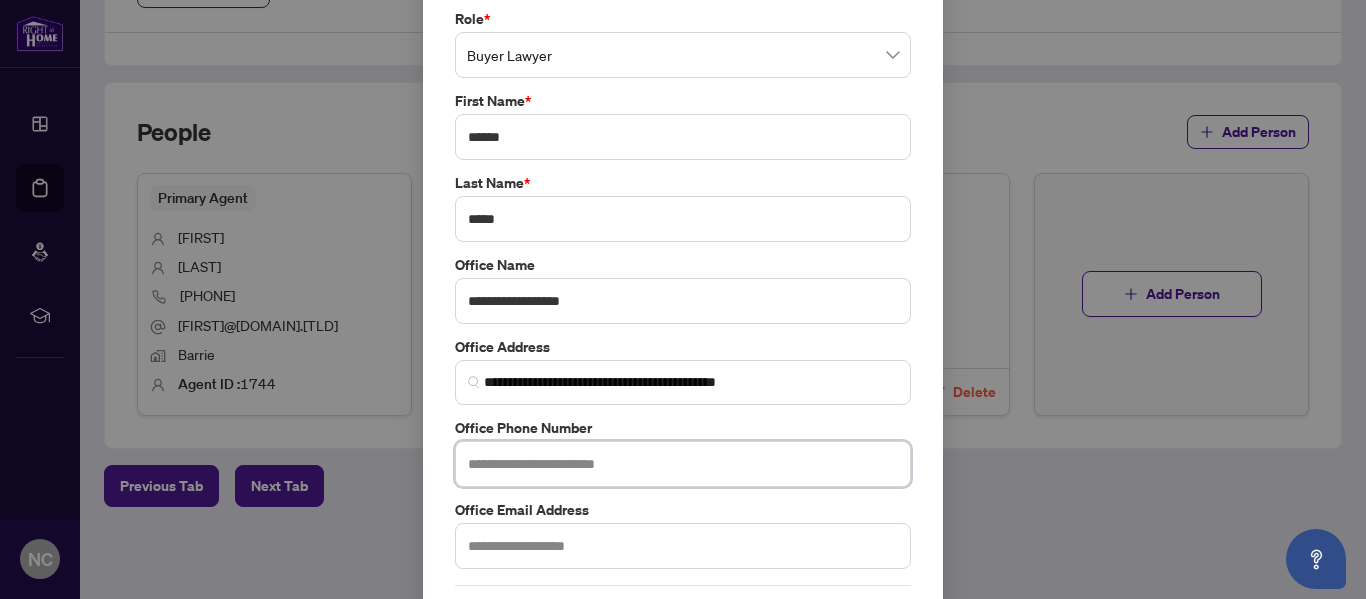 click at bounding box center [683, 464] 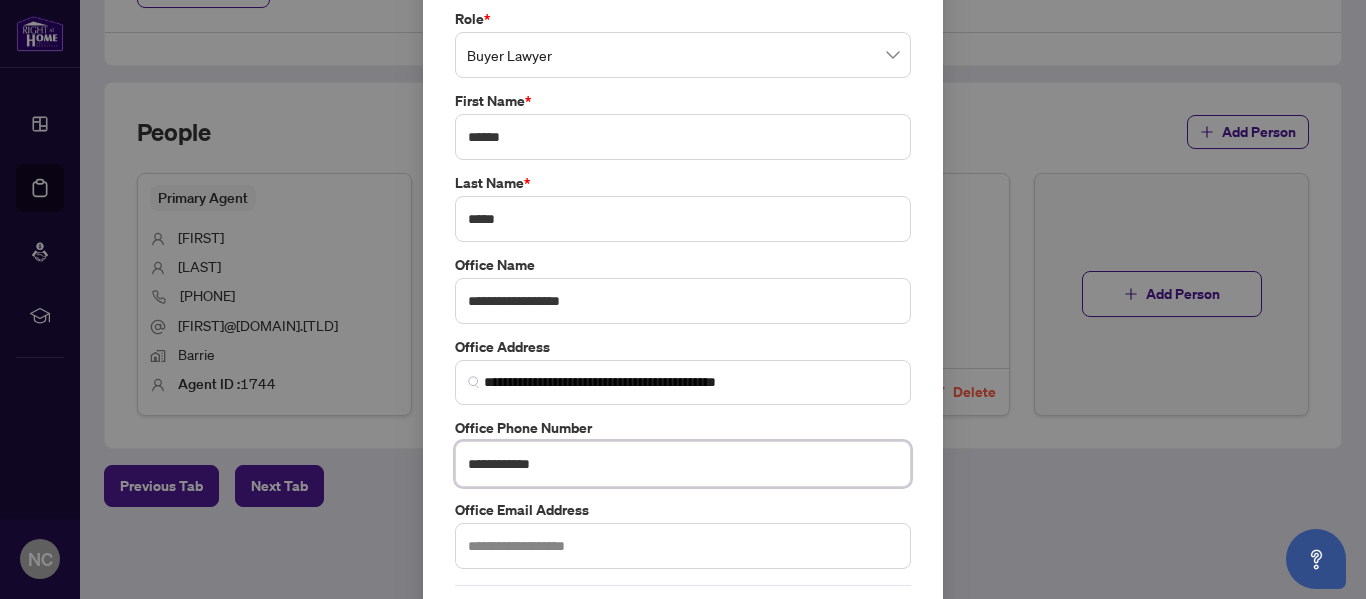 type on "**********" 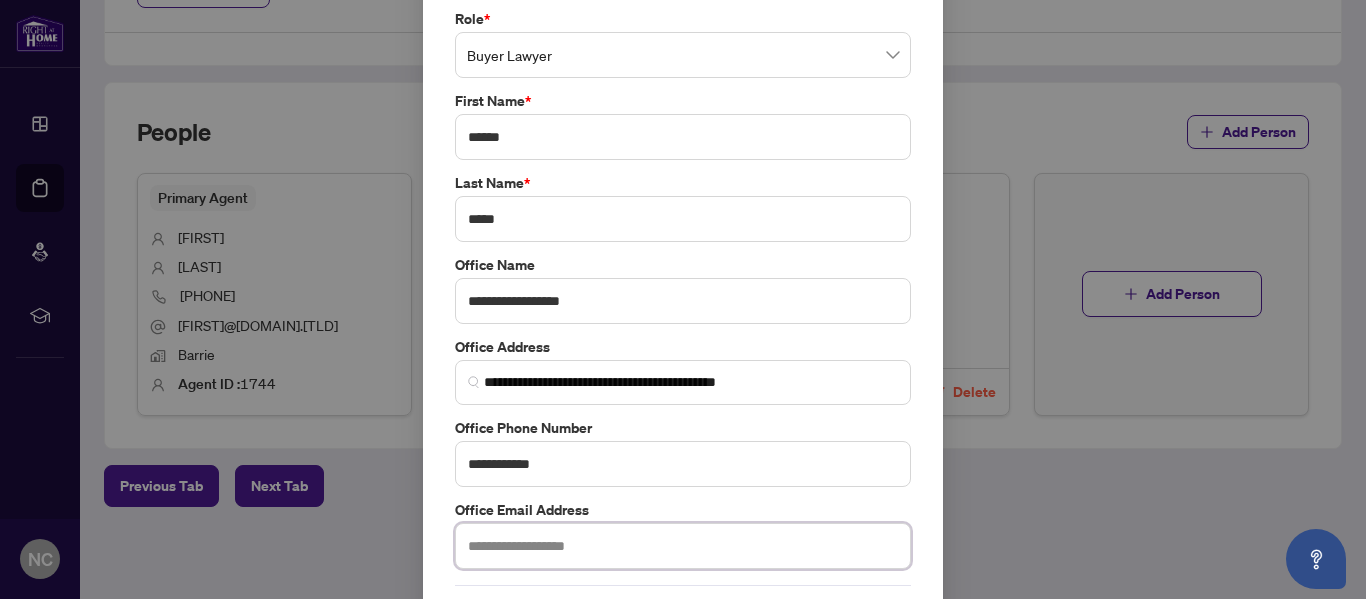 click at bounding box center (683, 546) 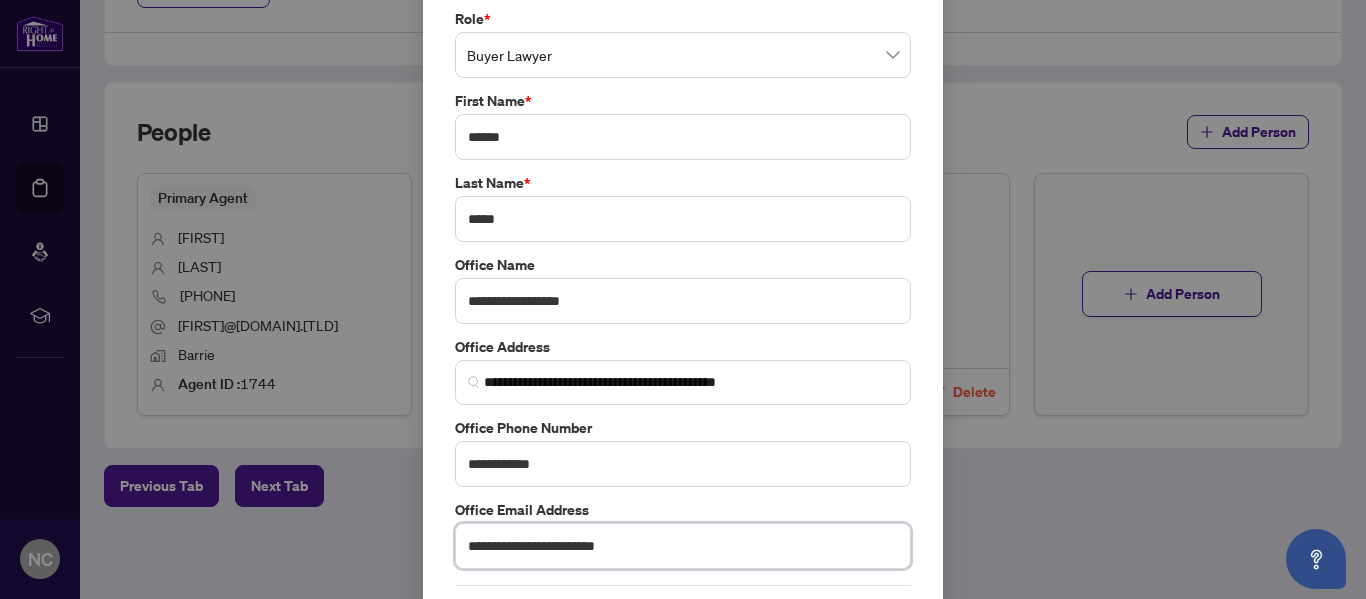 scroll, scrollTop: 174, scrollLeft: 0, axis: vertical 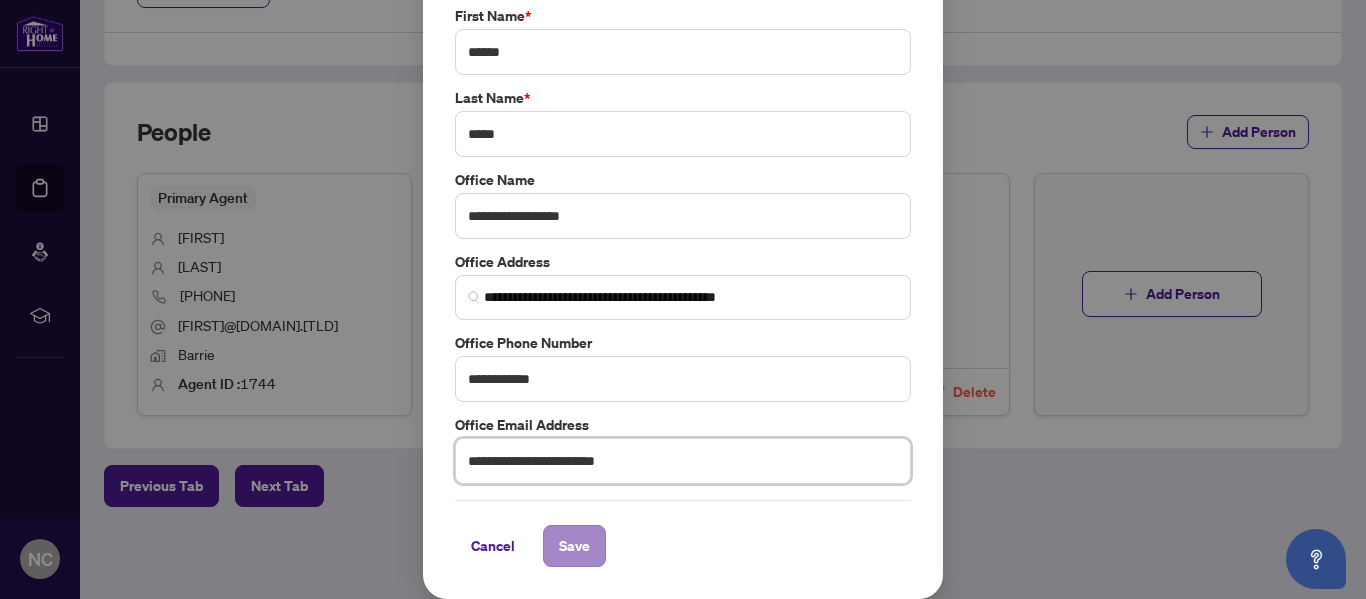 type on "**********" 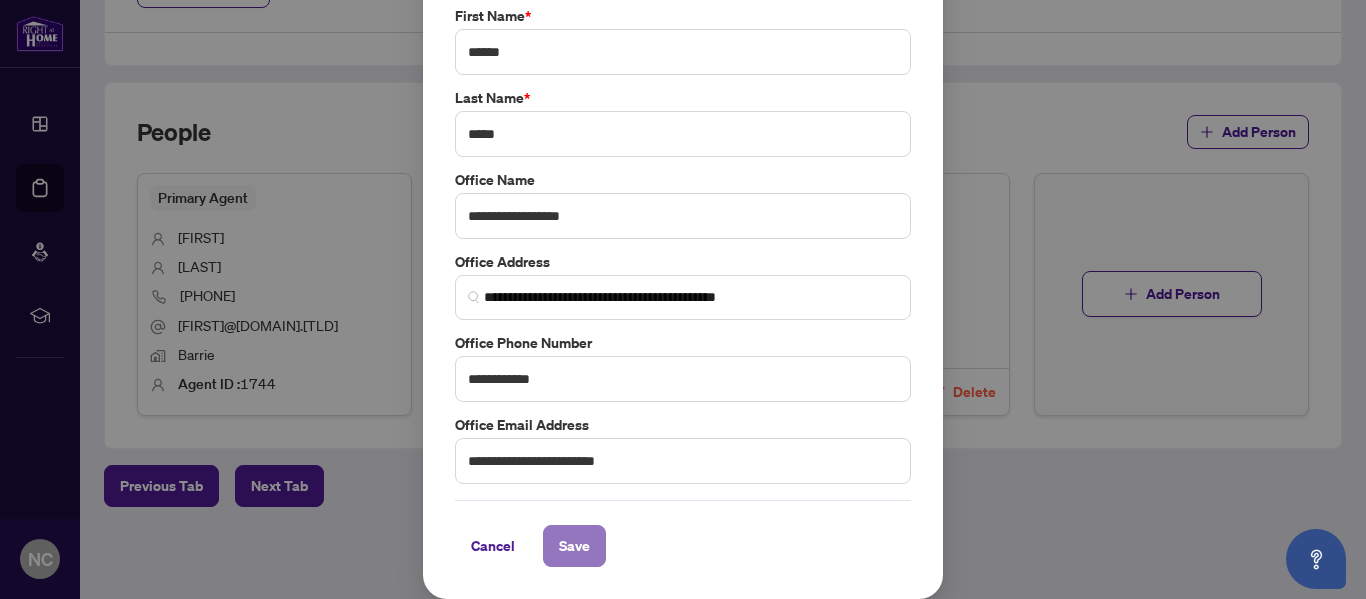 click on "Save" at bounding box center [574, 546] 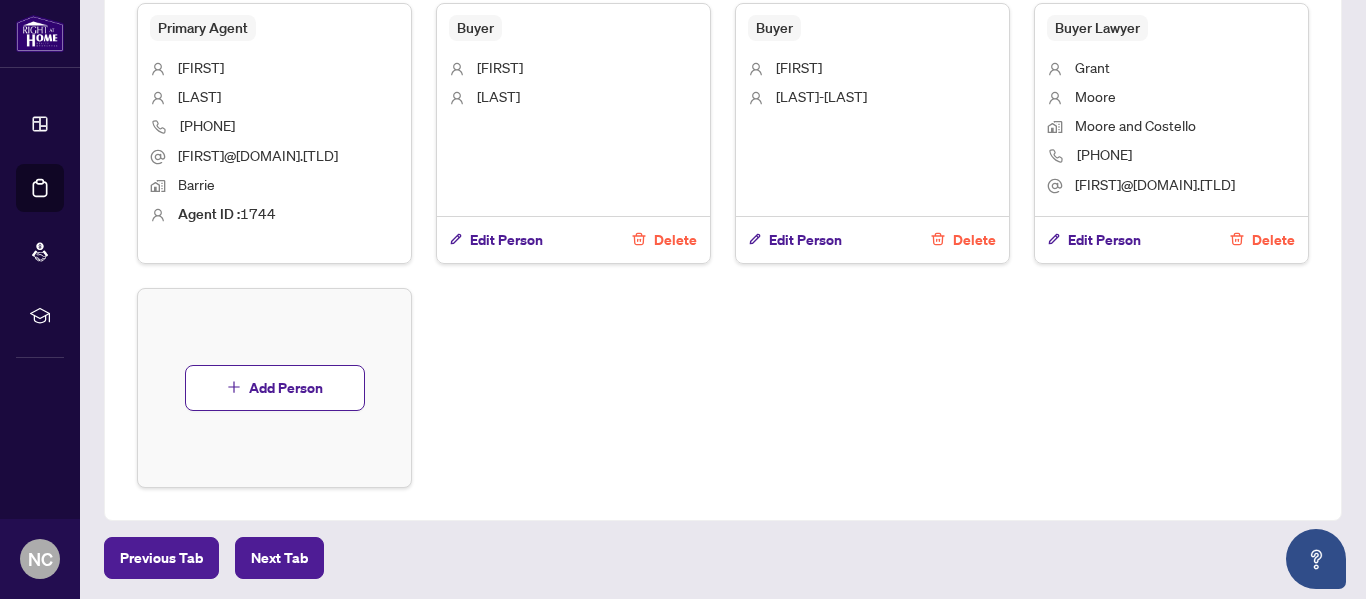 scroll, scrollTop: 1281, scrollLeft: 0, axis: vertical 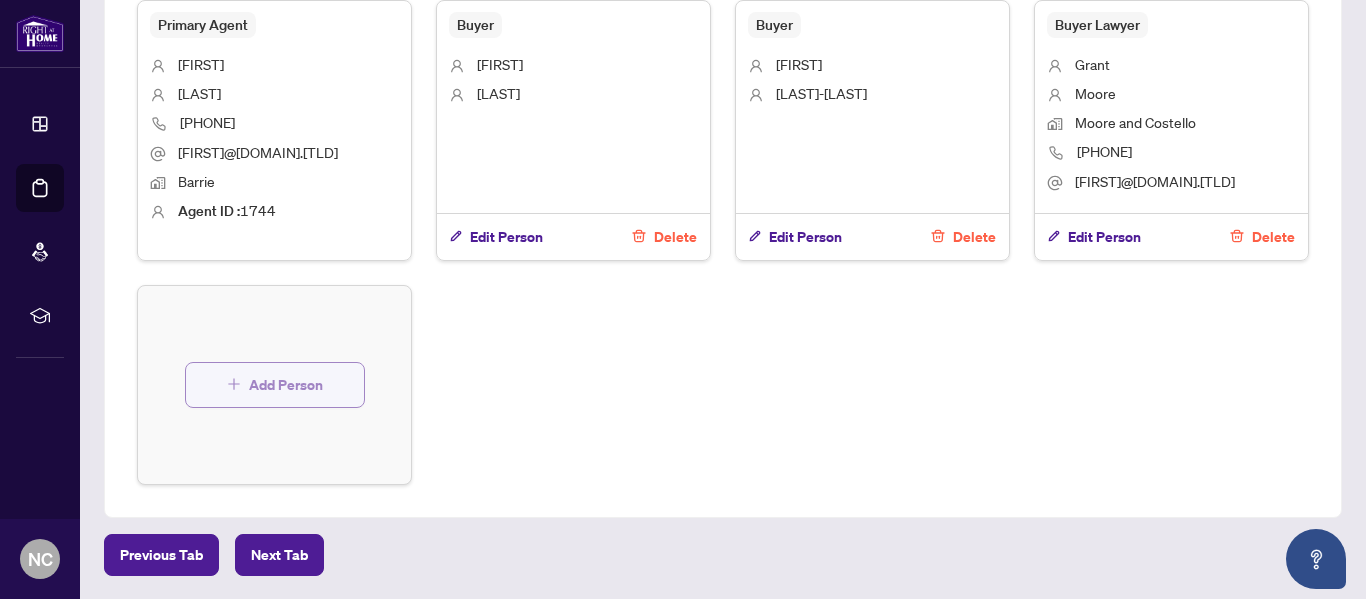 click on "Add Person" at bounding box center (286, 385) 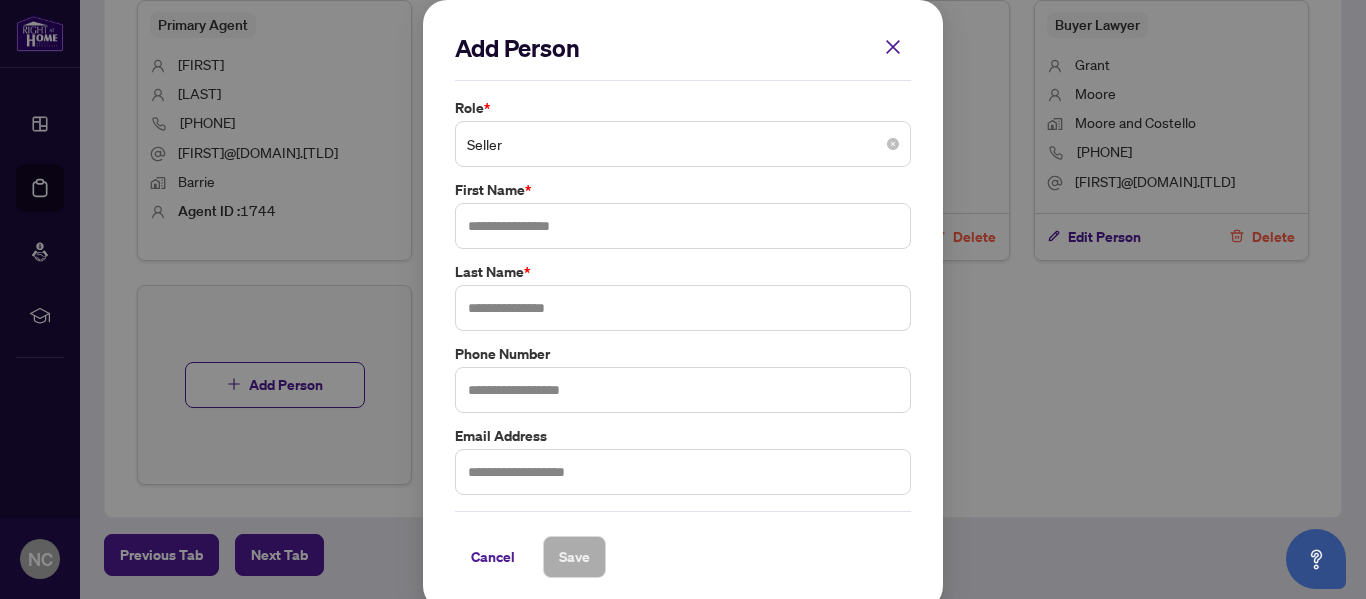 click on "Seller" at bounding box center [683, 144] 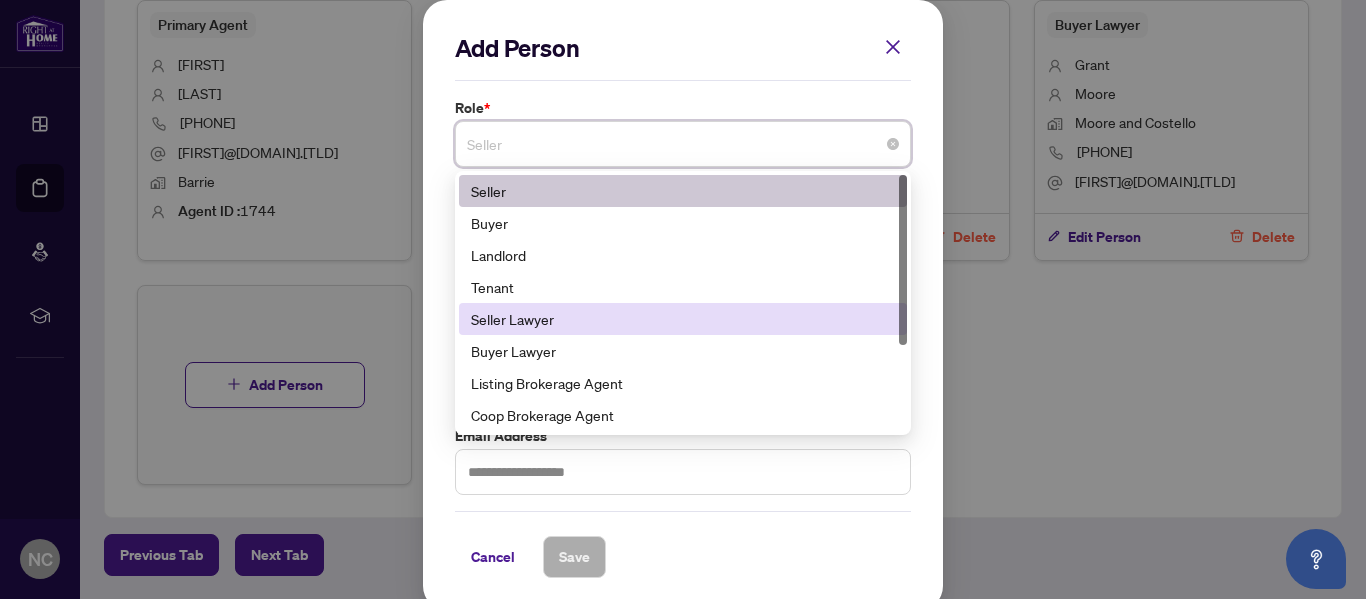 click on "Seller Lawyer" at bounding box center [683, 319] 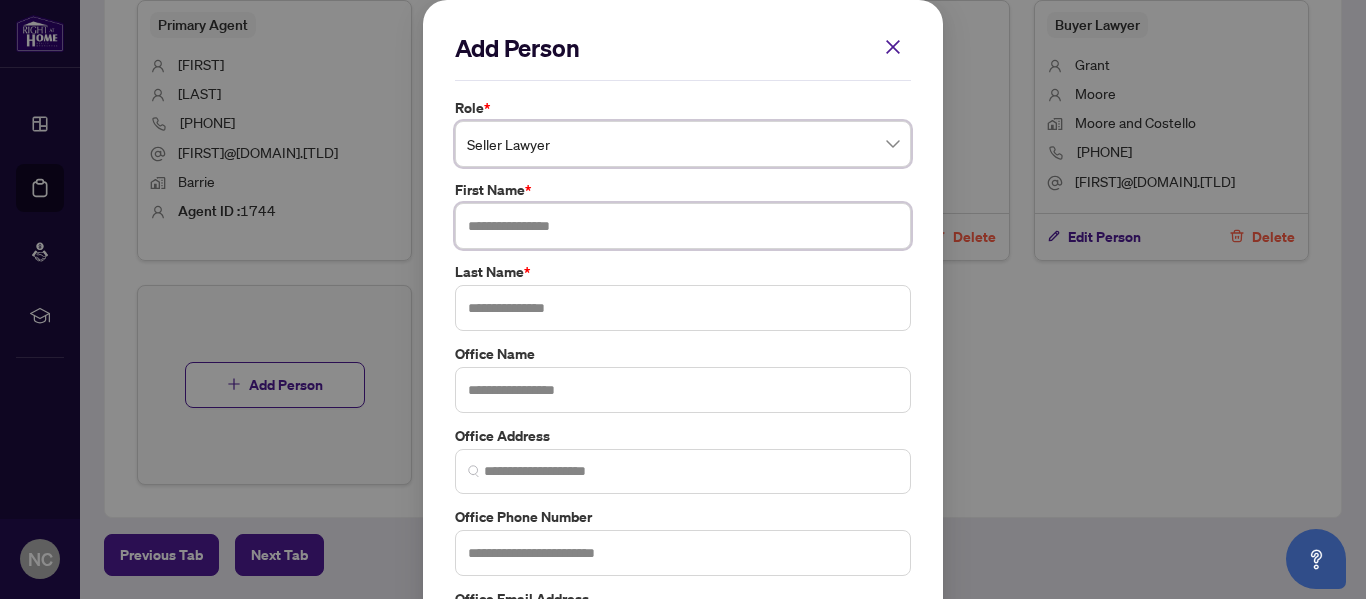 click at bounding box center (683, 226) 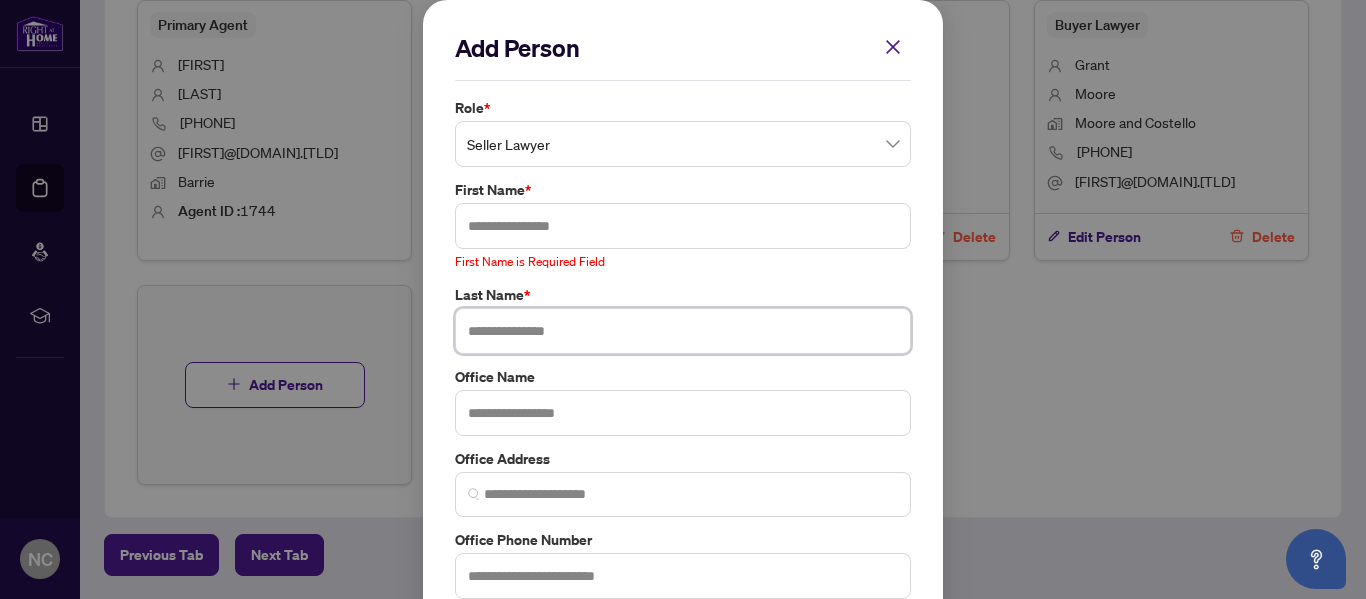 click at bounding box center [683, 331] 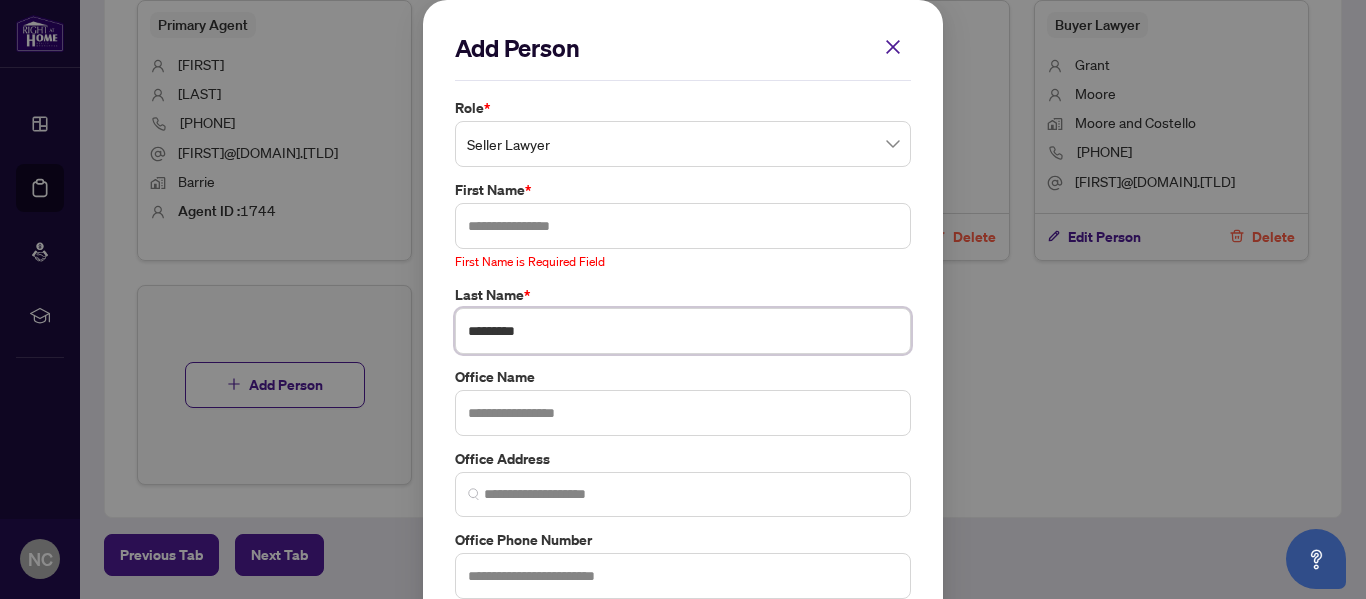 type on "*********" 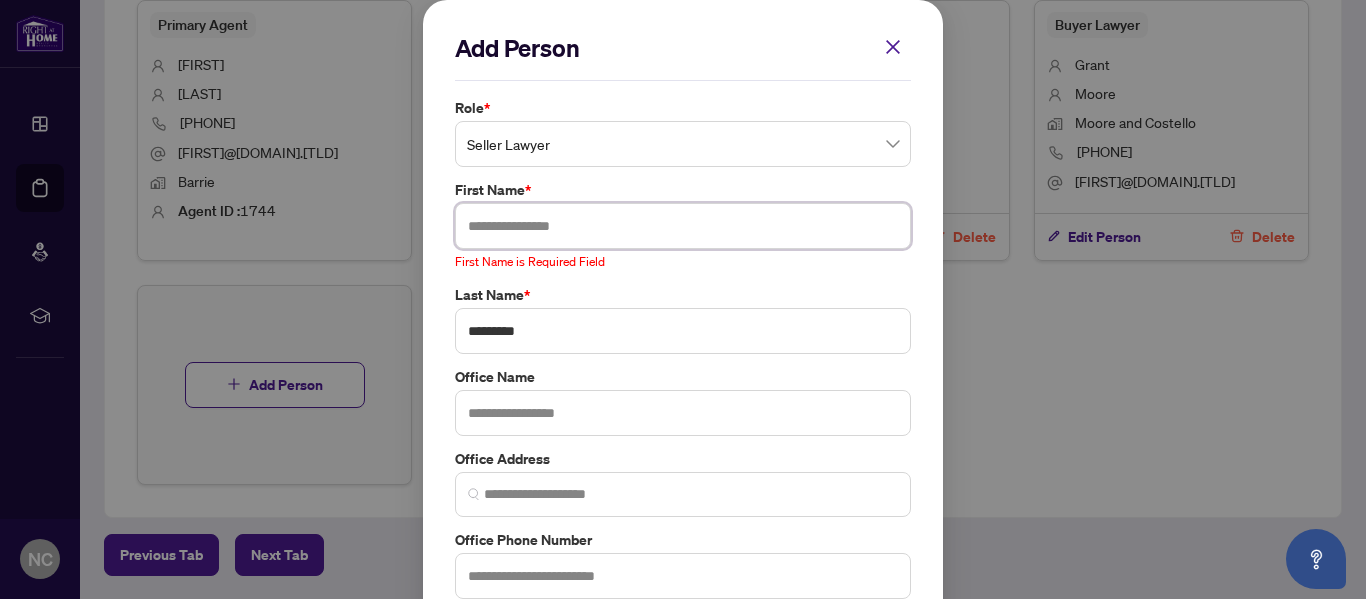 click at bounding box center [683, 226] 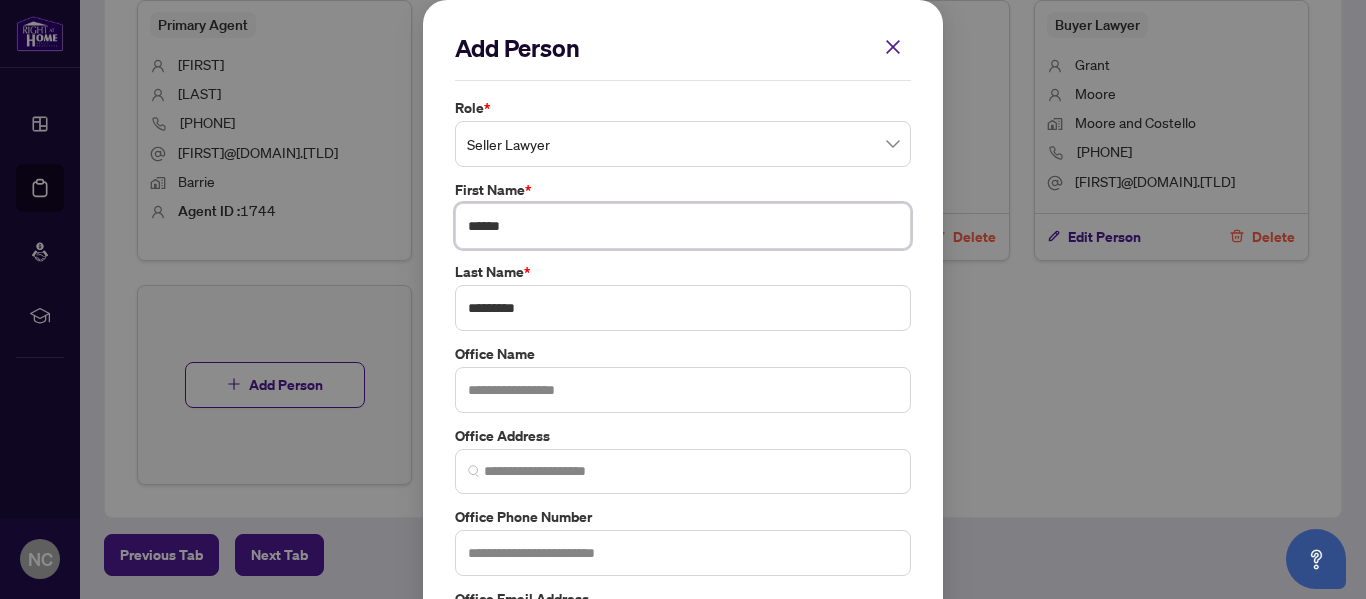 type on "******" 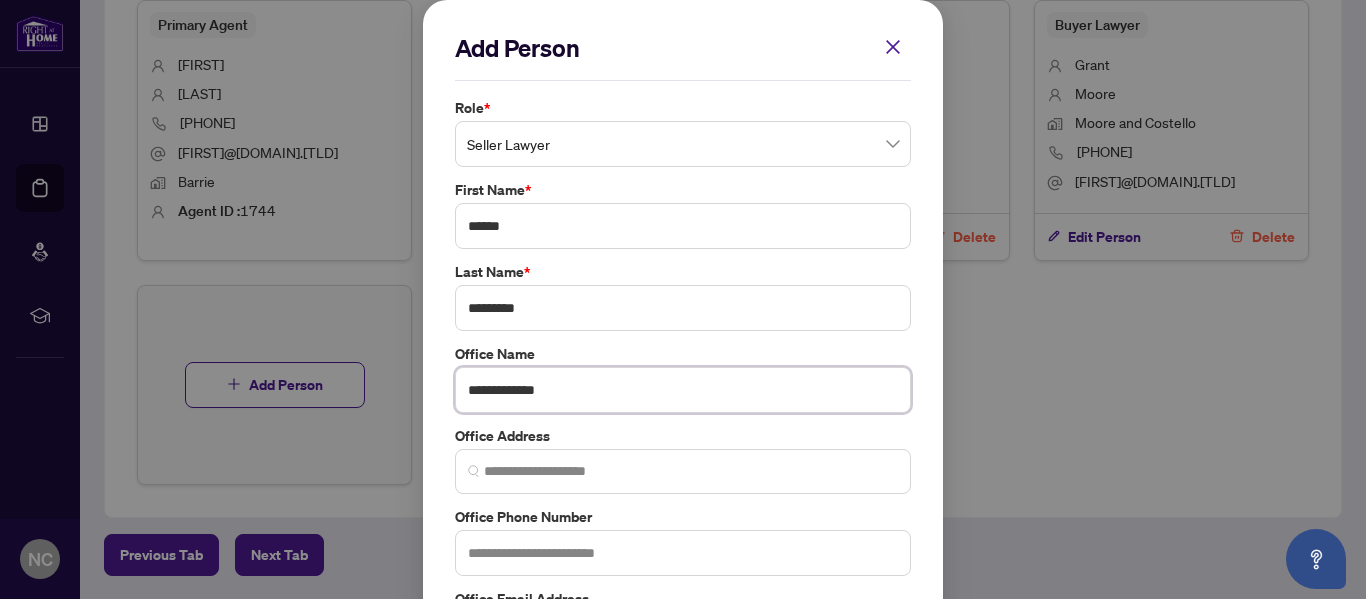 type on "**********" 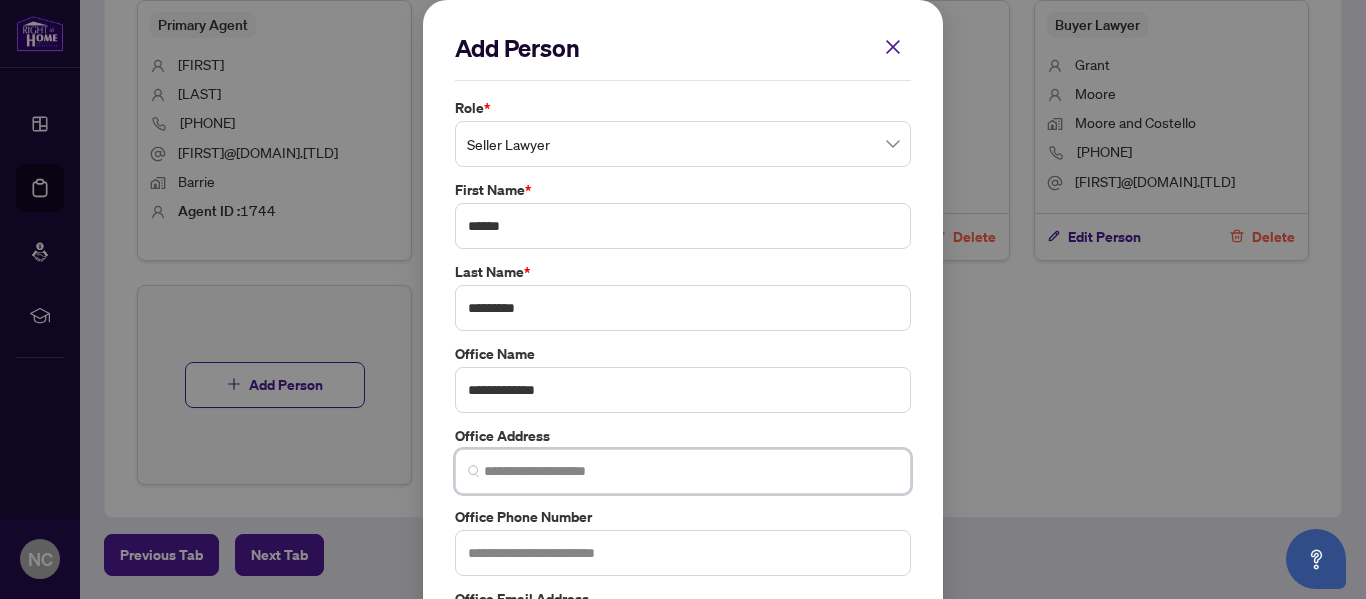 paste on "**********" 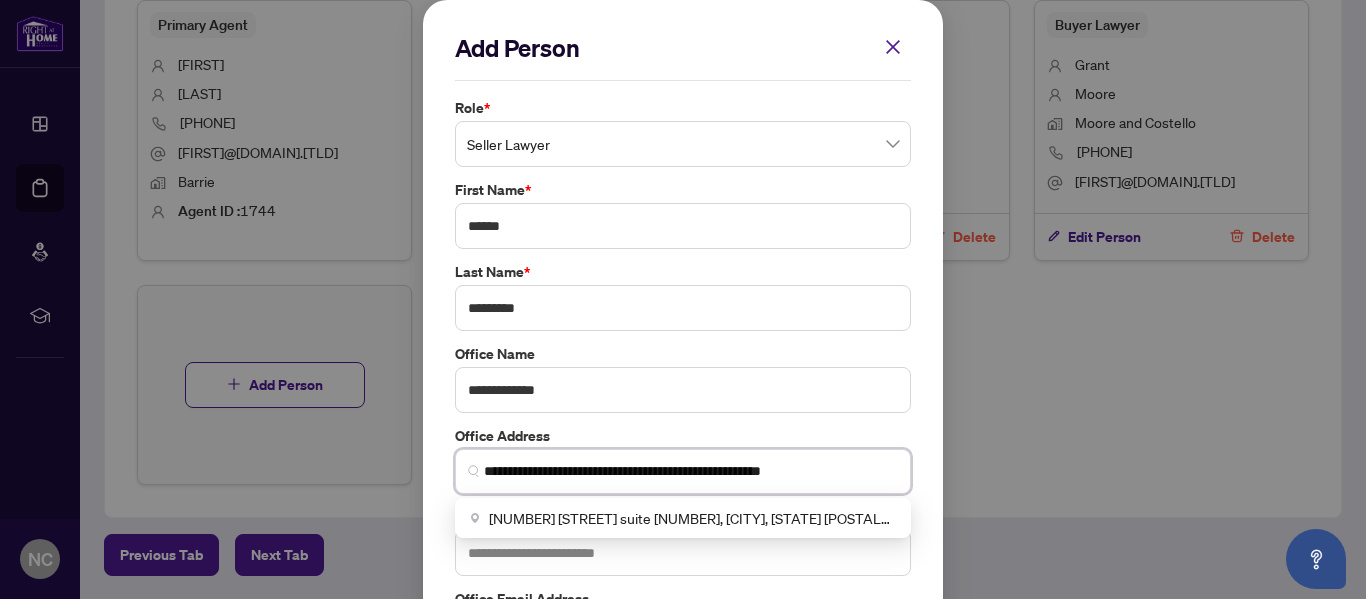 scroll, scrollTop: 51, scrollLeft: 0, axis: vertical 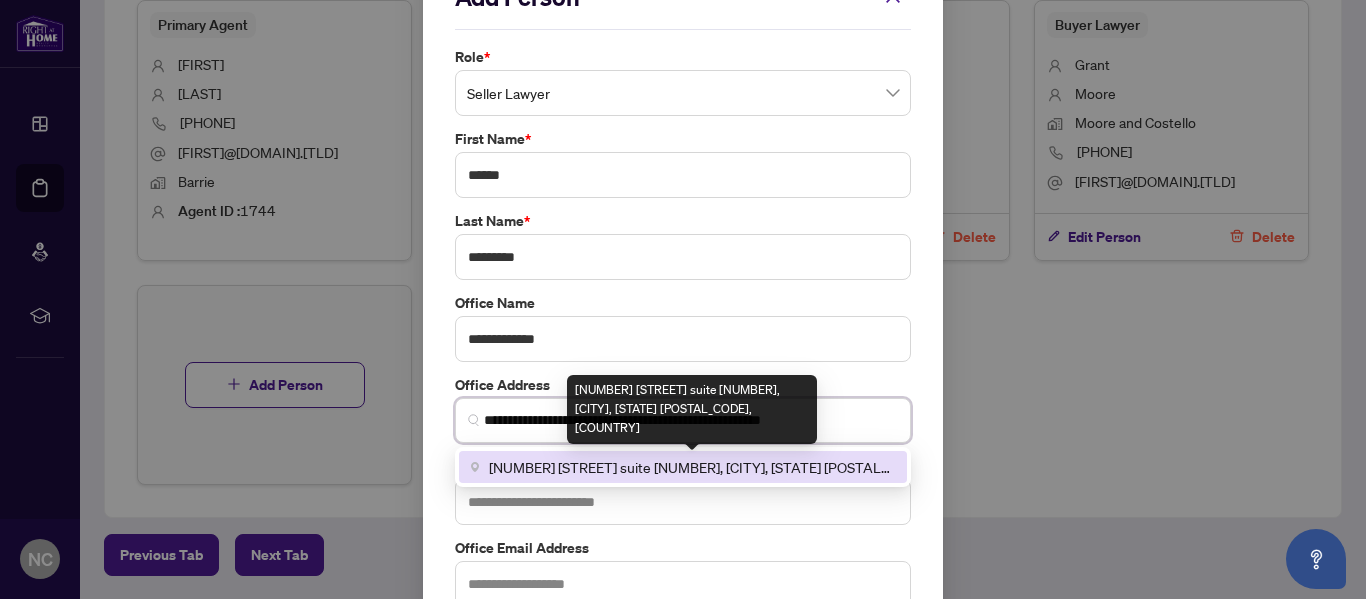 click on "[NUMBER] [STREET] suite [NUMBER], [CITY], [STATE] [POSTAL_CODE], [COUNTRY]" at bounding box center [692, 467] 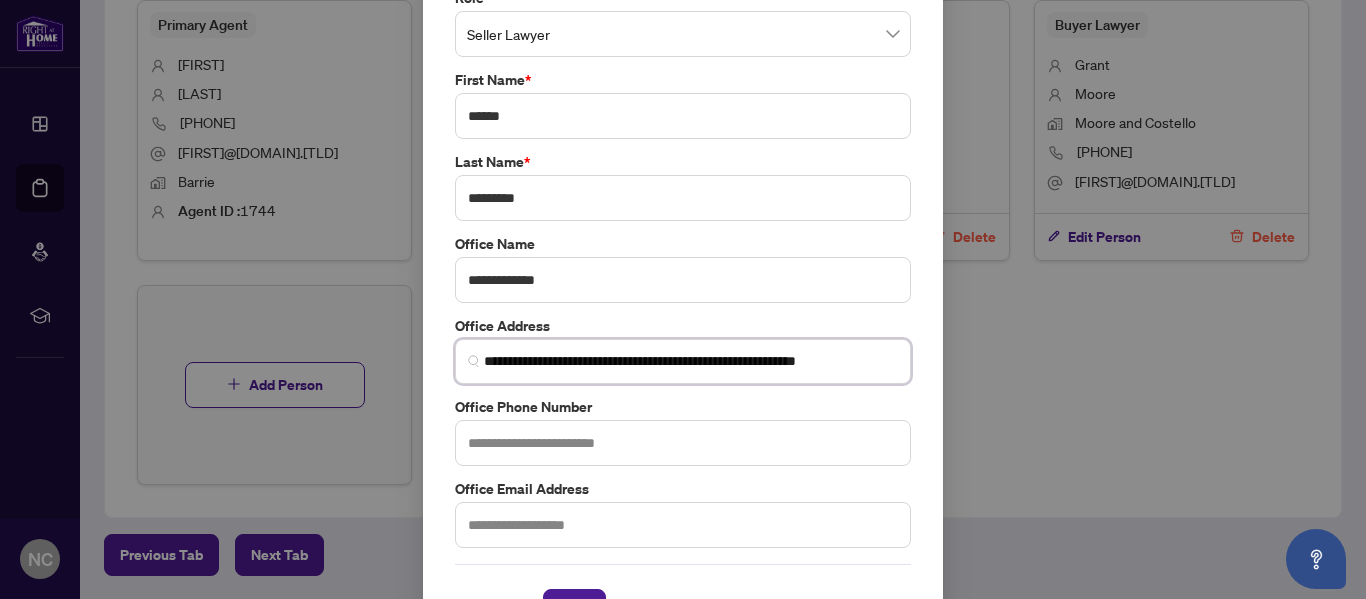 scroll, scrollTop: 112, scrollLeft: 0, axis: vertical 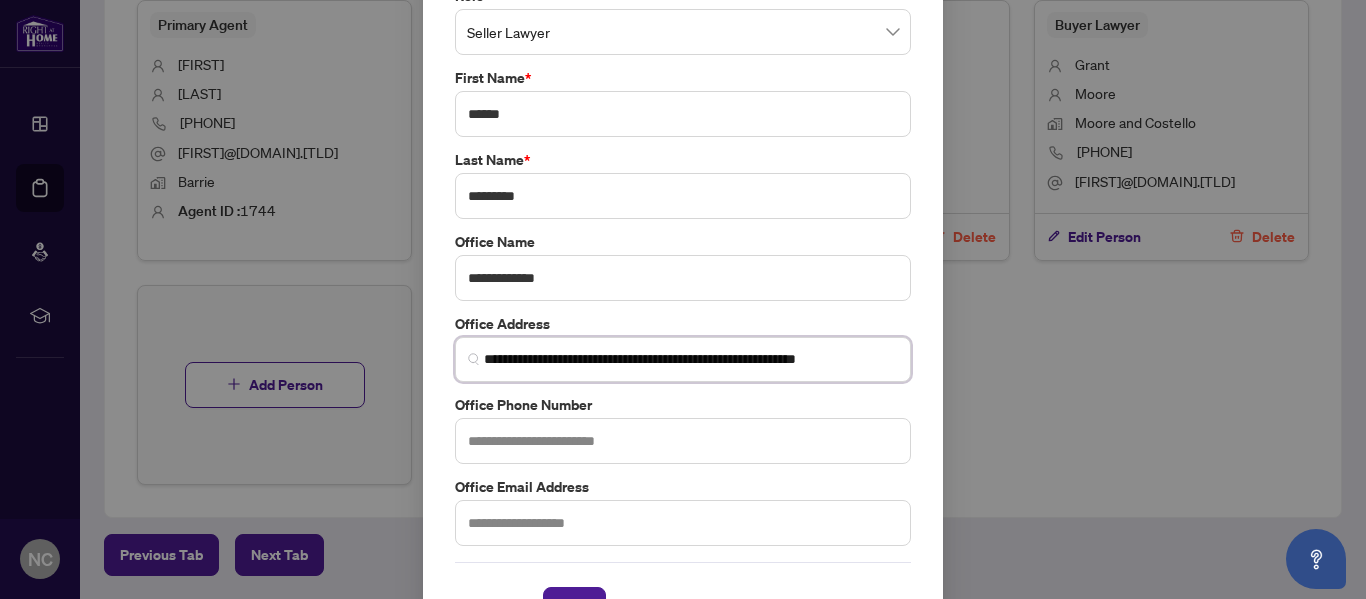 type on "**********" 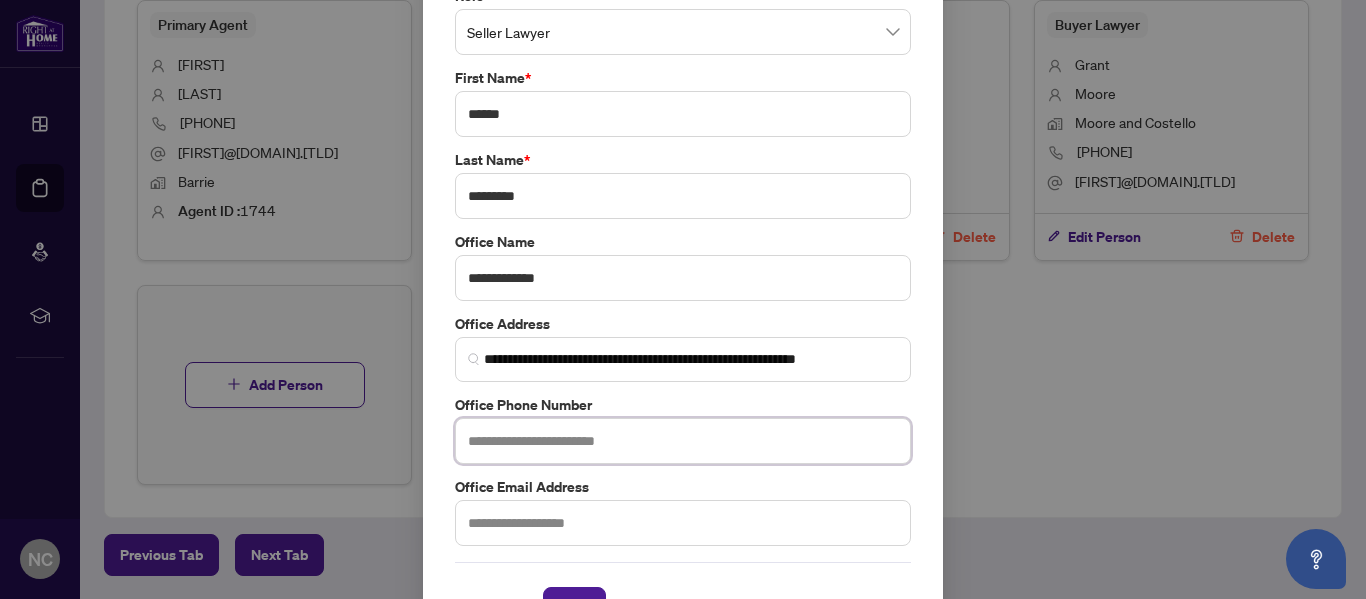 click at bounding box center [683, 441] 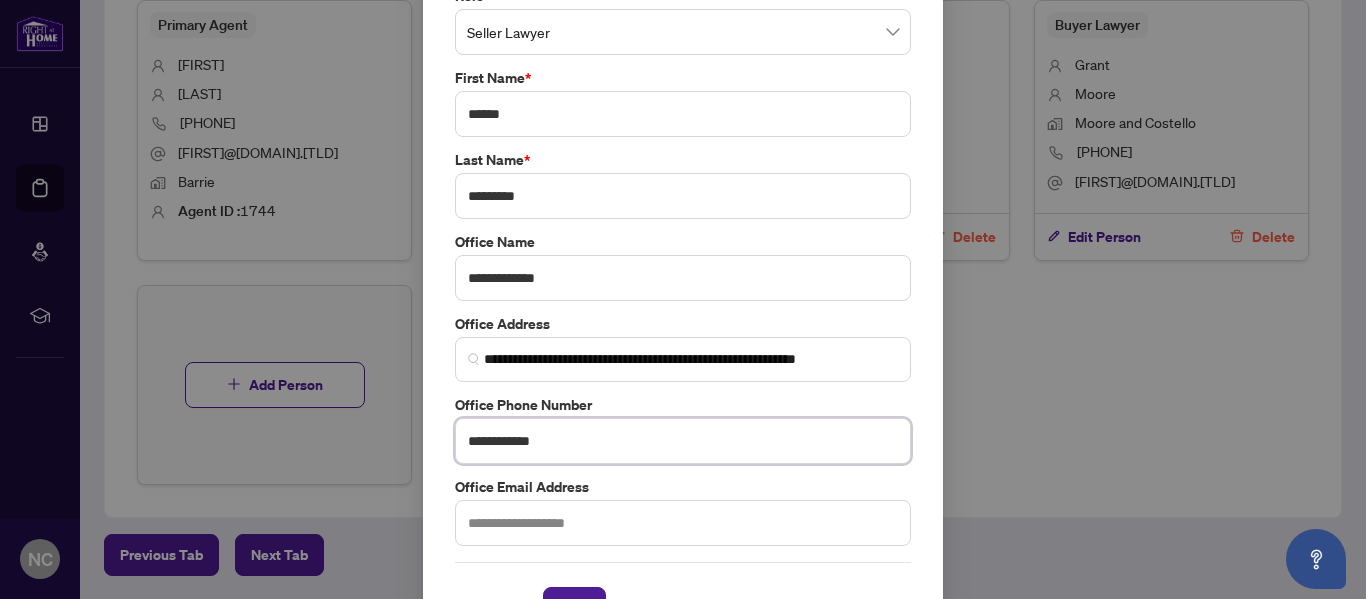 type on "**********" 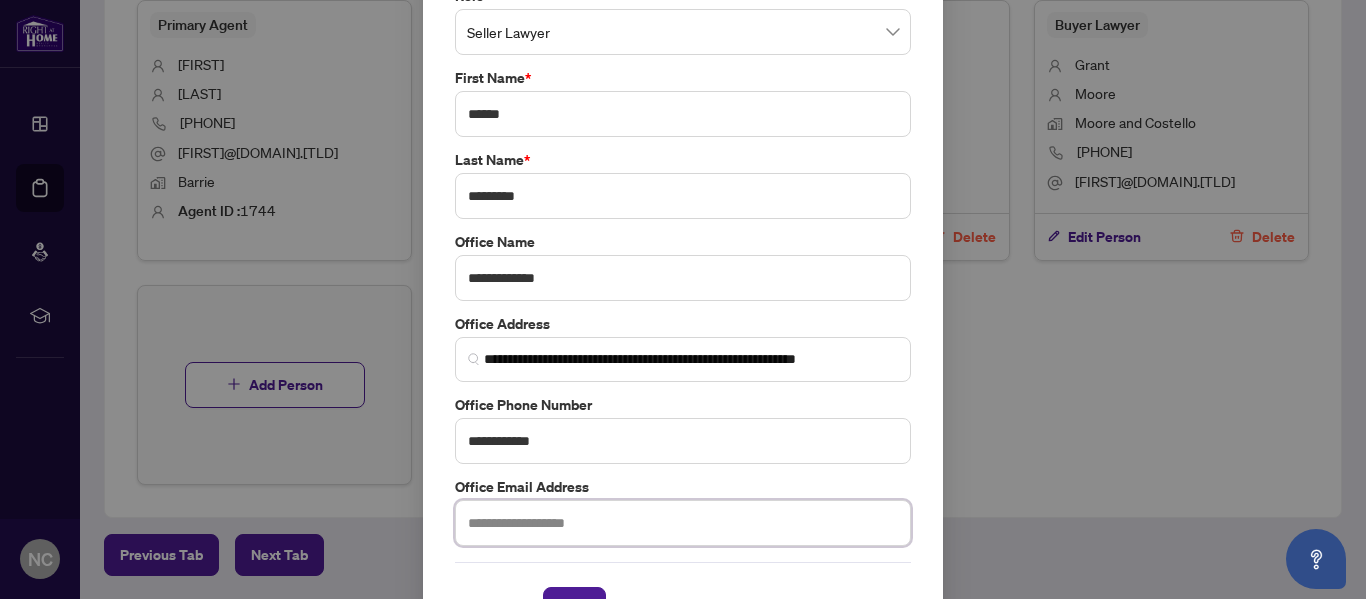 click at bounding box center (683, 523) 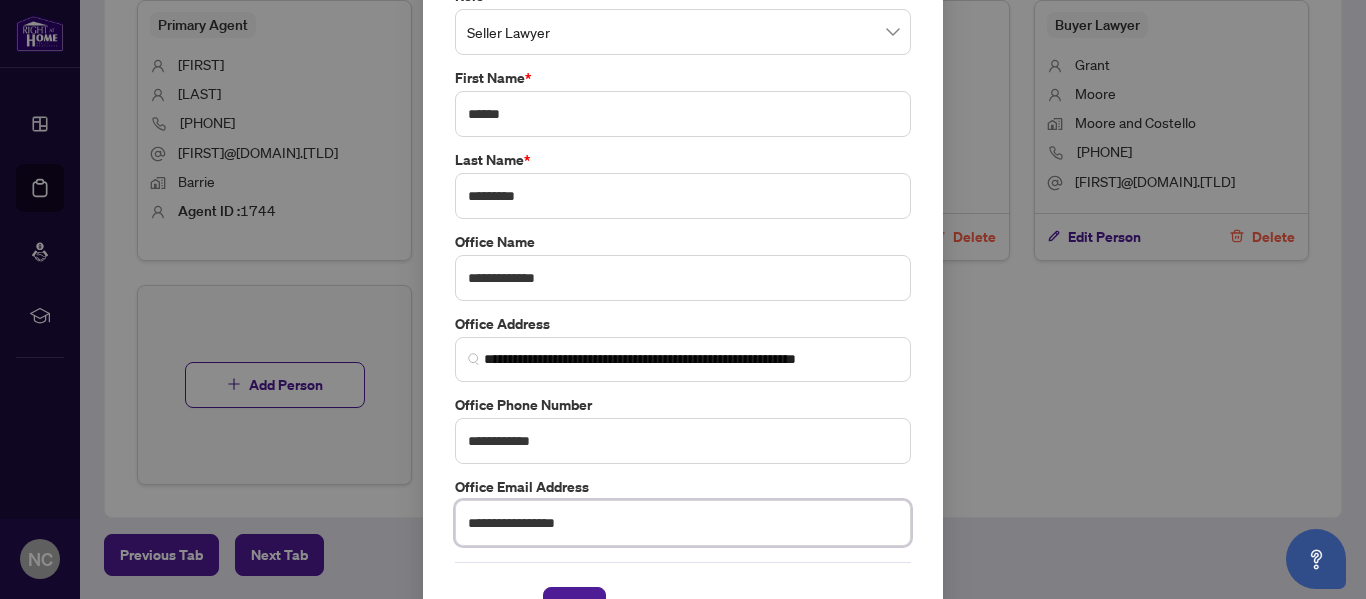 scroll, scrollTop: 174, scrollLeft: 0, axis: vertical 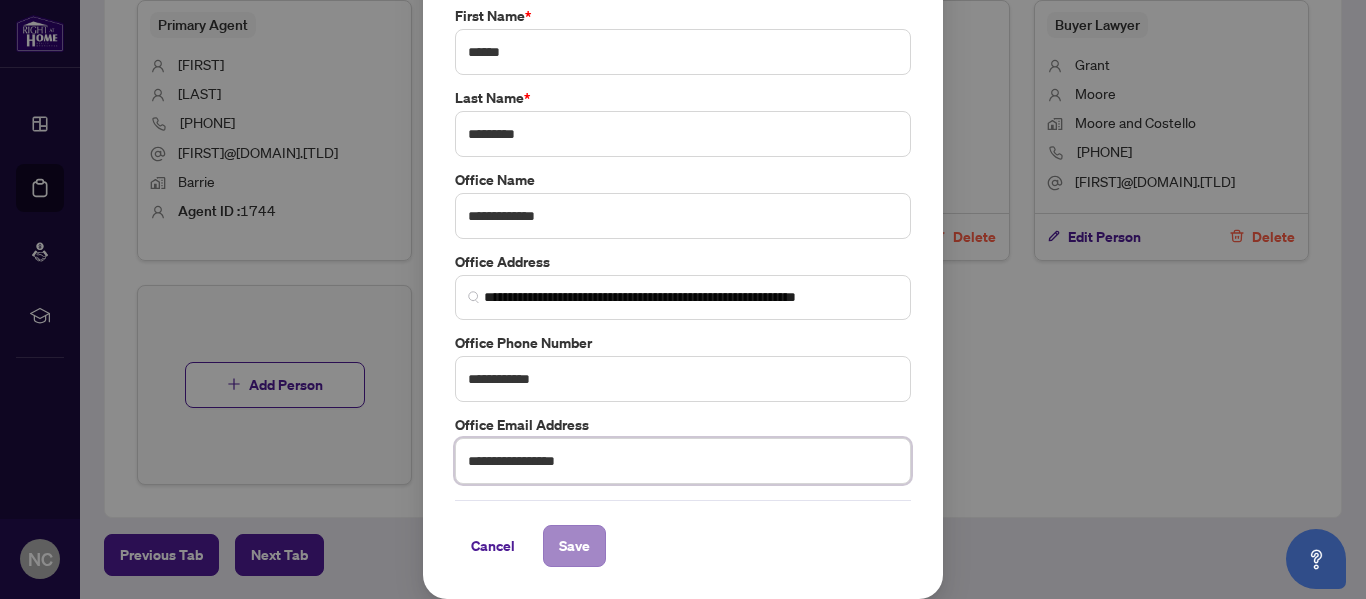 type on "**********" 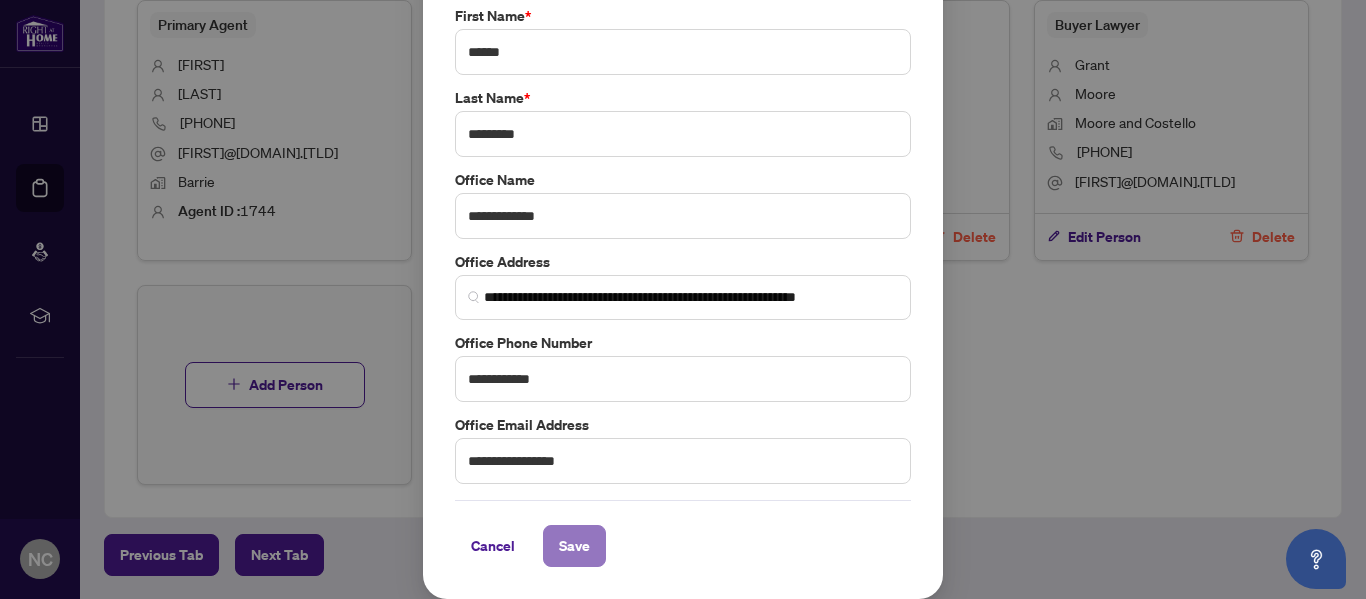 click on "Save" at bounding box center (574, 546) 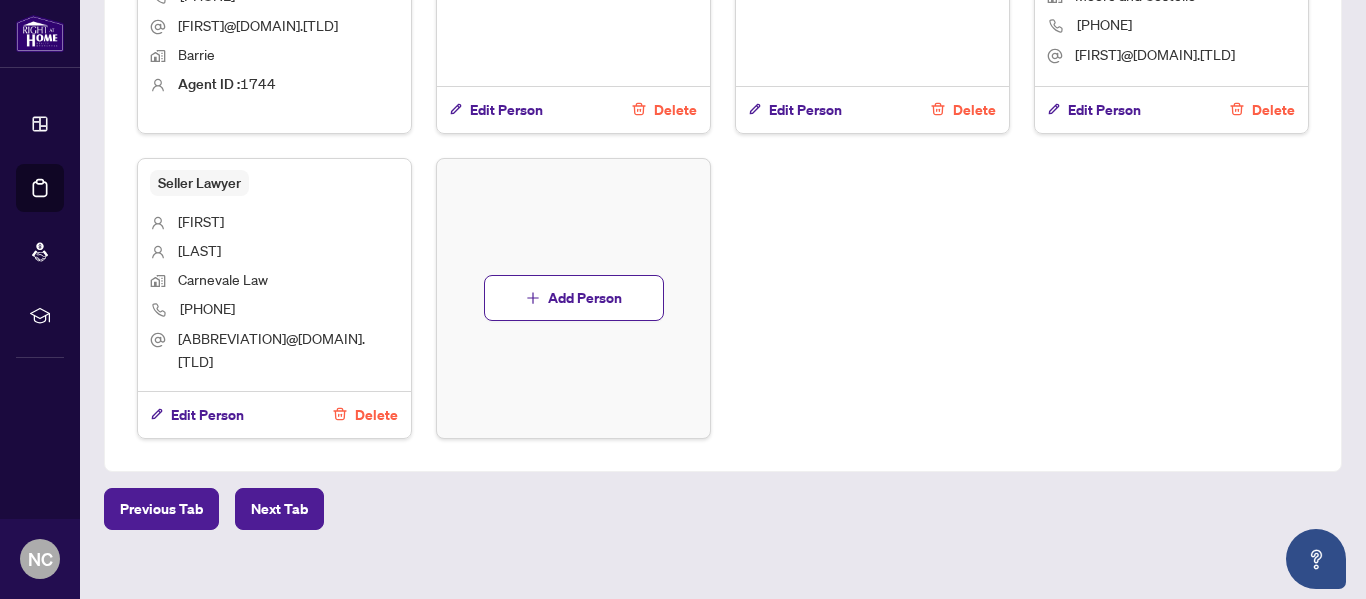 scroll, scrollTop: 1409, scrollLeft: 0, axis: vertical 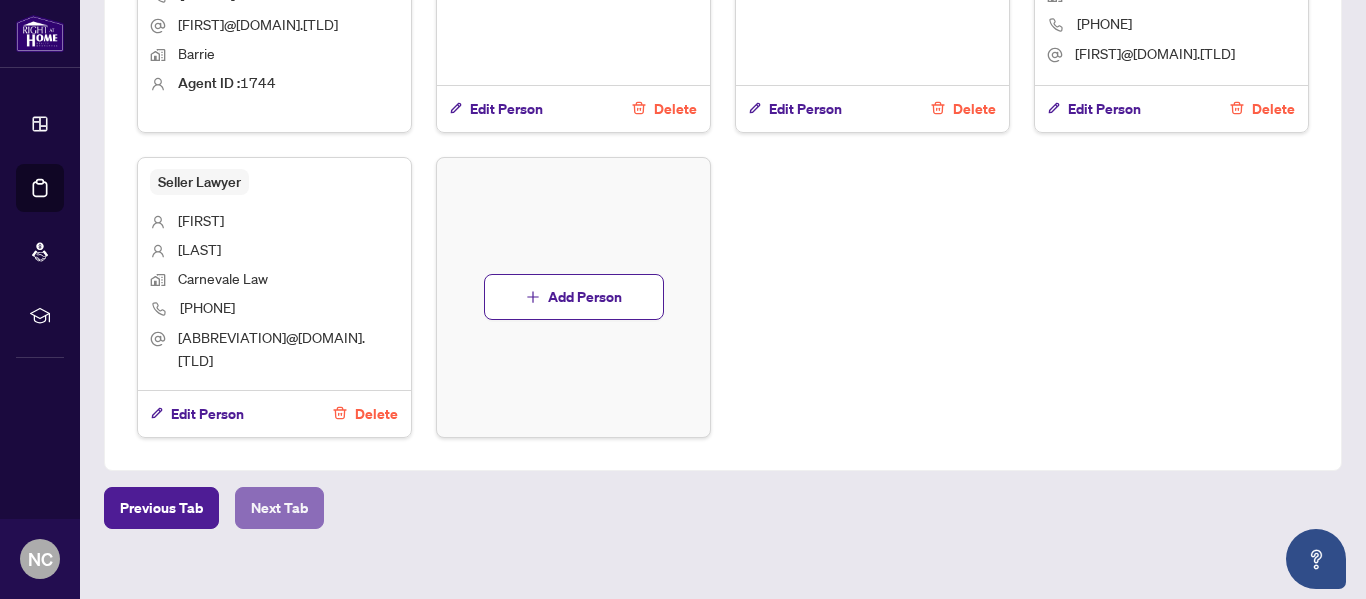click on "Next Tab" at bounding box center [279, 508] 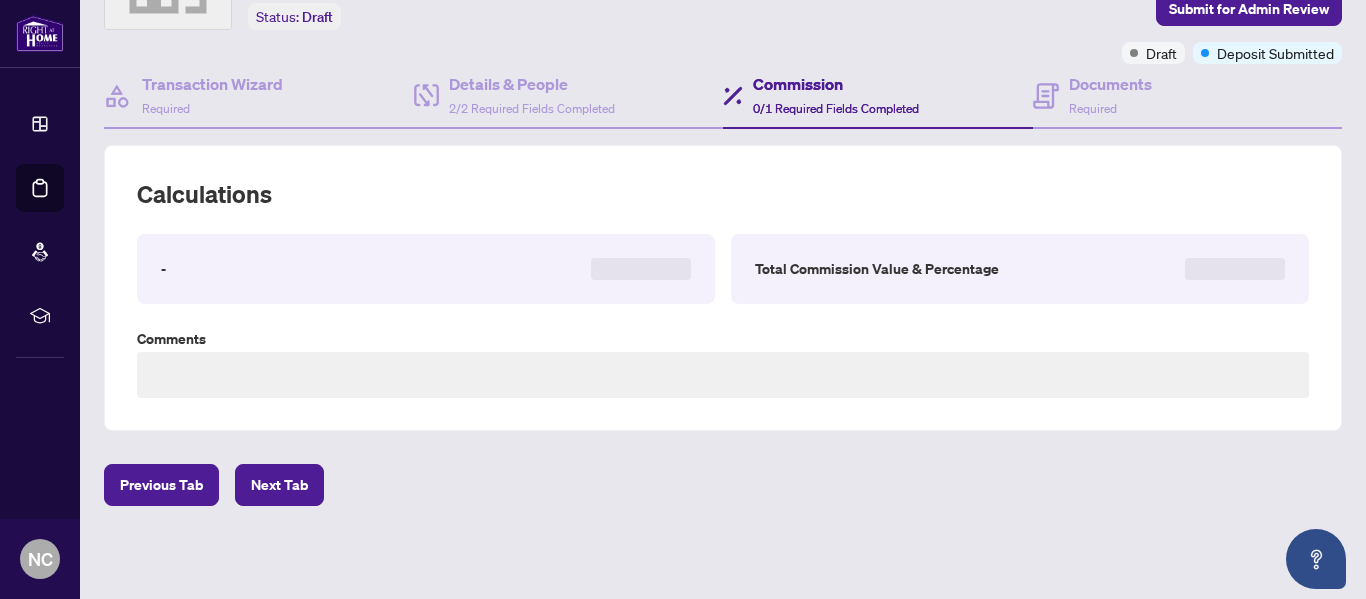 type on "**********" 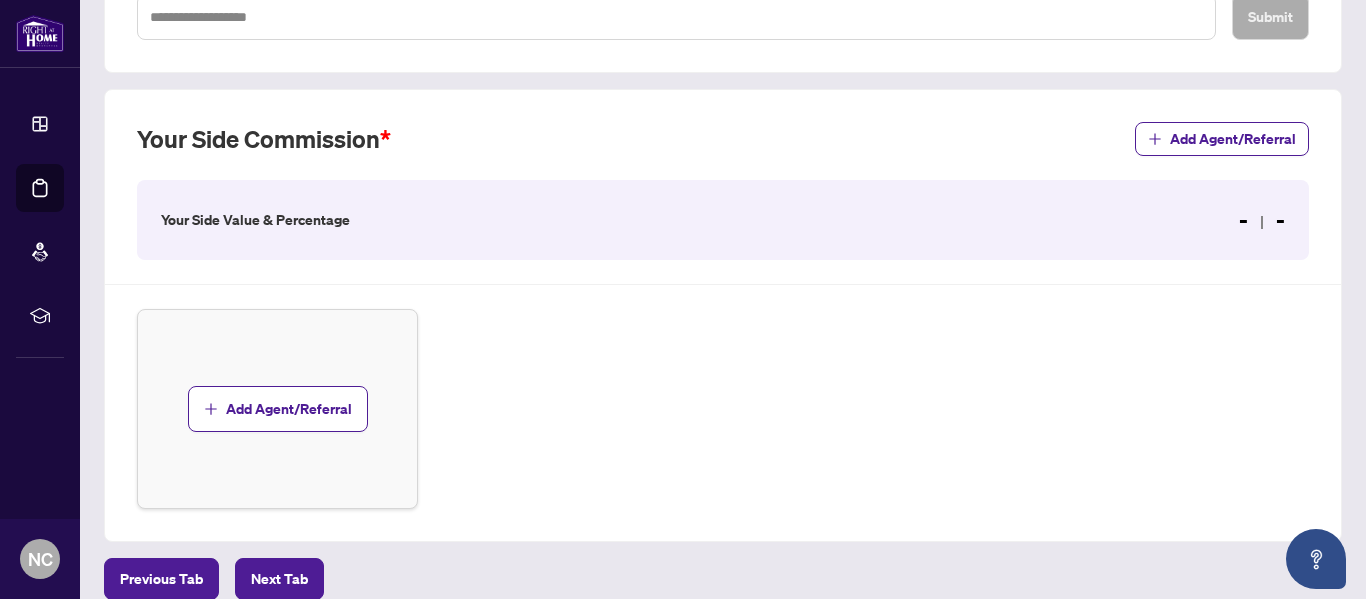 scroll, scrollTop: 591, scrollLeft: 0, axis: vertical 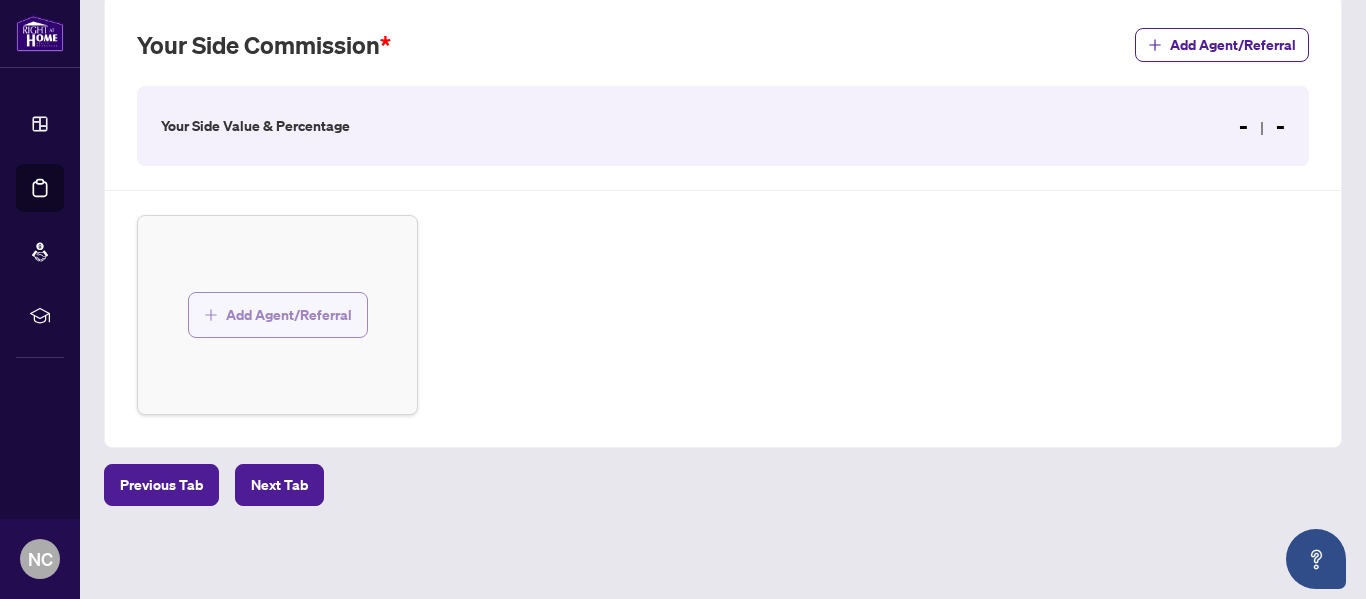 click on "Add Agent/Referral" at bounding box center (278, 315) 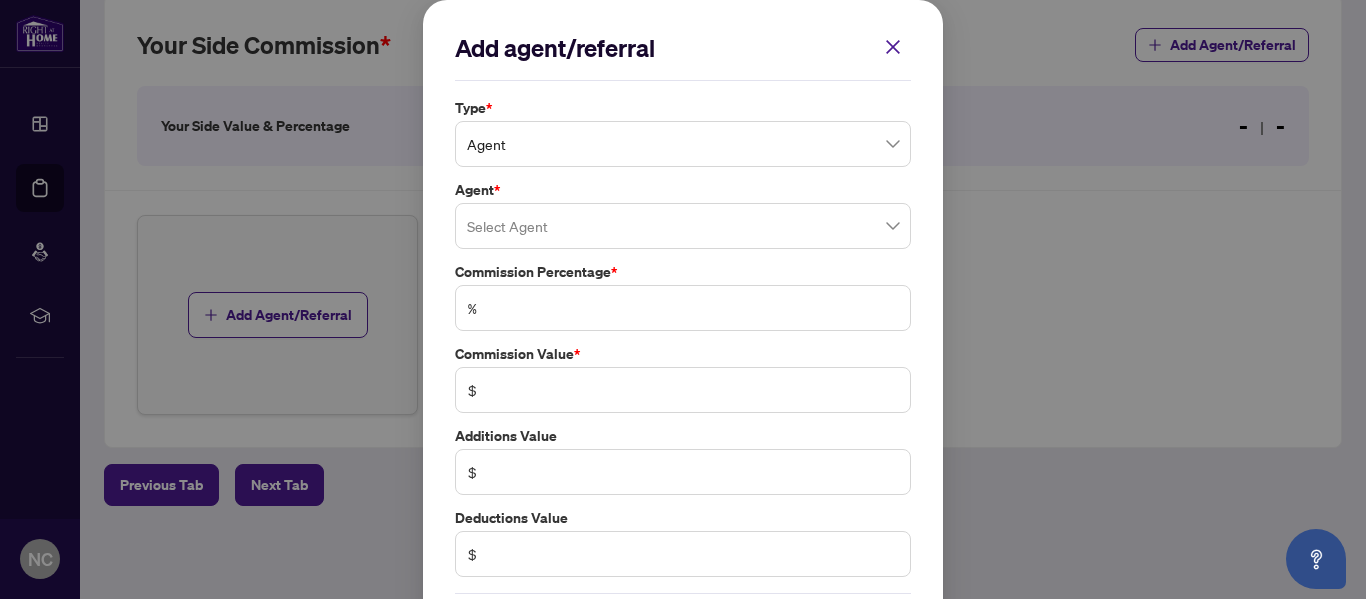 click at bounding box center (683, 226) 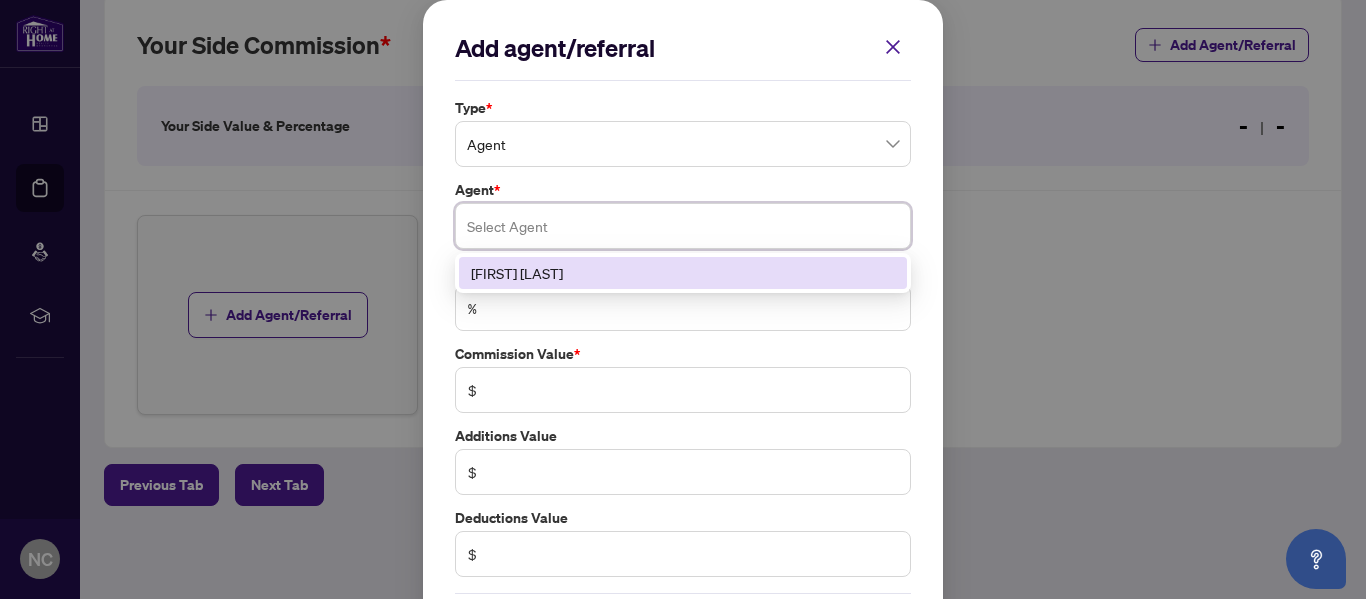click on "[FIRST] [LAST]" at bounding box center (683, 273) 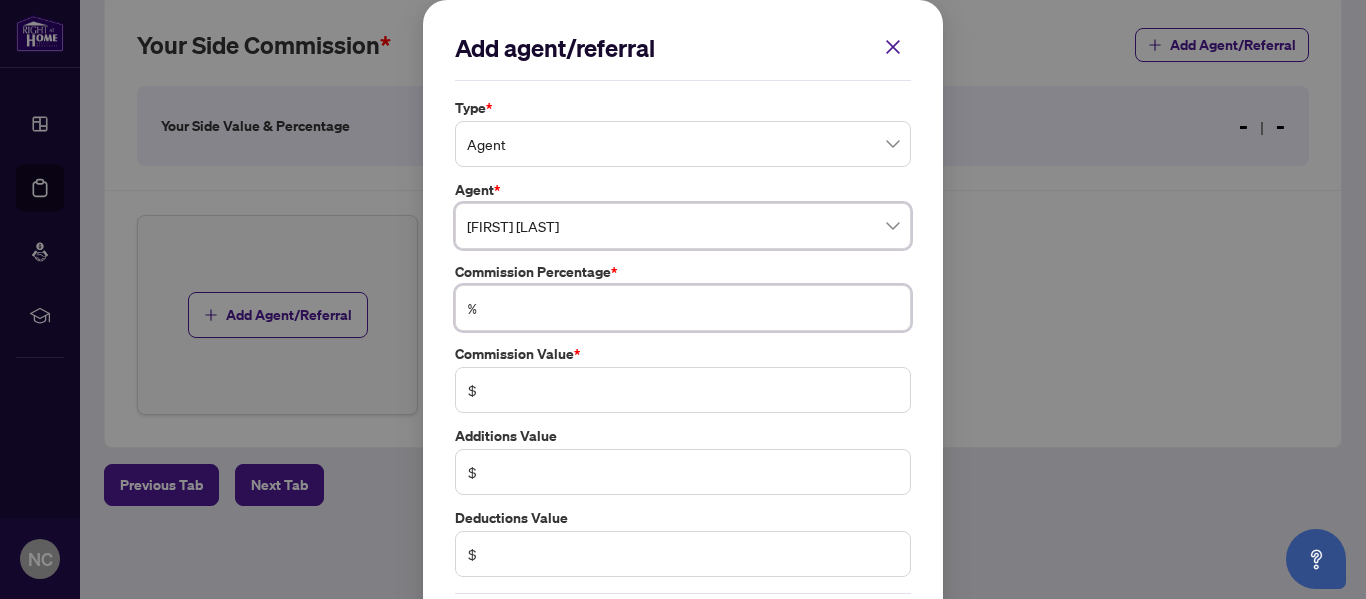 click at bounding box center (693, 308) 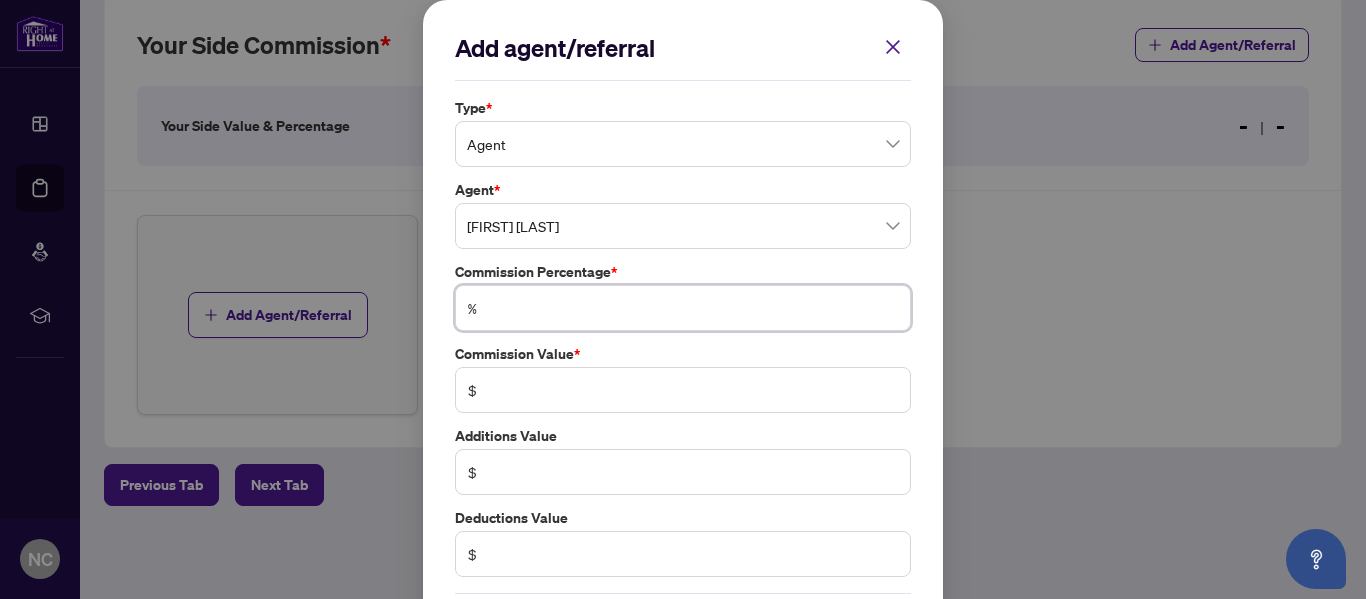 type on "*" 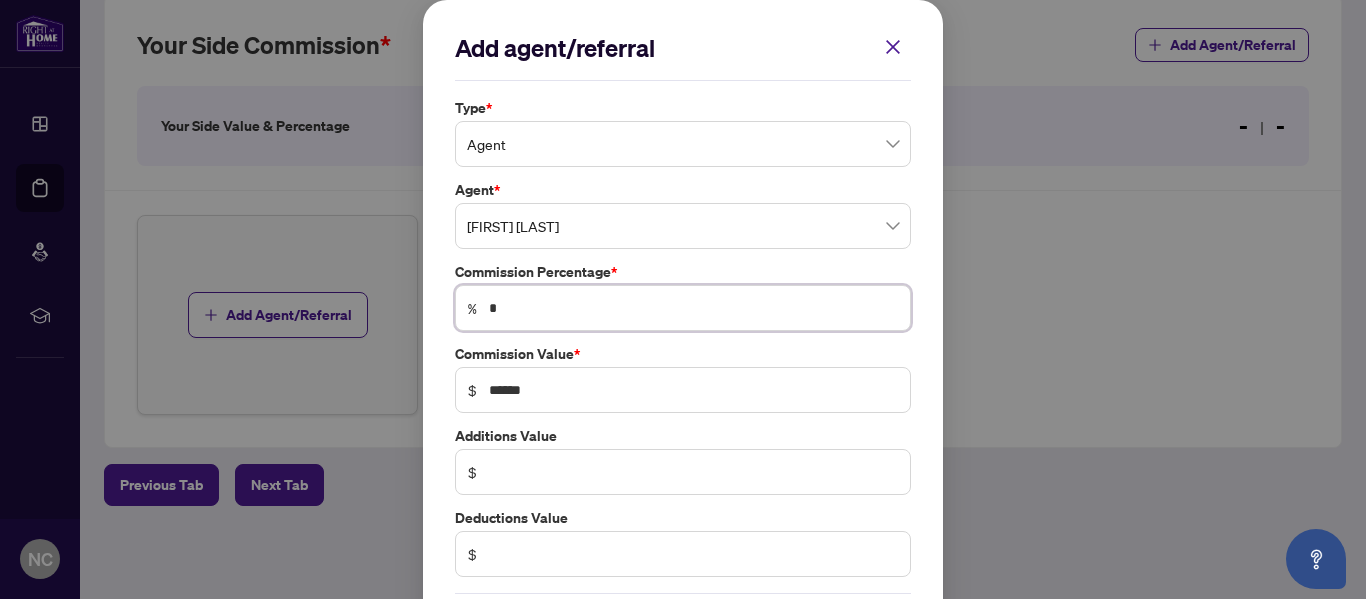 type on "*" 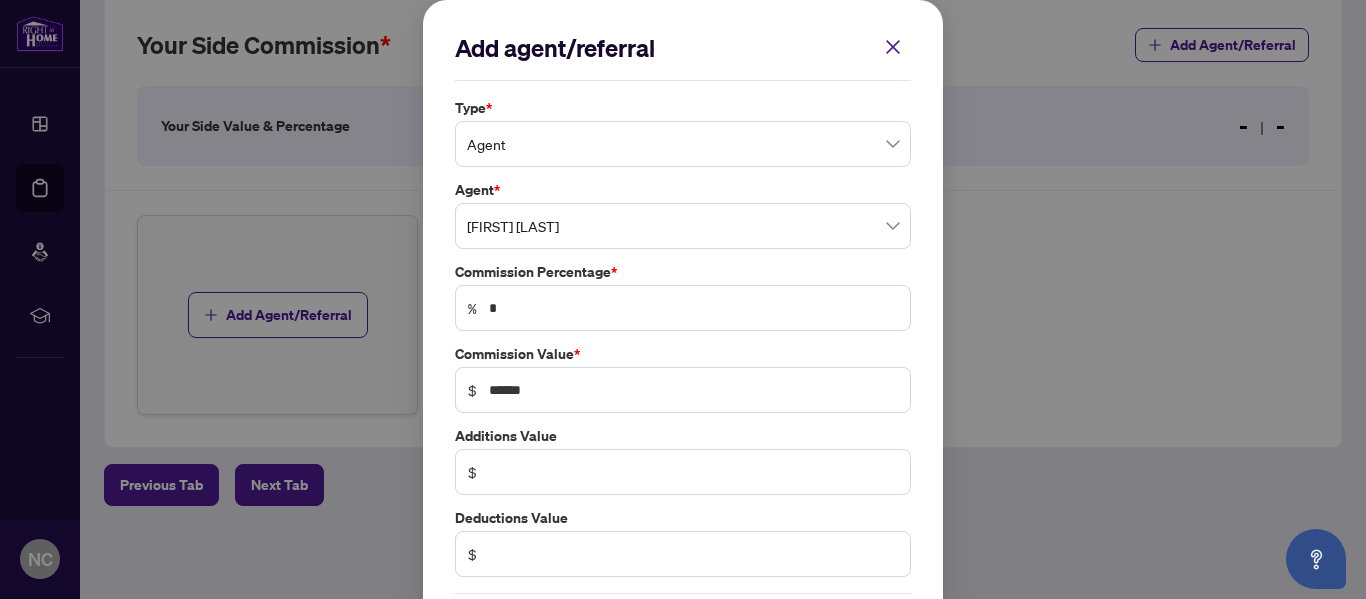 click on "Commission Value *" at bounding box center (683, 354) 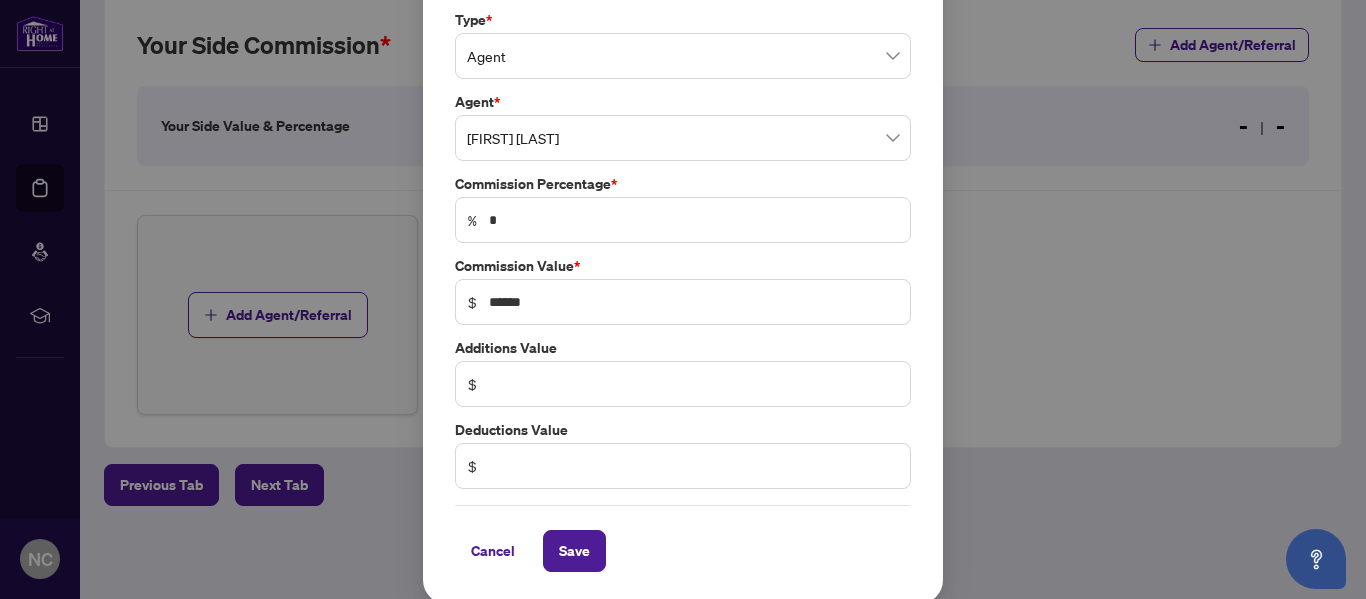 scroll, scrollTop: 93, scrollLeft: 0, axis: vertical 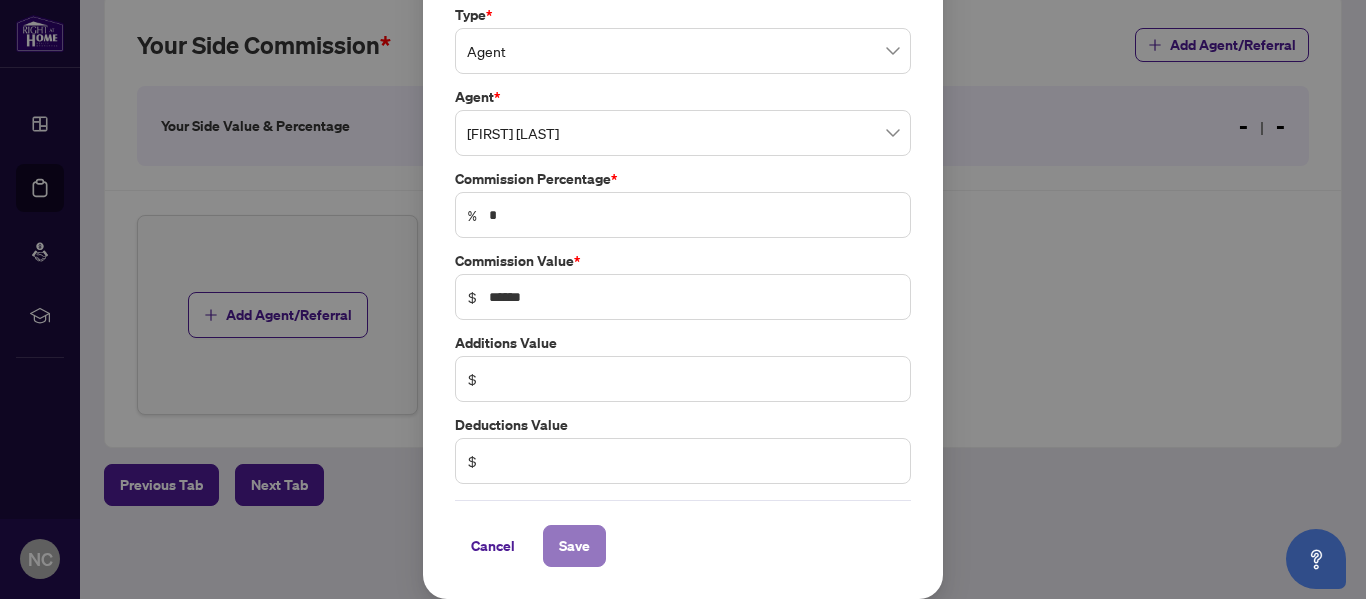 click on "Save" at bounding box center [574, 546] 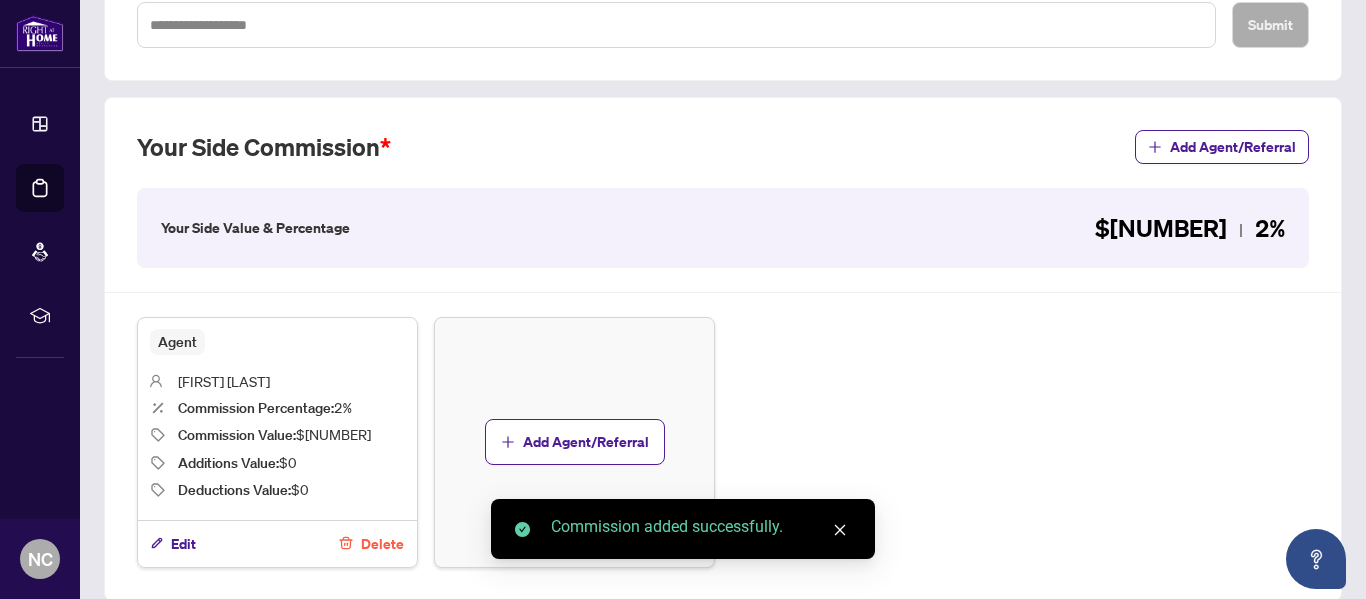 scroll, scrollTop: 637, scrollLeft: 0, axis: vertical 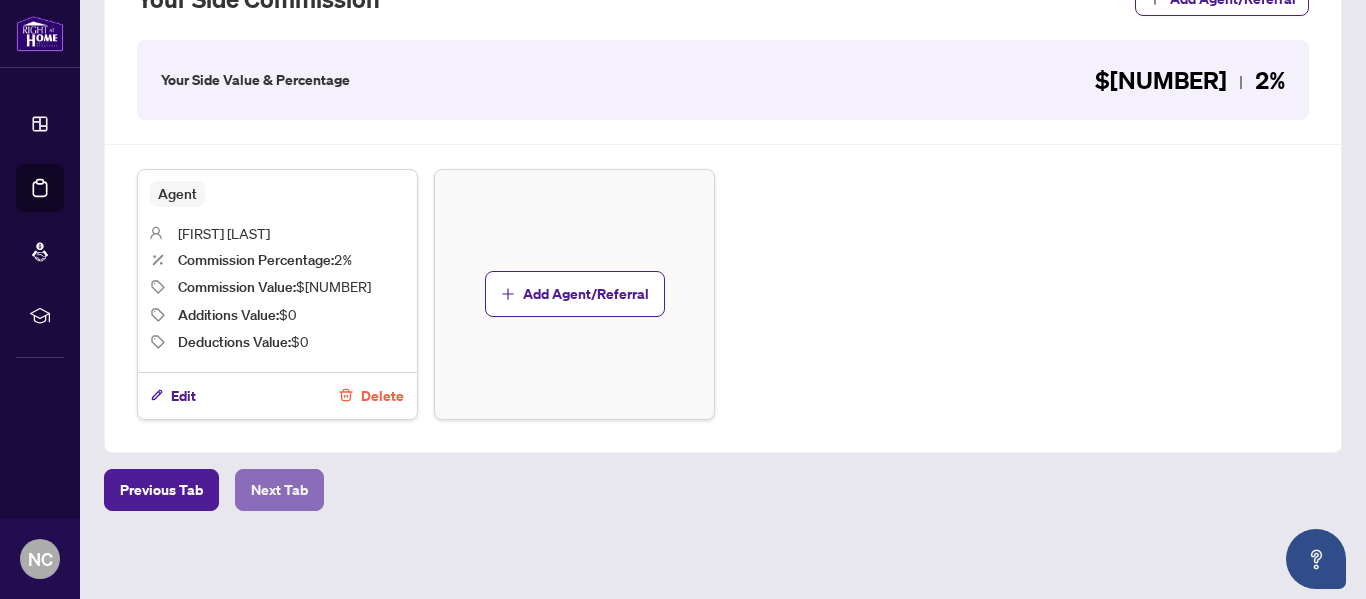 click on "Next Tab" at bounding box center (279, 490) 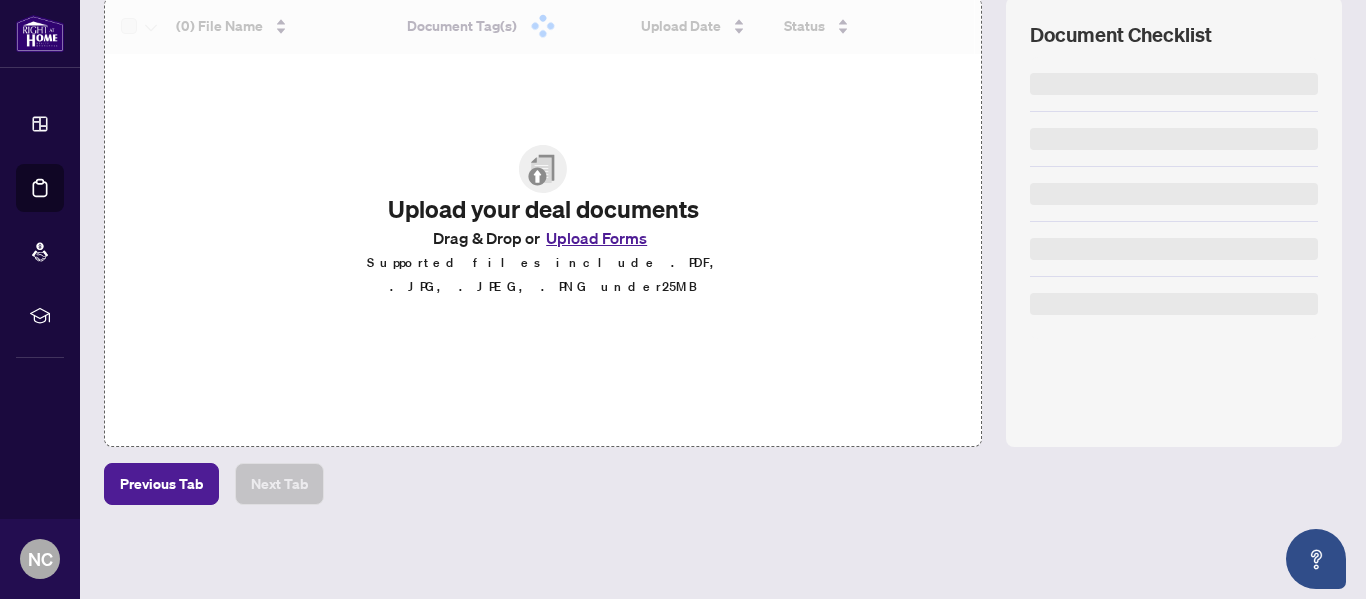 scroll, scrollTop: 0, scrollLeft: 0, axis: both 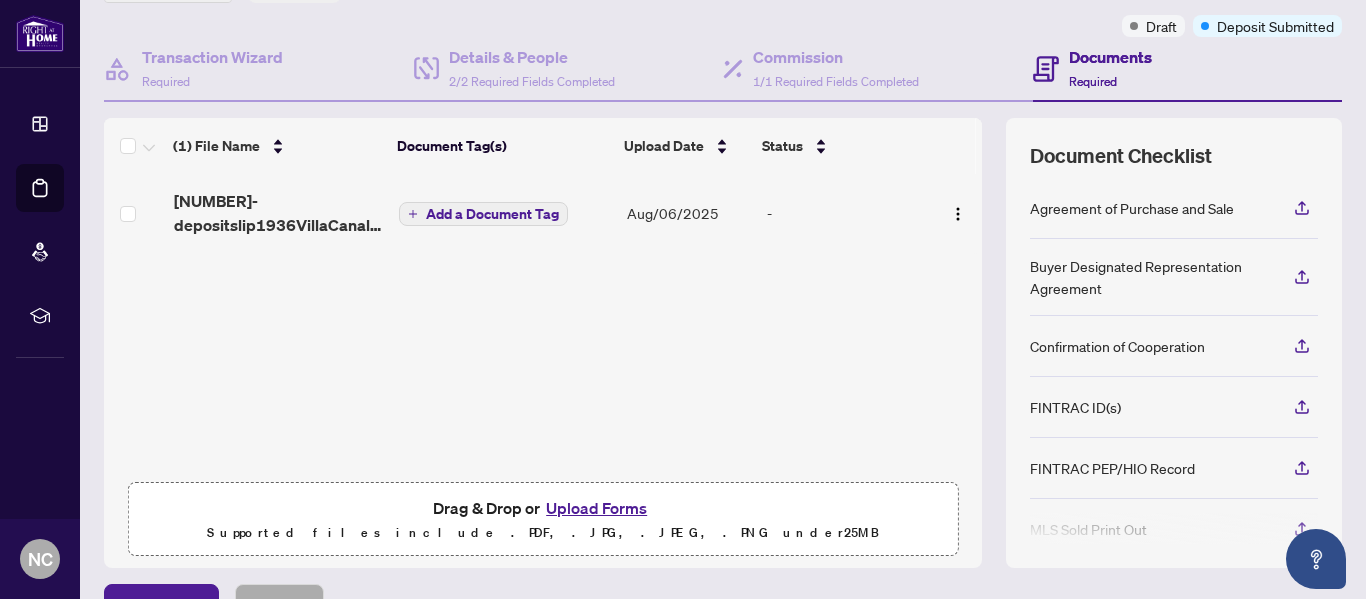 click on "Upload Forms" at bounding box center (596, 508) 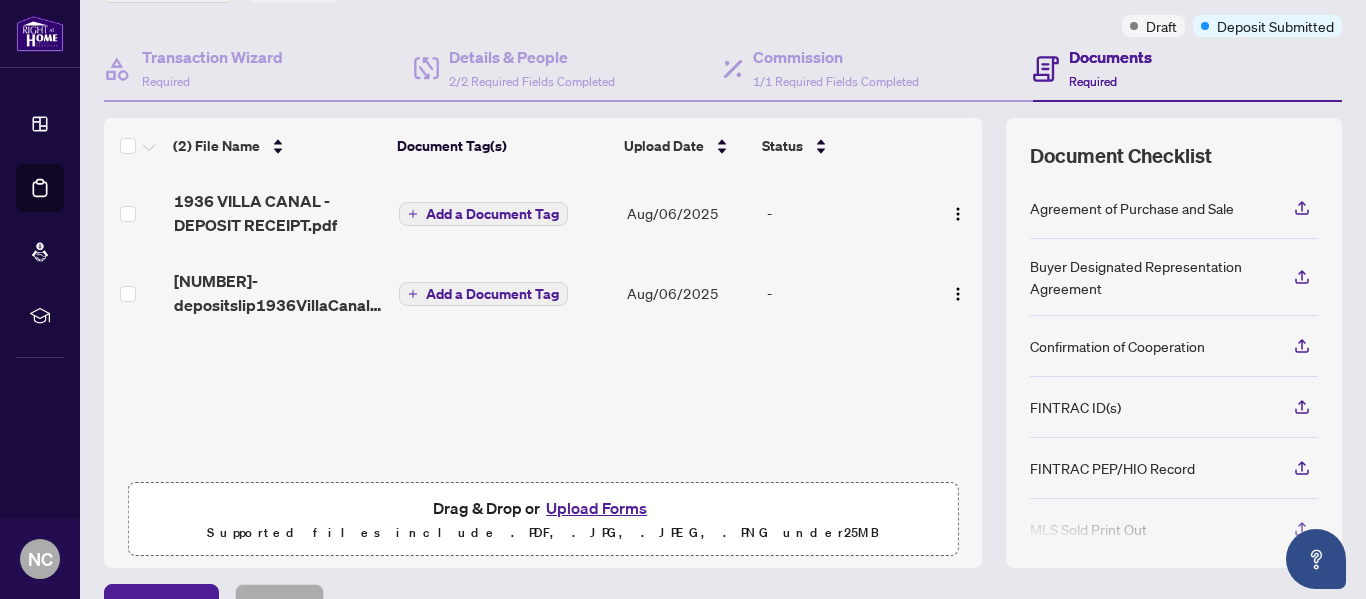 click on "Add a Document Tag" at bounding box center (492, 214) 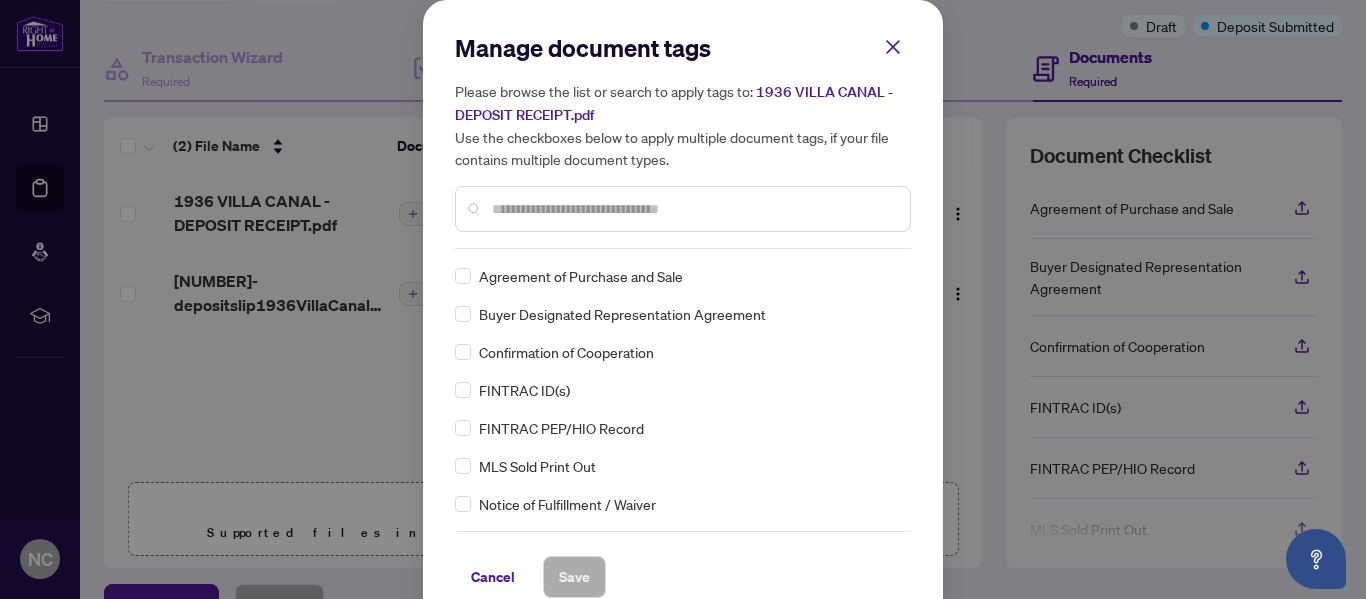 click on "Manage document tags Please browse the list or search to apply tags to:   1936 VILLA CANAL - DEPOSIT RECEIPT.pdf   Use the checkboxes below to apply multiple document tags, if your file contains multiple document types." at bounding box center (683, 140) 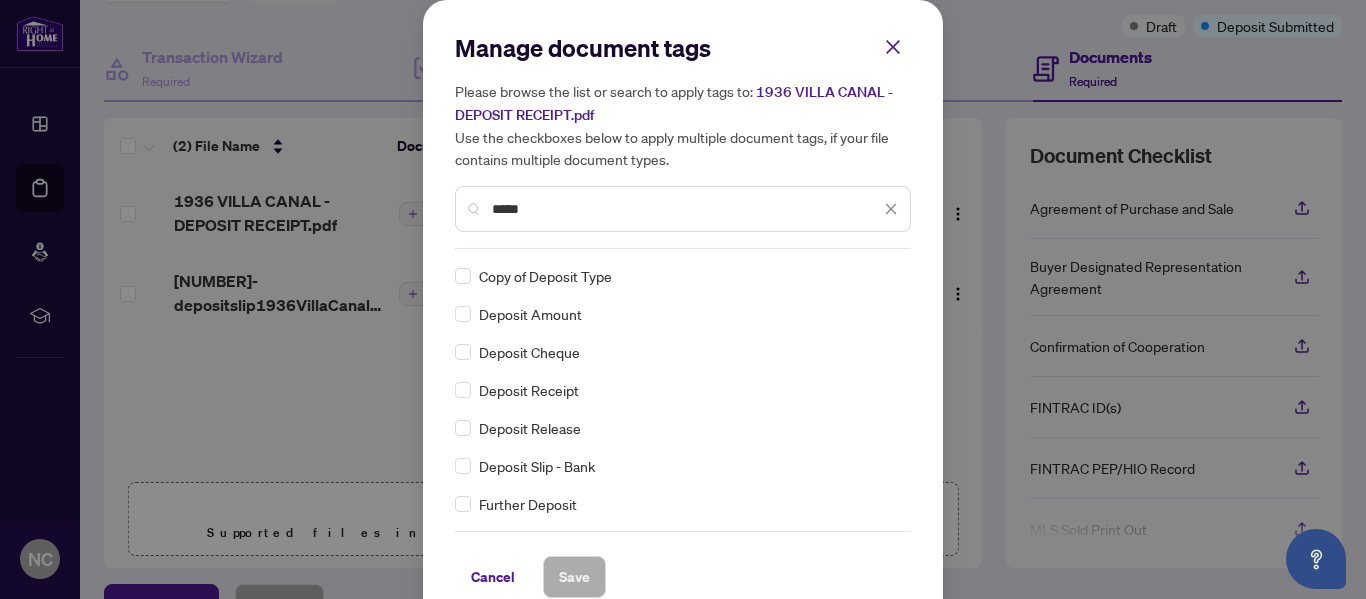 type on "*****" 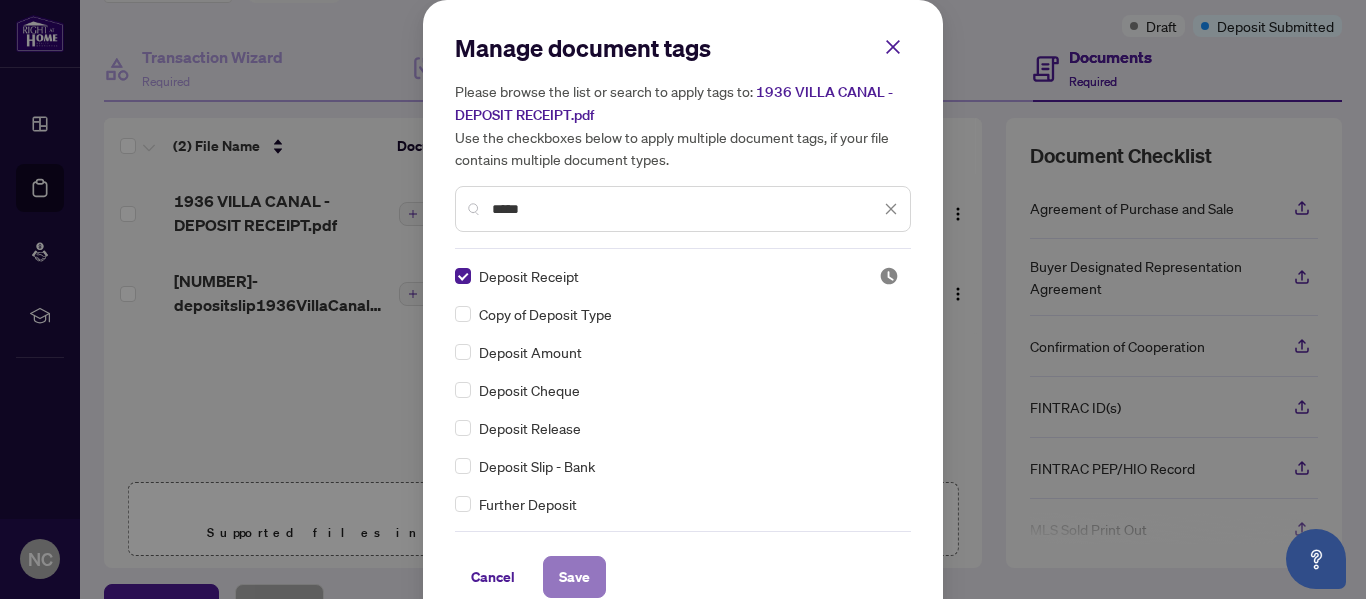 click on "Save" at bounding box center (574, 577) 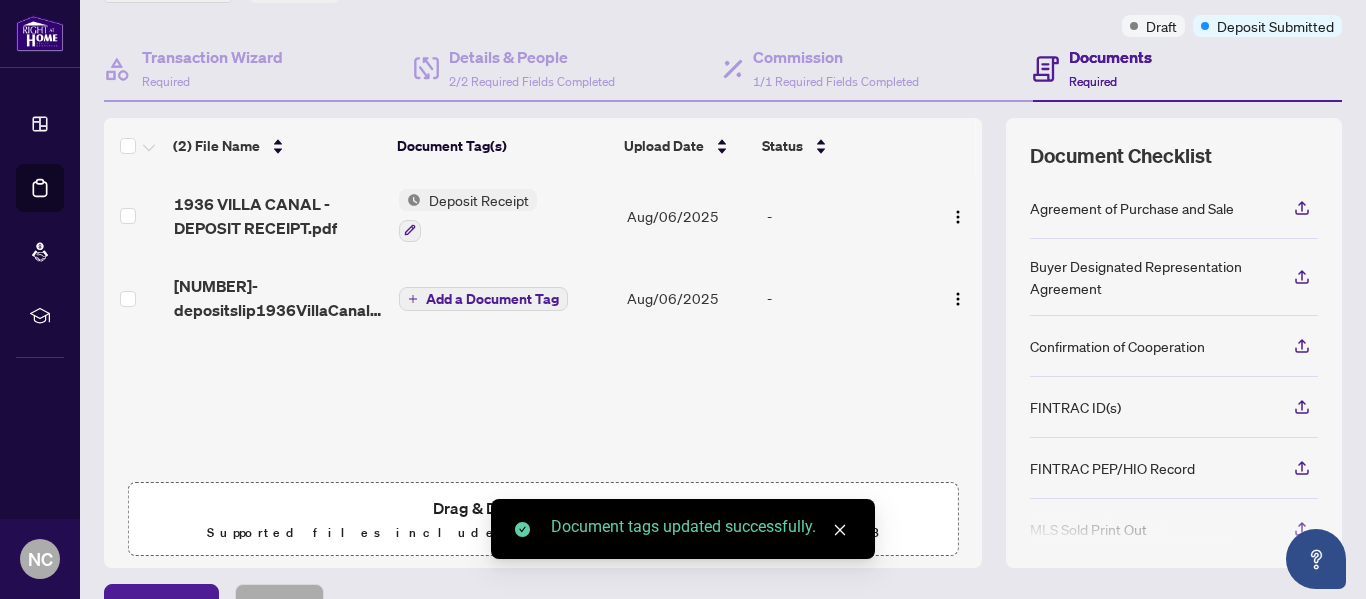 click on "Add a Document Tag" at bounding box center [492, 299] 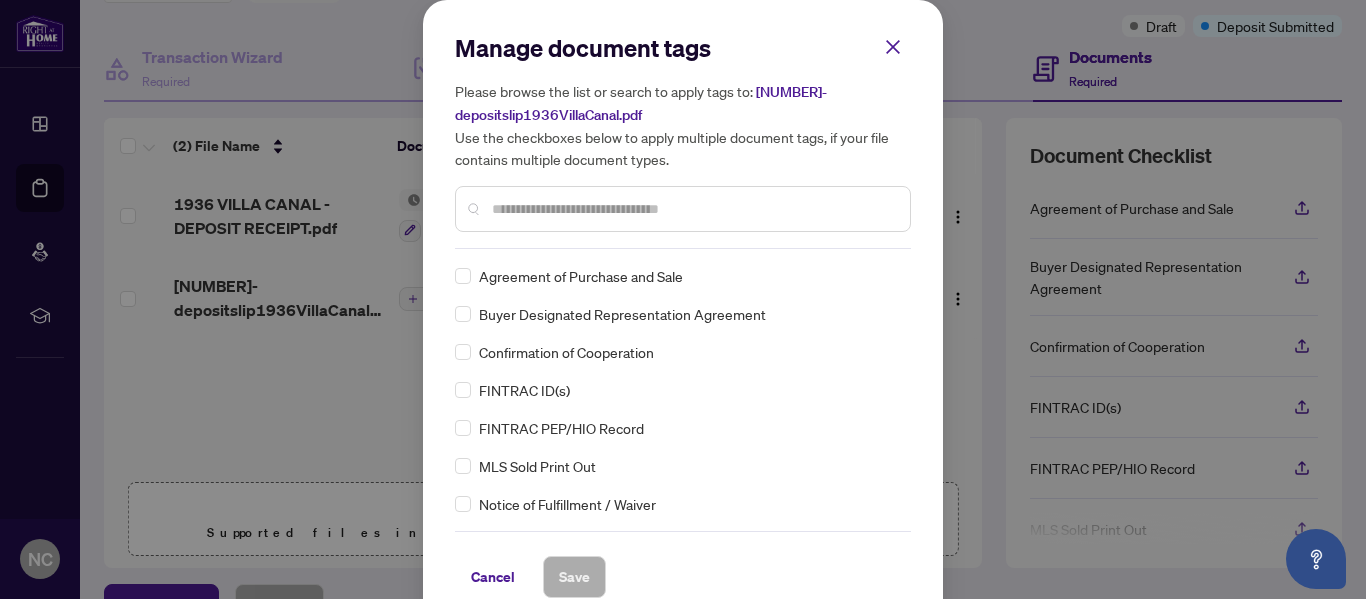 click at bounding box center [693, 209] 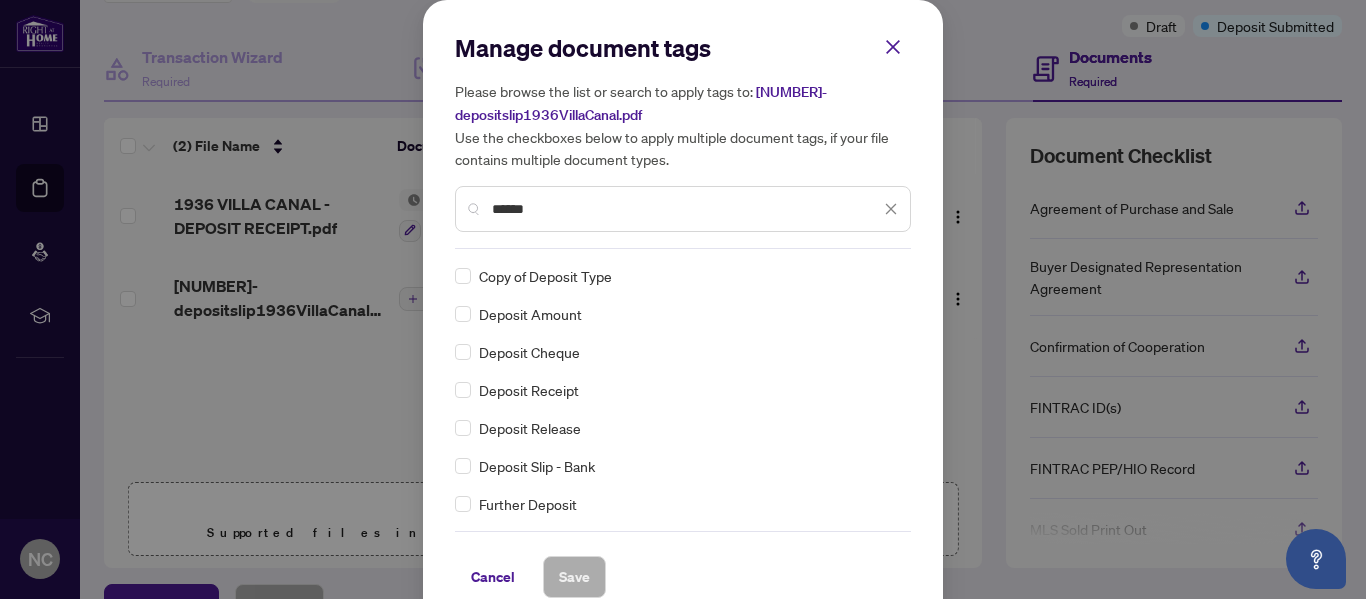 type on "******" 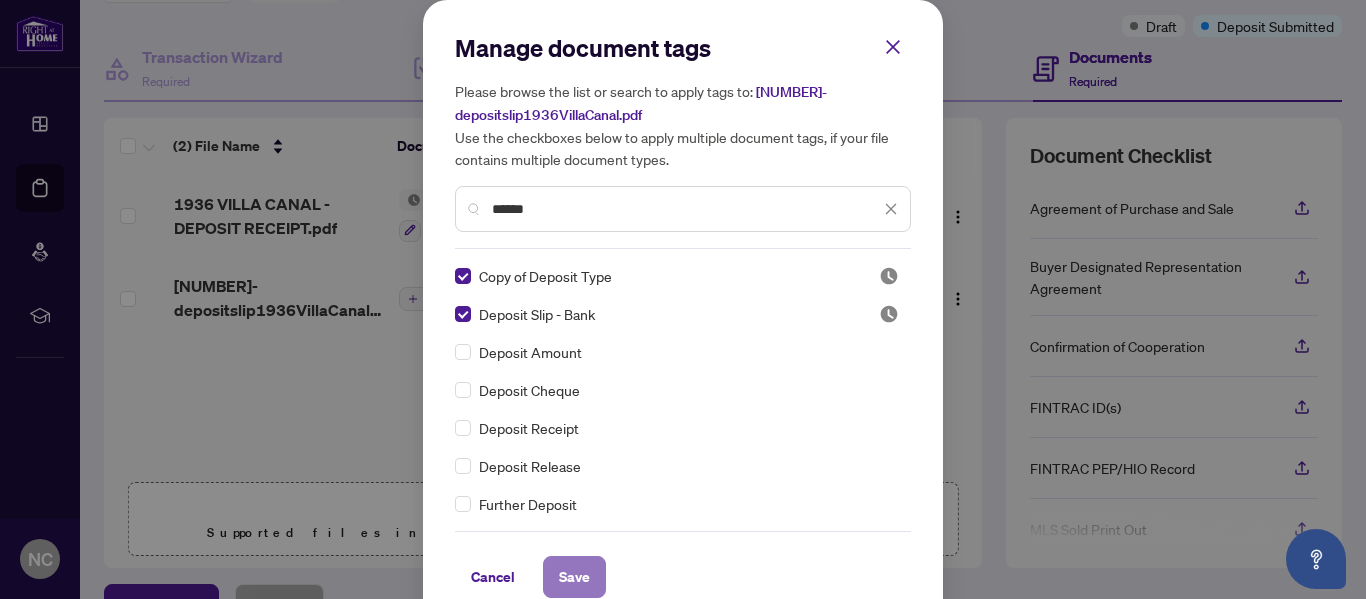 click on "Save" at bounding box center (574, 577) 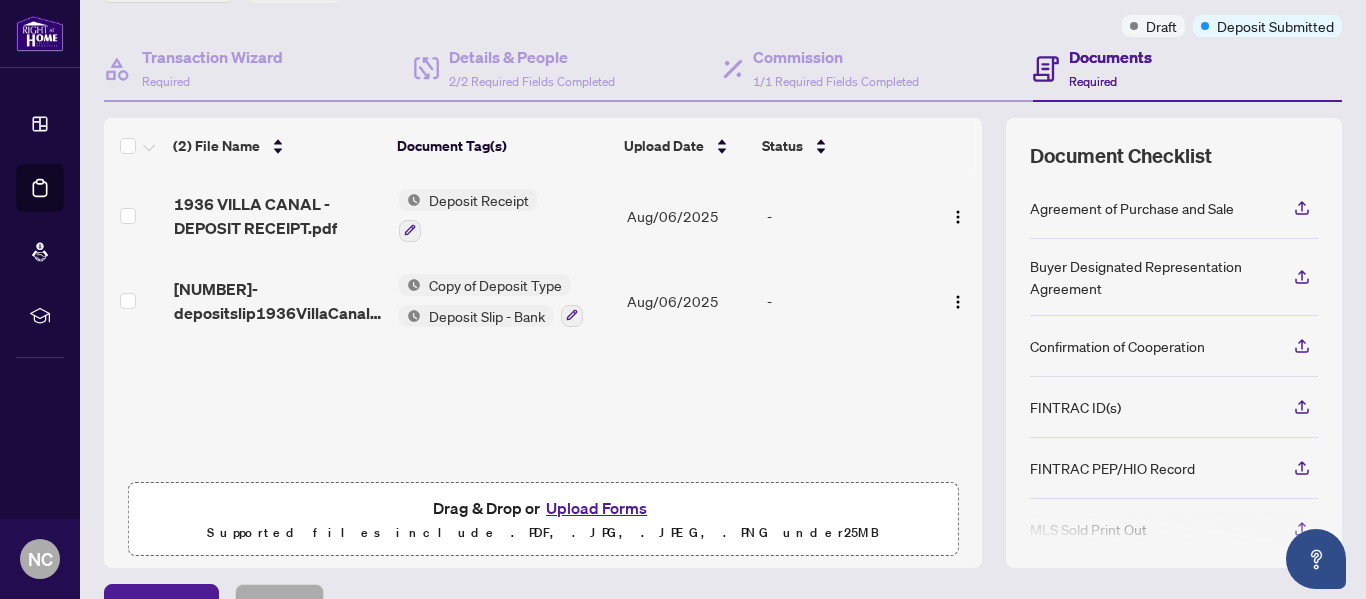 click on "Upload Forms" at bounding box center [596, 508] 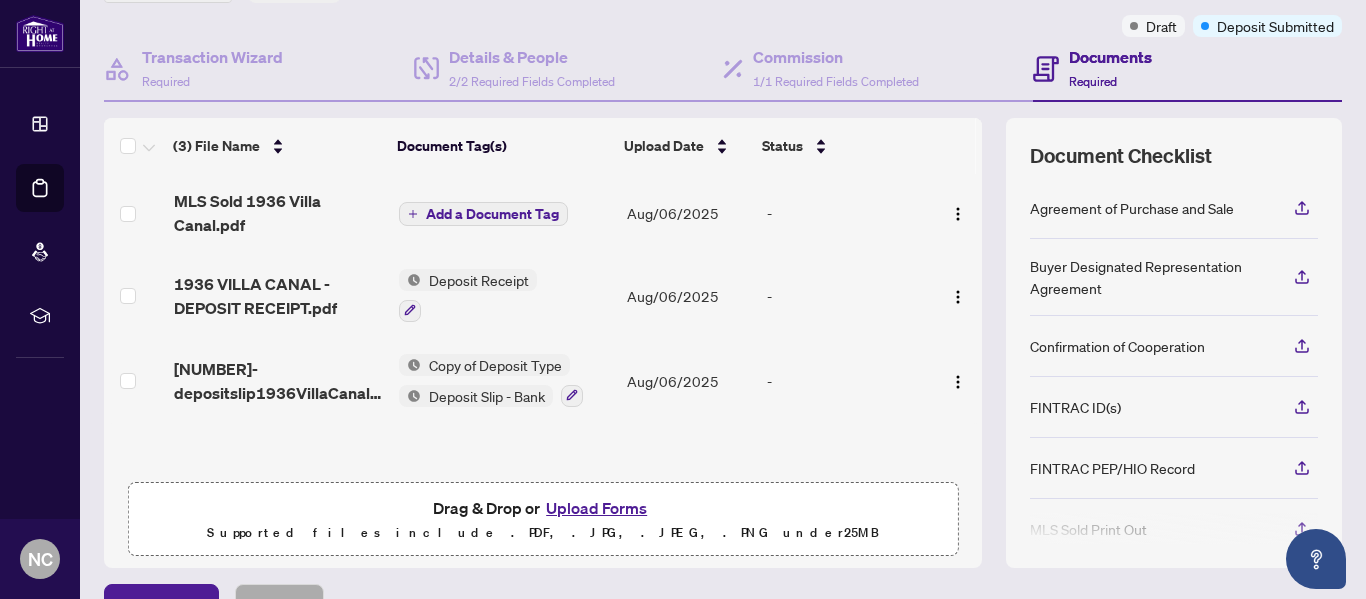 click on "Add a Document Tag" at bounding box center (492, 214) 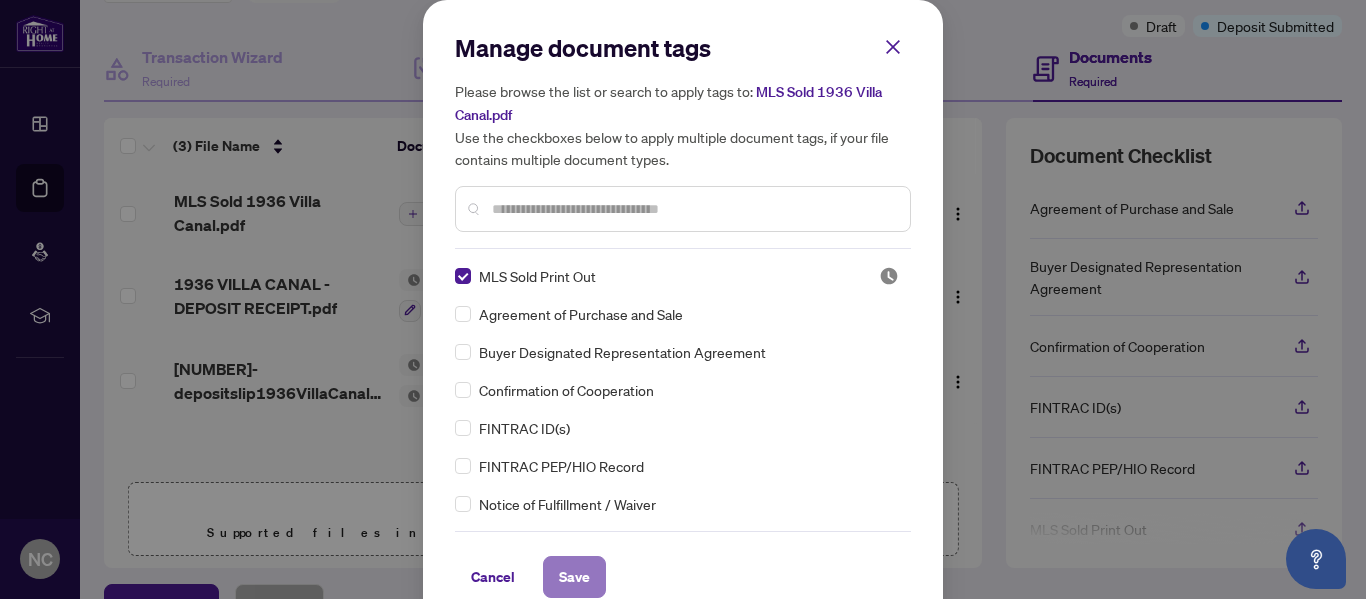 click on "Save" at bounding box center (574, 577) 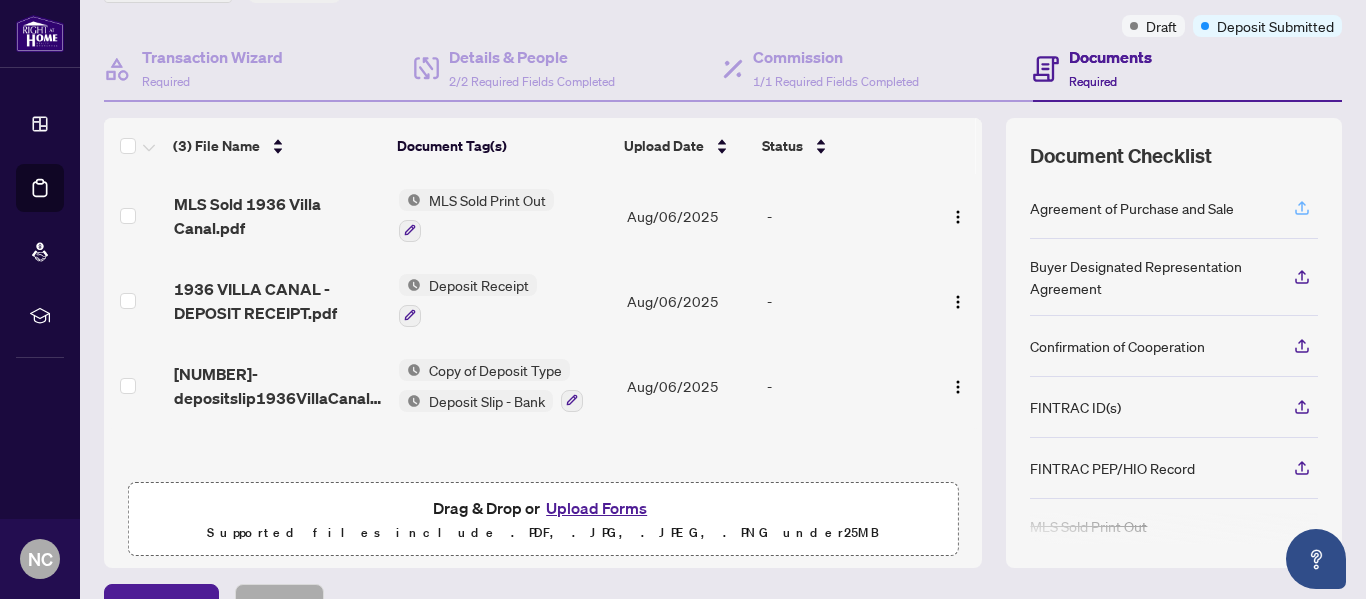 click 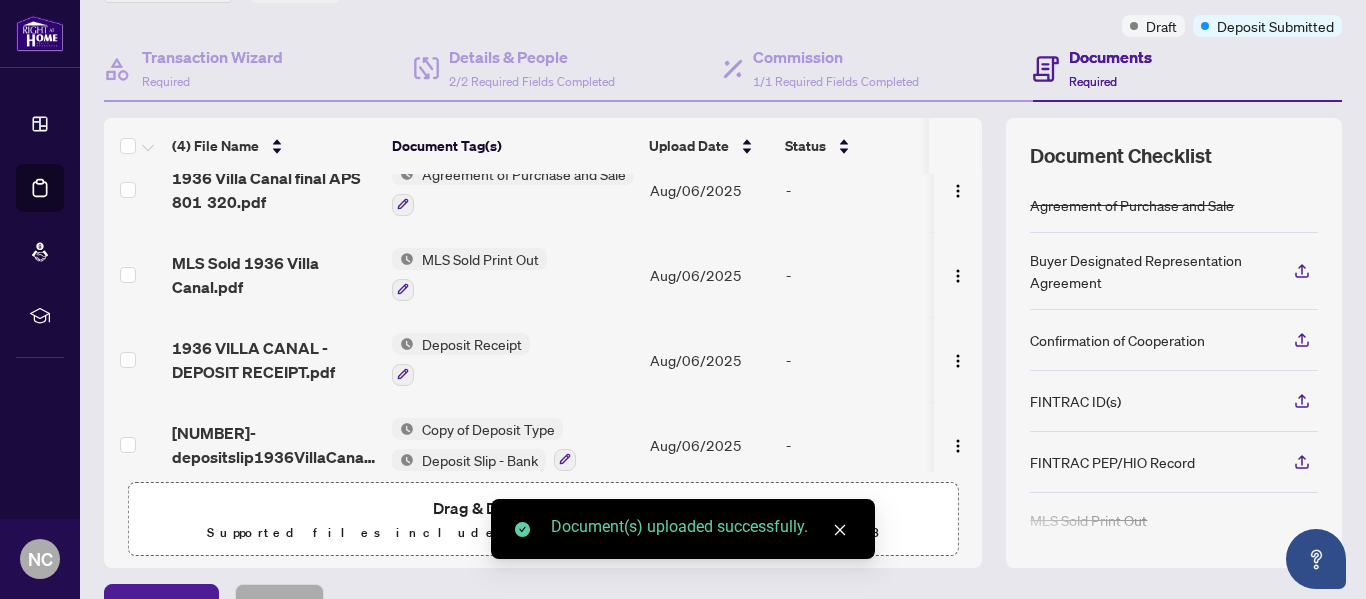 scroll, scrollTop: 0, scrollLeft: 0, axis: both 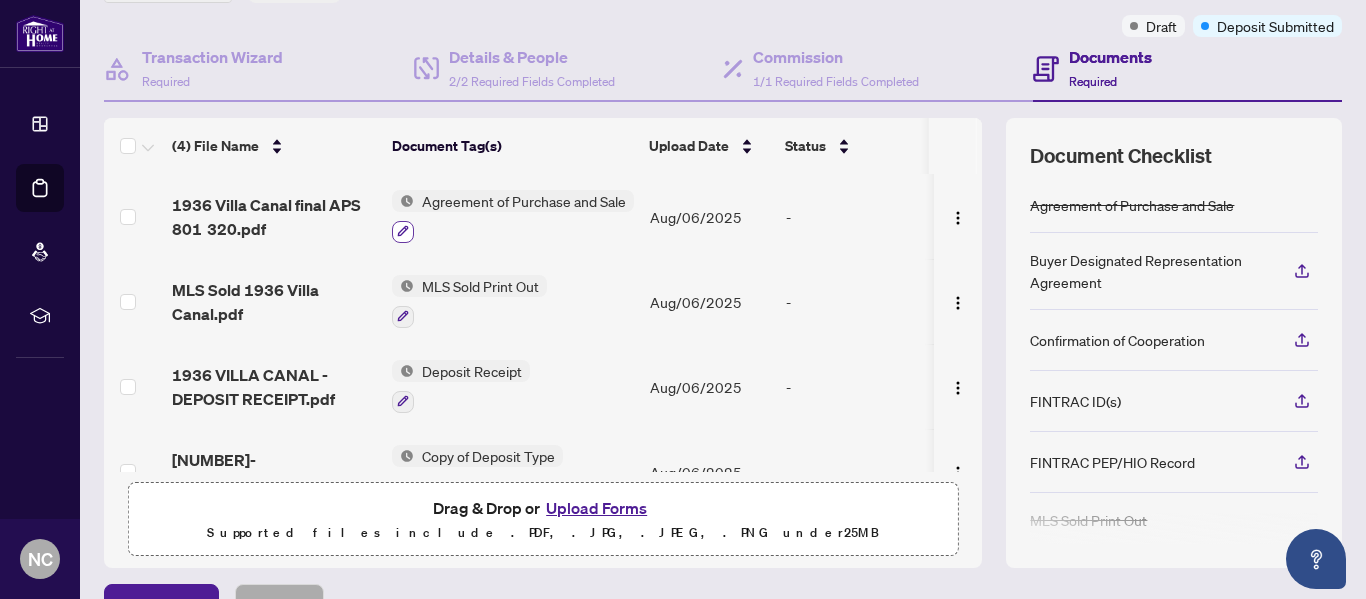 click 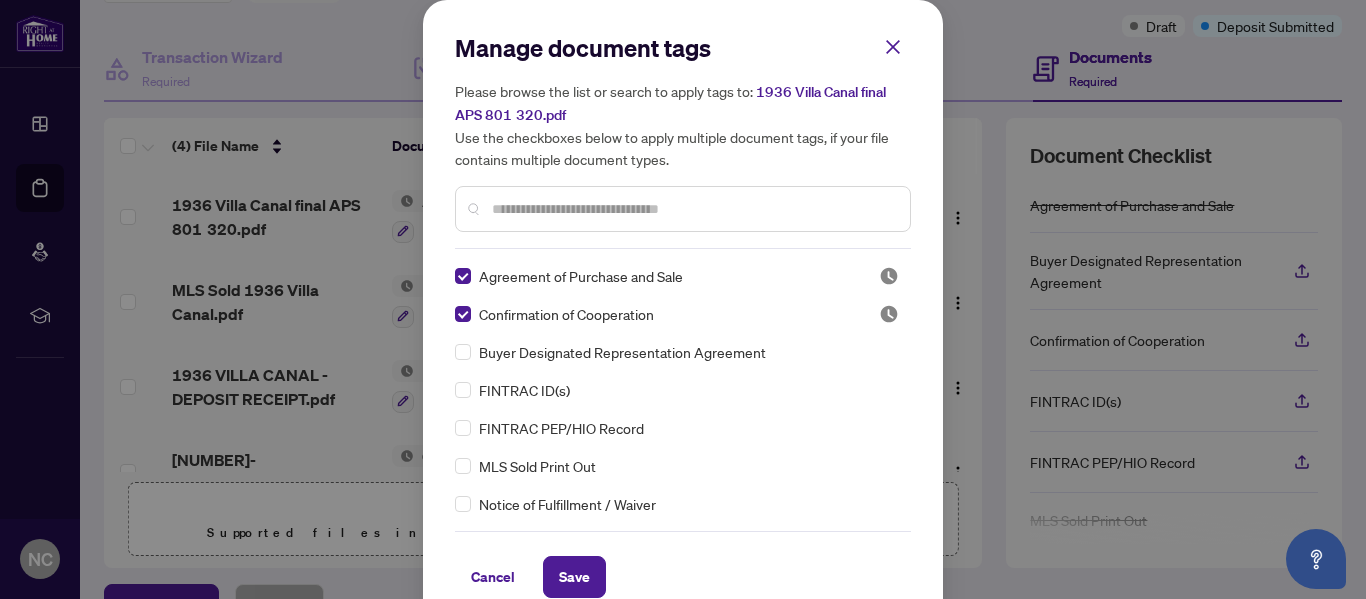 click at bounding box center [693, 209] 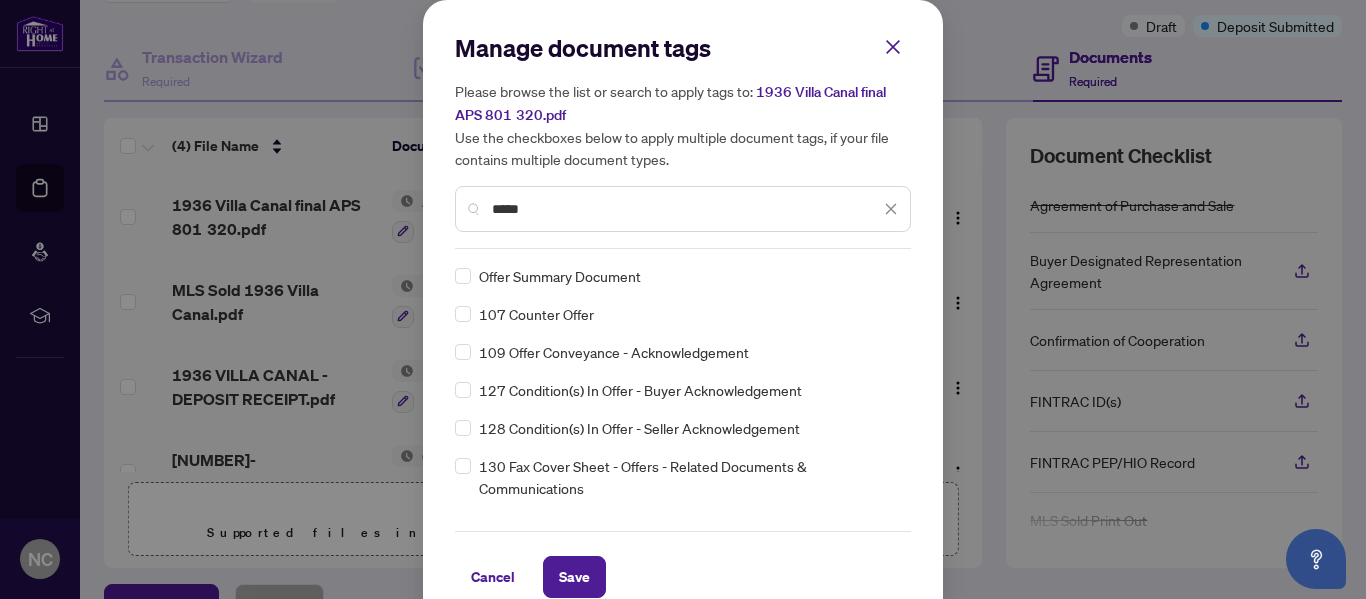 type on "*****" 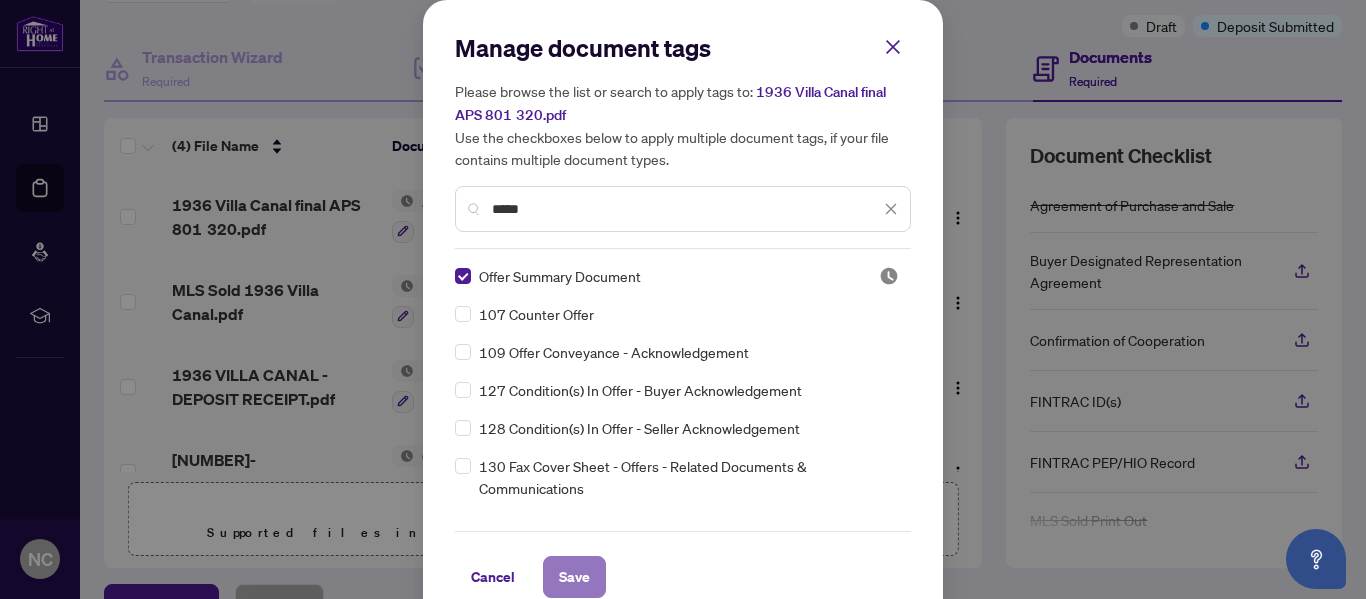 click on "Save" at bounding box center (574, 577) 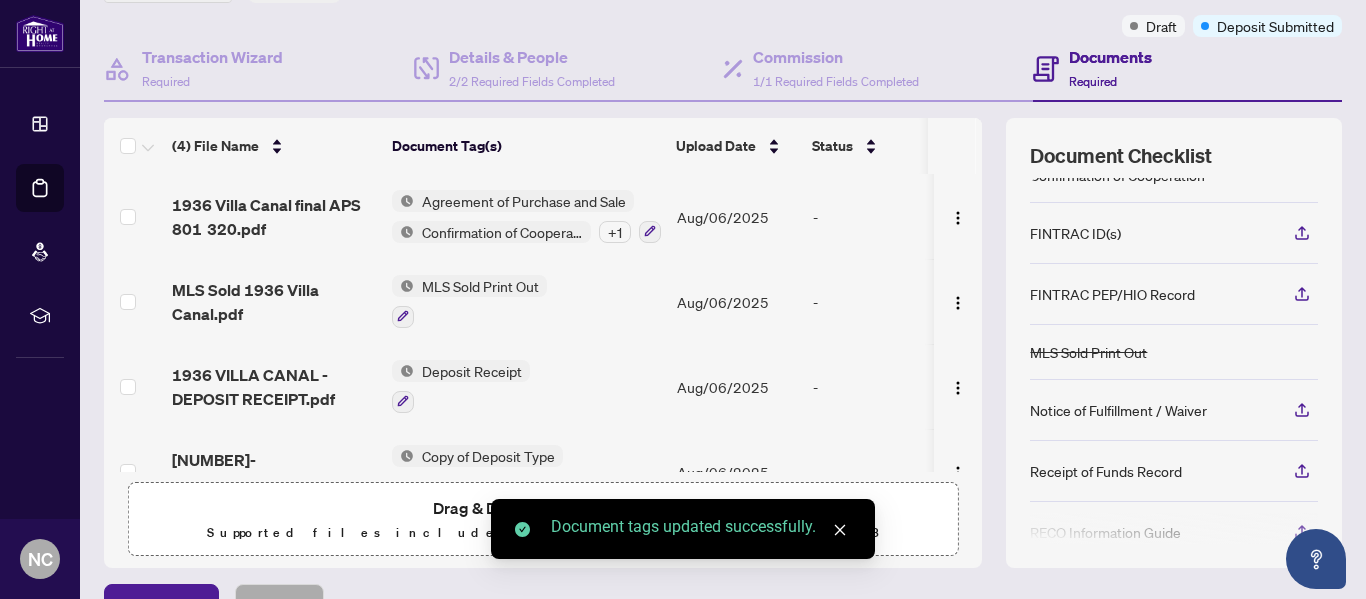 scroll, scrollTop: 188, scrollLeft: 0, axis: vertical 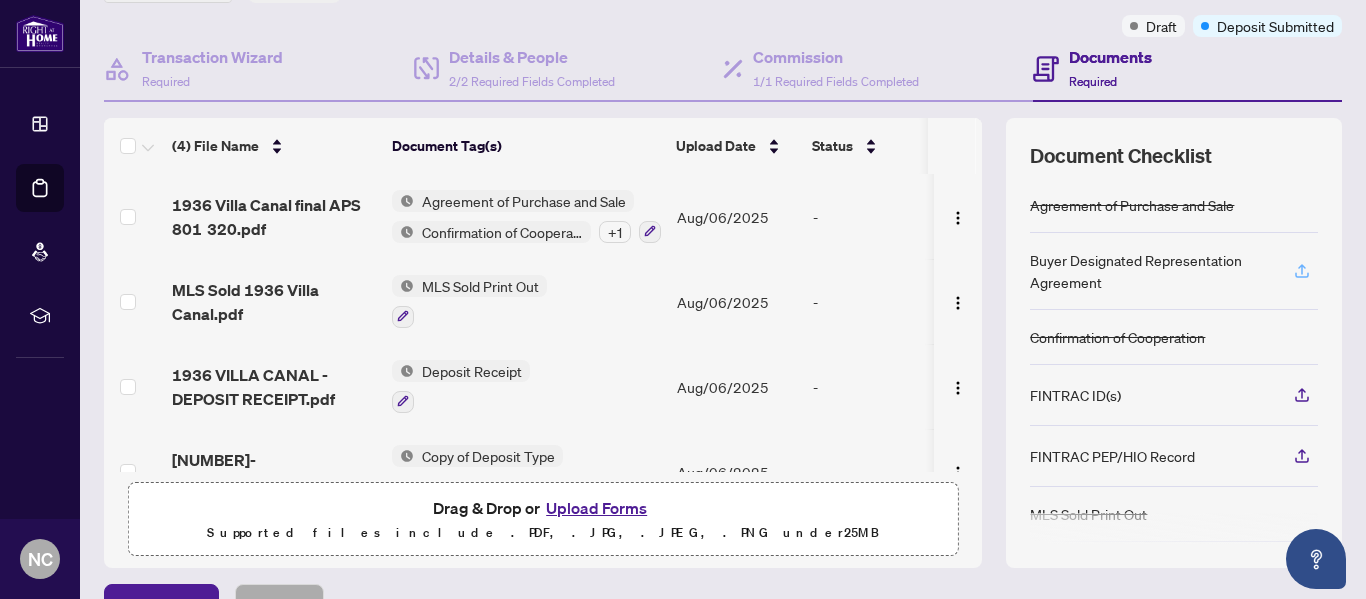 click 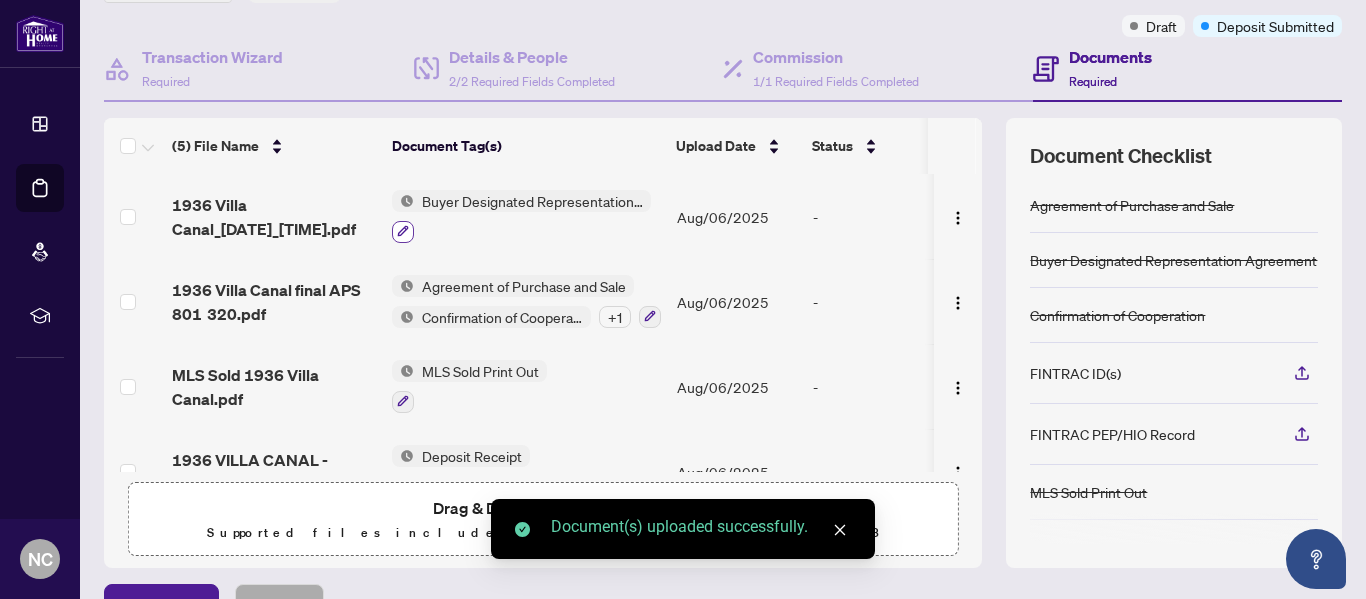 click 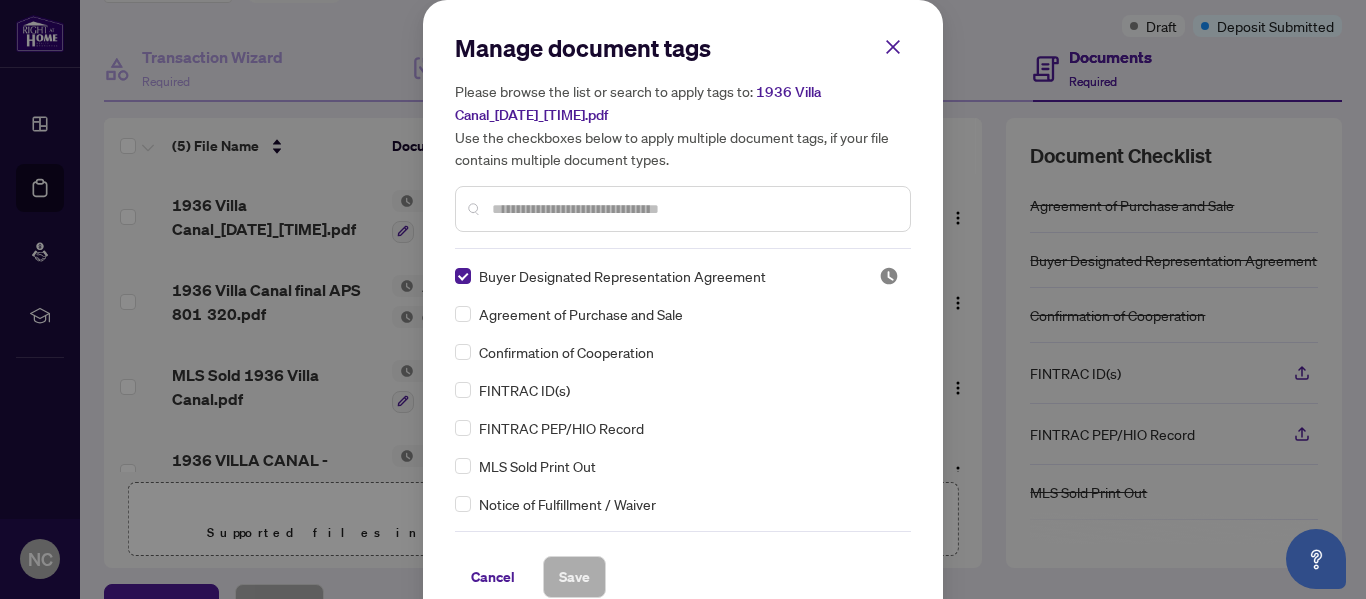 click at bounding box center [693, 209] 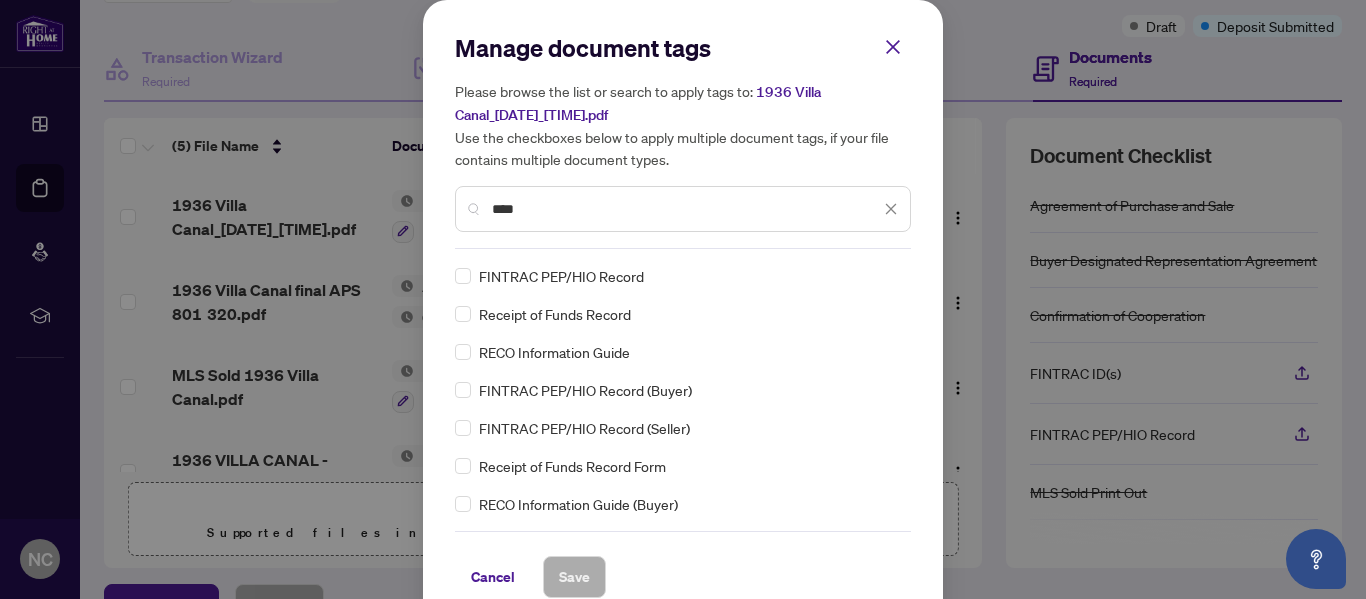 type on "****" 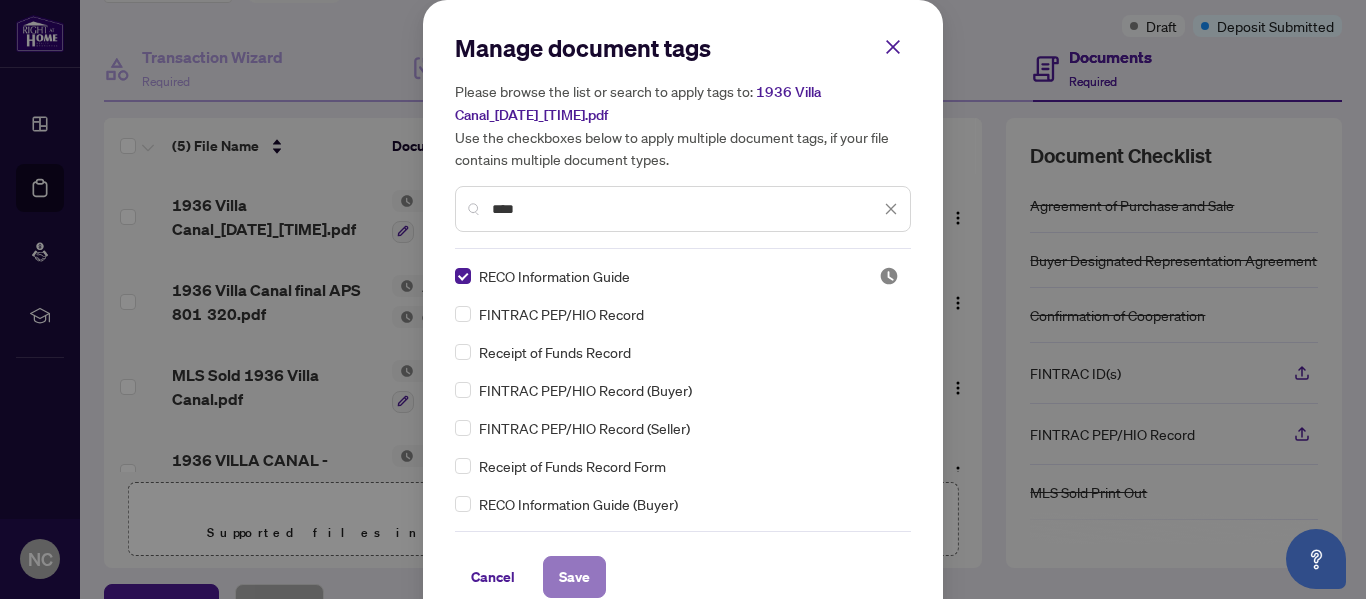 click on "Save" at bounding box center (574, 577) 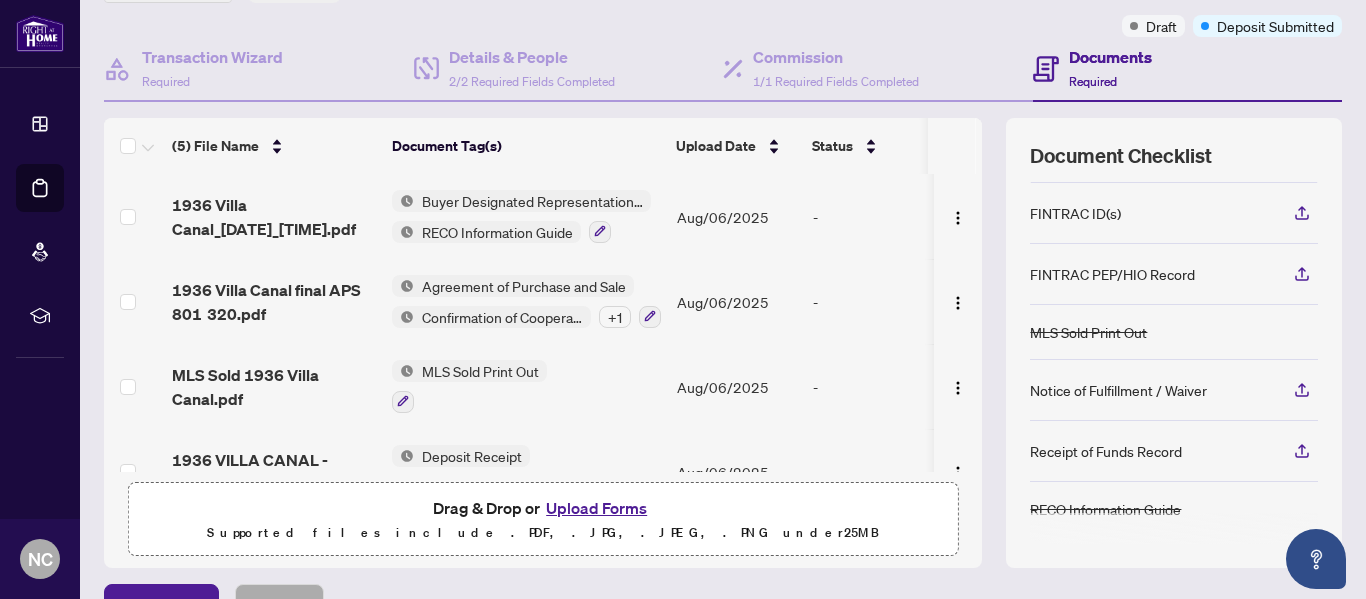 scroll, scrollTop: 0, scrollLeft: 0, axis: both 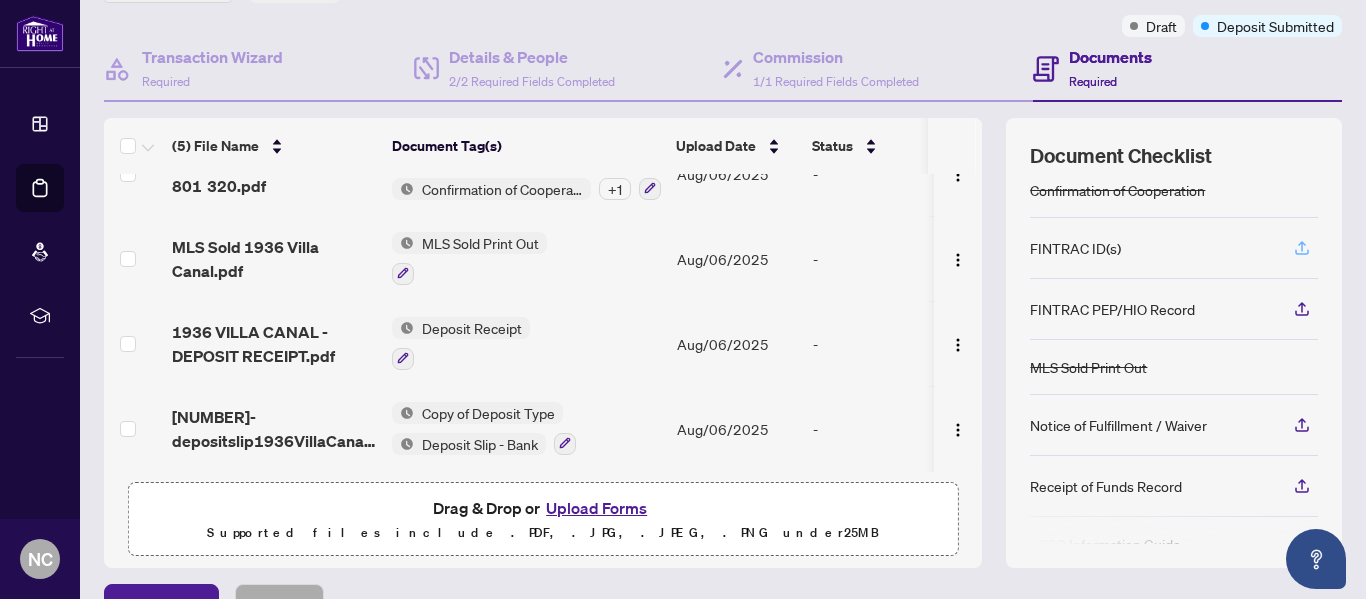 click 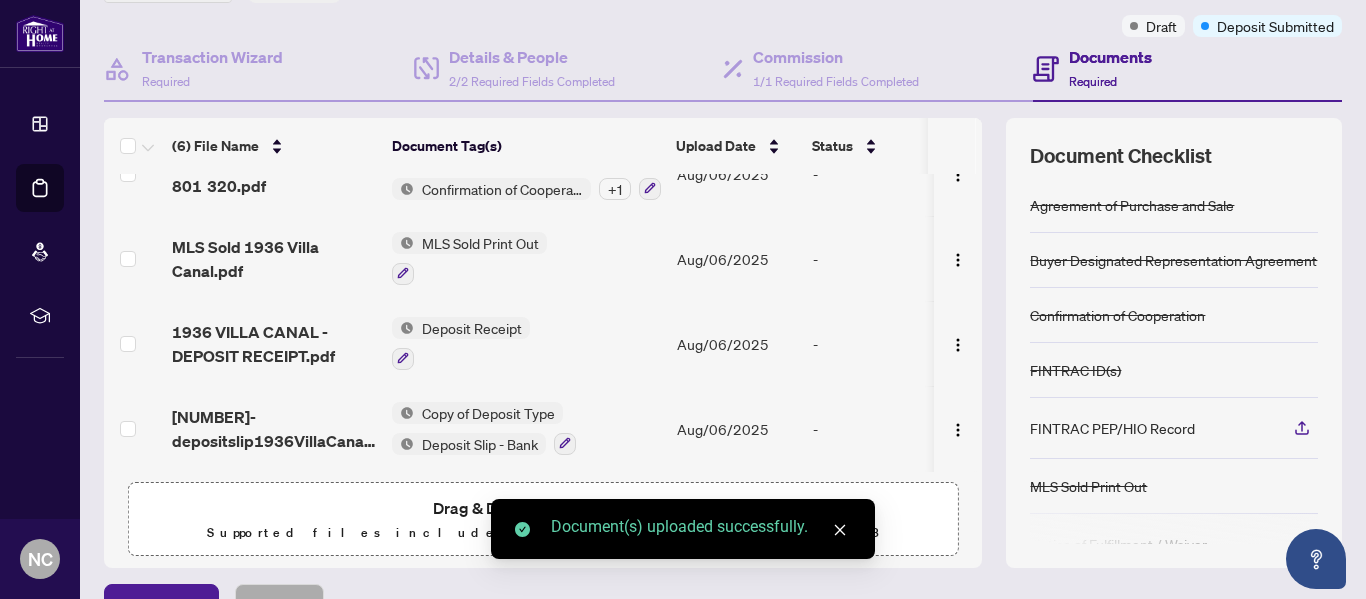 scroll, scrollTop: 0, scrollLeft: 1, axis: horizontal 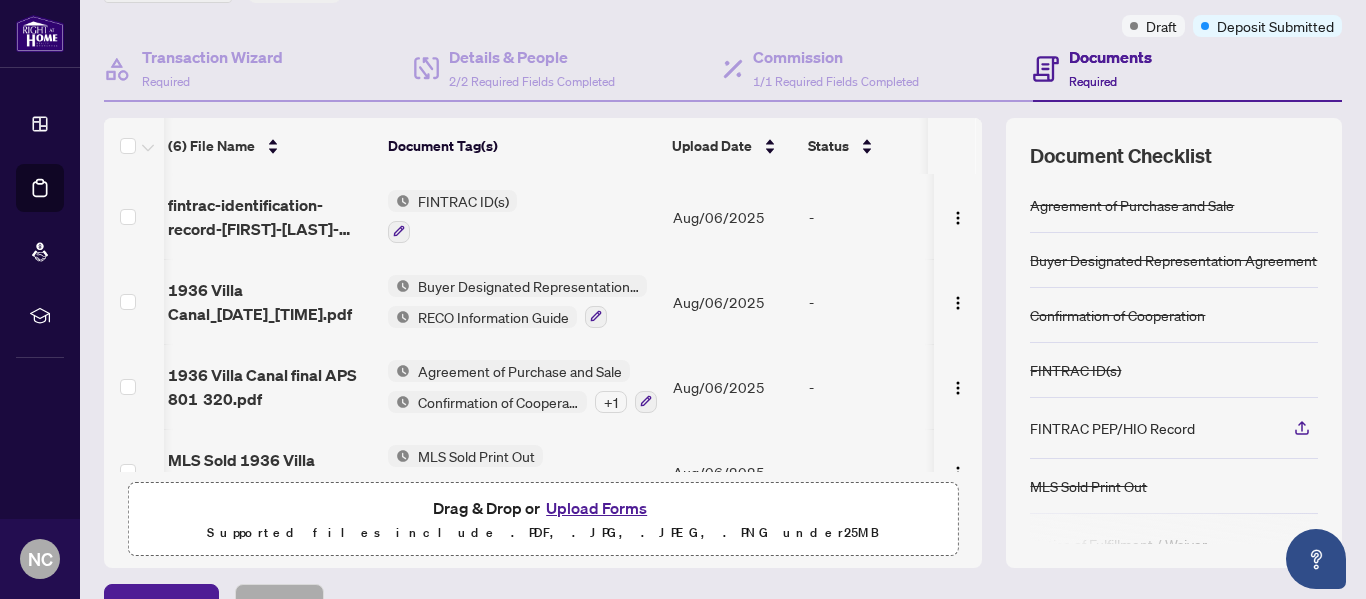 click on "Upload Forms" at bounding box center [596, 508] 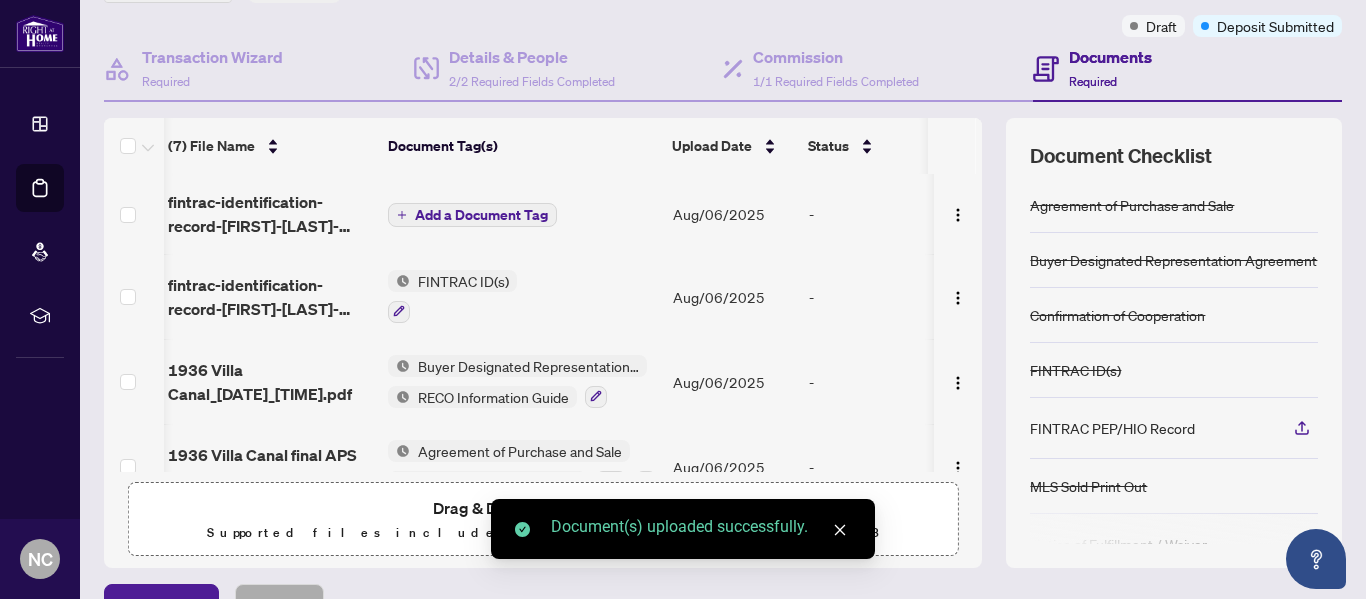 click on "Add a Document Tag" at bounding box center (481, 215) 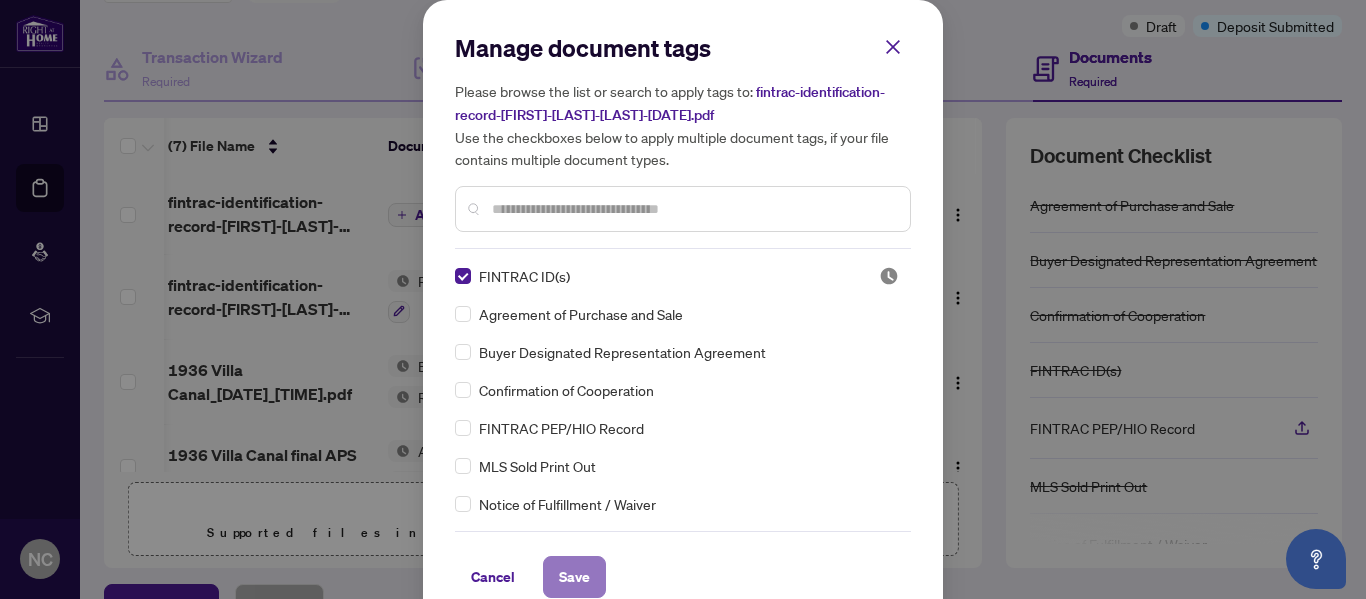 click on "Save" at bounding box center (574, 577) 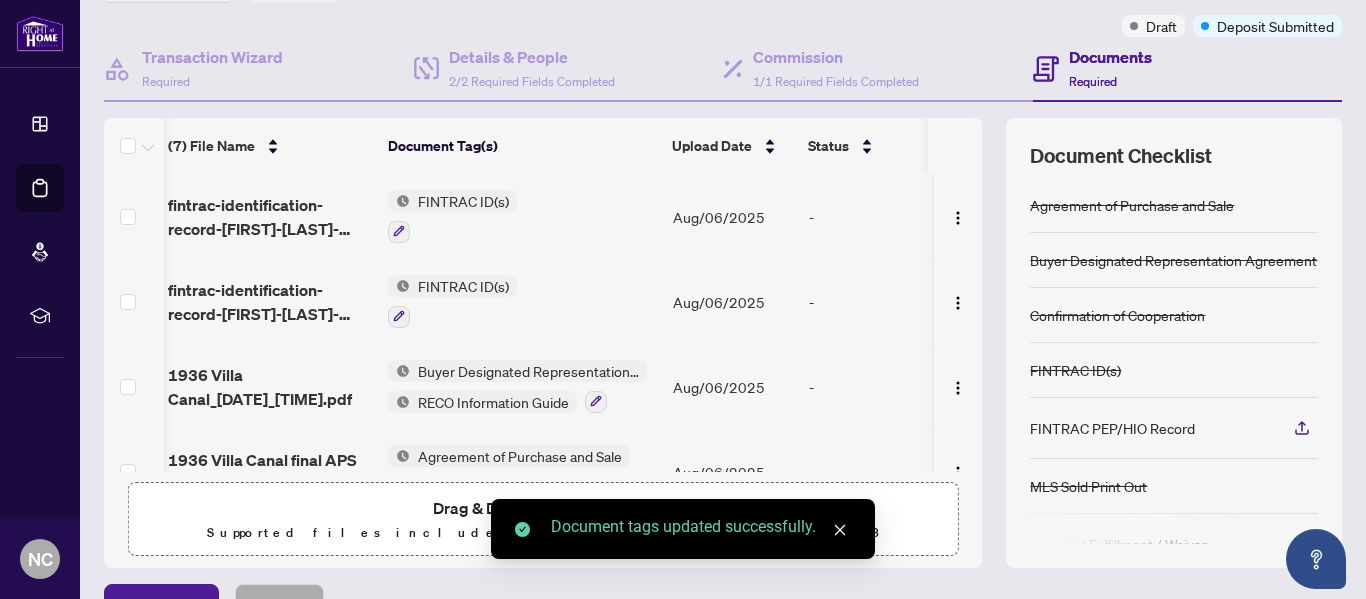 scroll, scrollTop: 67, scrollLeft: 1, axis: both 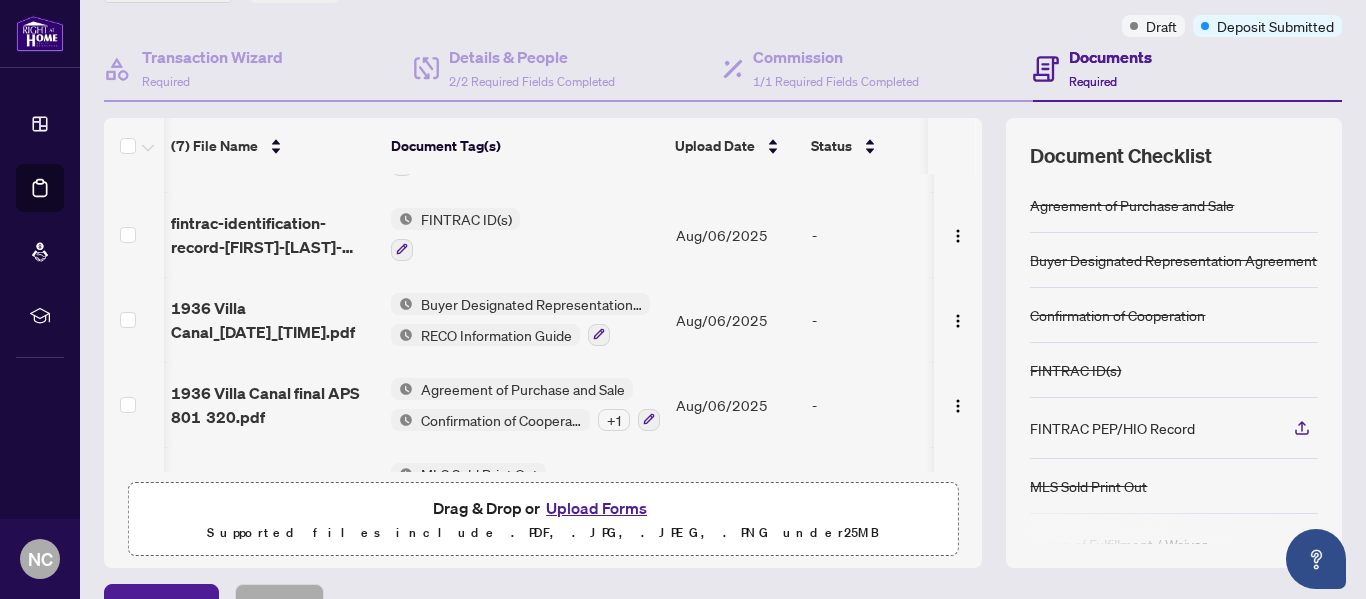 click on "Upload Forms" at bounding box center (596, 508) 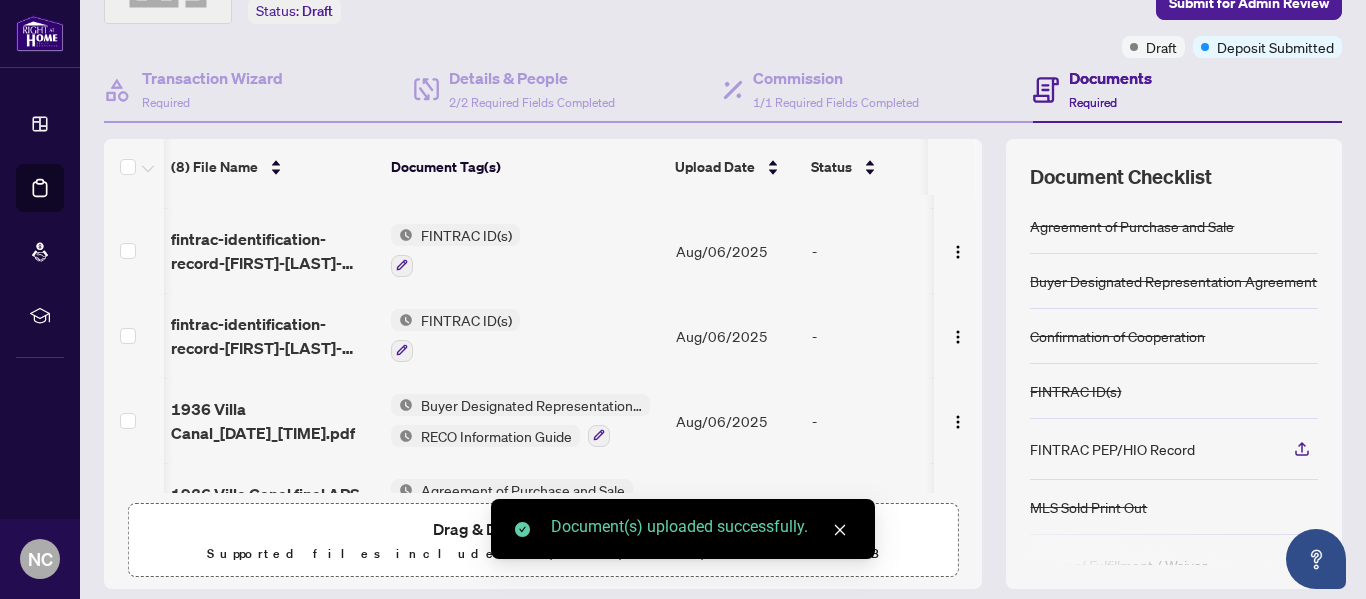 scroll, scrollTop: 141, scrollLeft: 0, axis: vertical 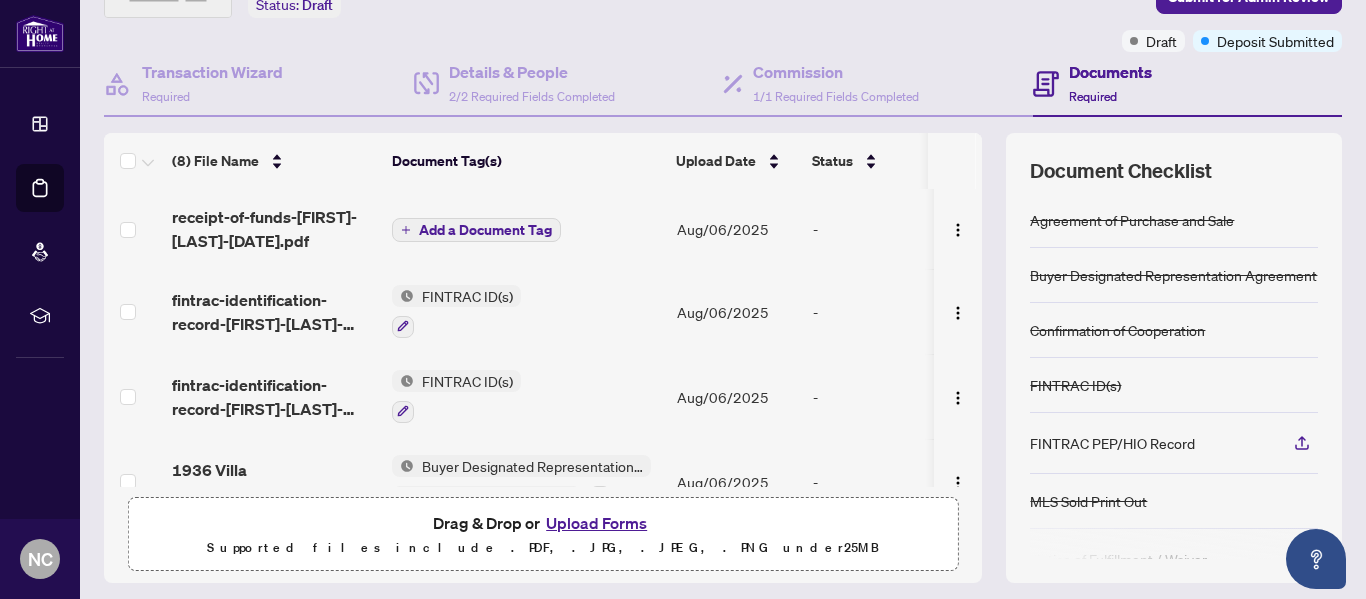 click on "Add a Document Tag" at bounding box center (485, 230) 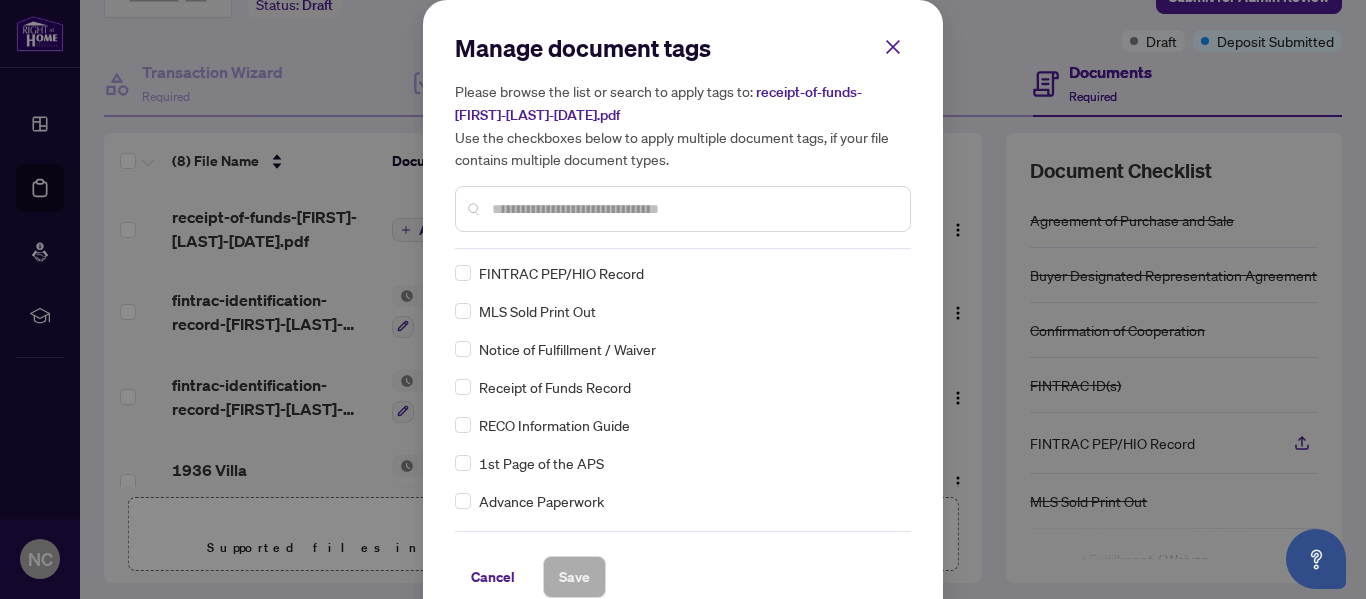 scroll, scrollTop: 158, scrollLeft: 0, axis: vertical 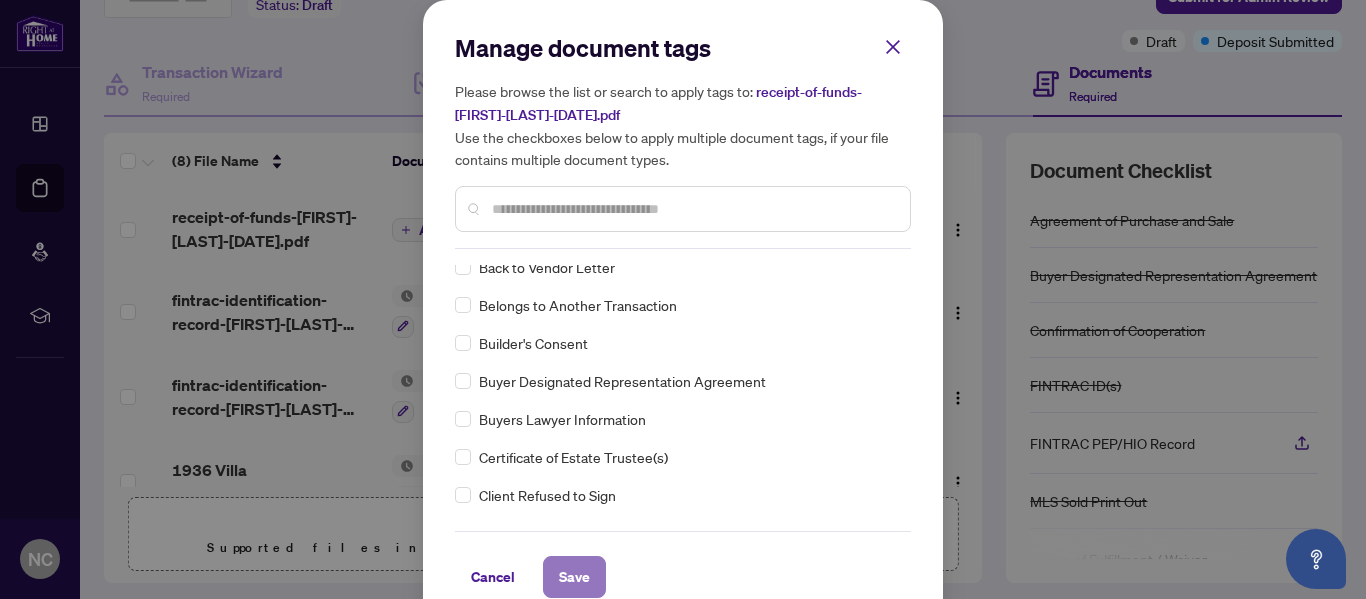 click on "Save" at bounding box center (574, 577) 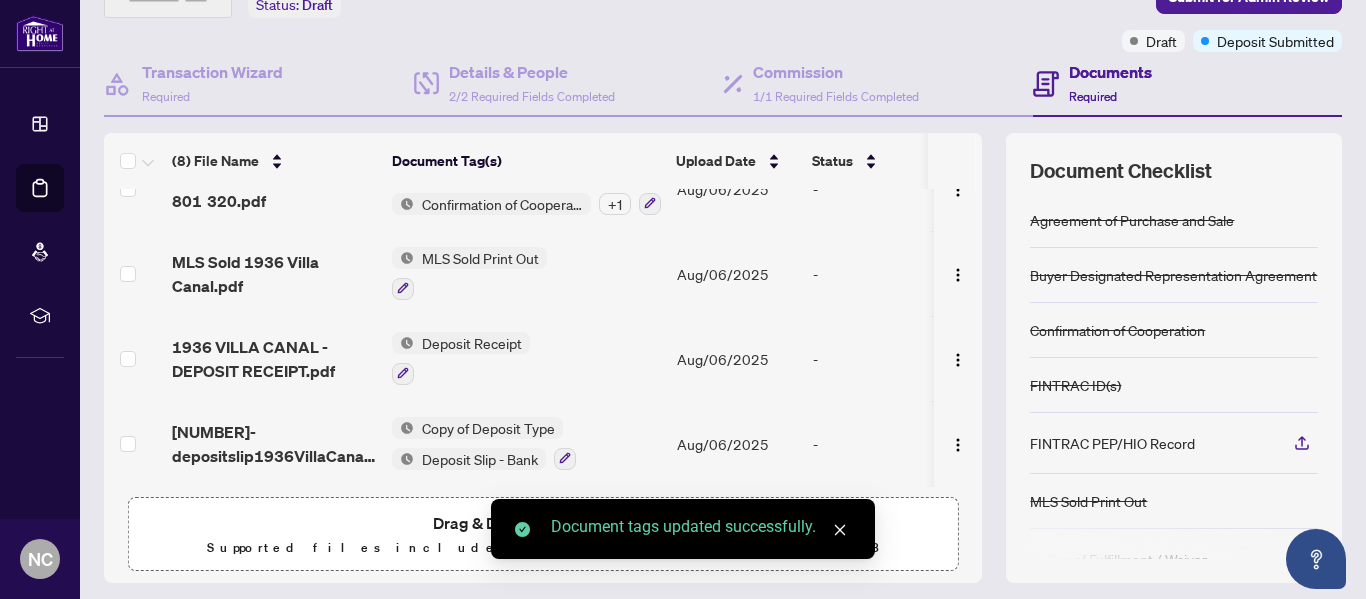 scroll, scrollTop: 0, scrollLeft: 0, axis: both 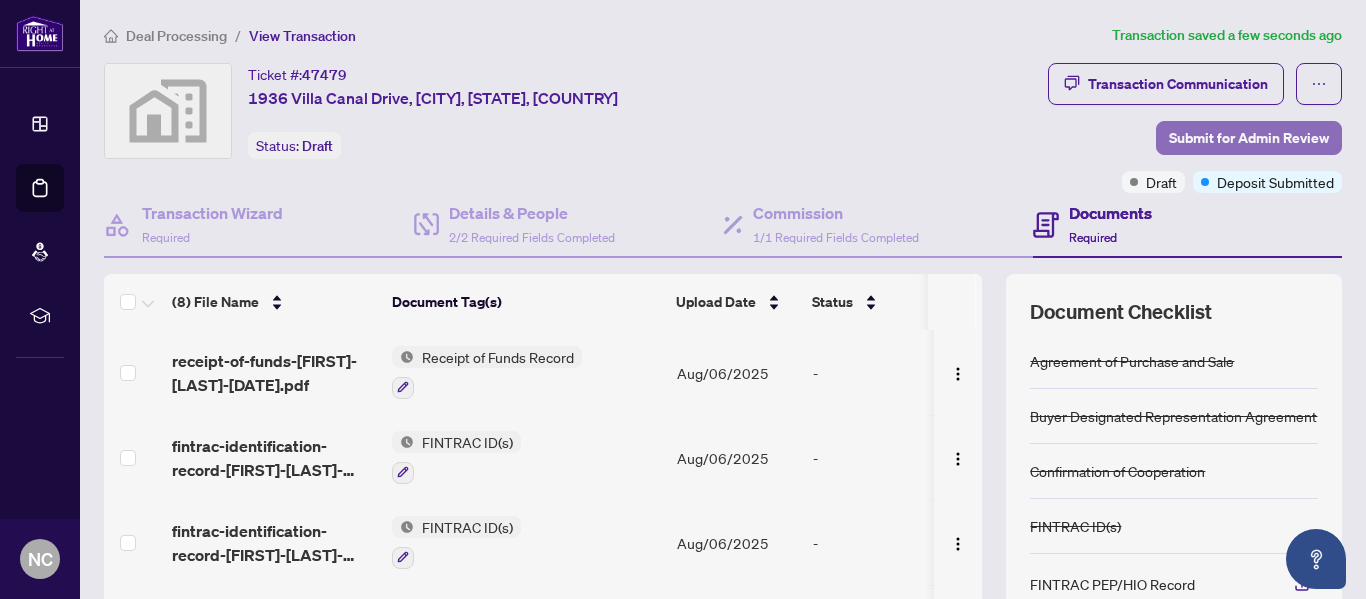 click on "Submit for Admin Review" at bounding box center (1249, 138) 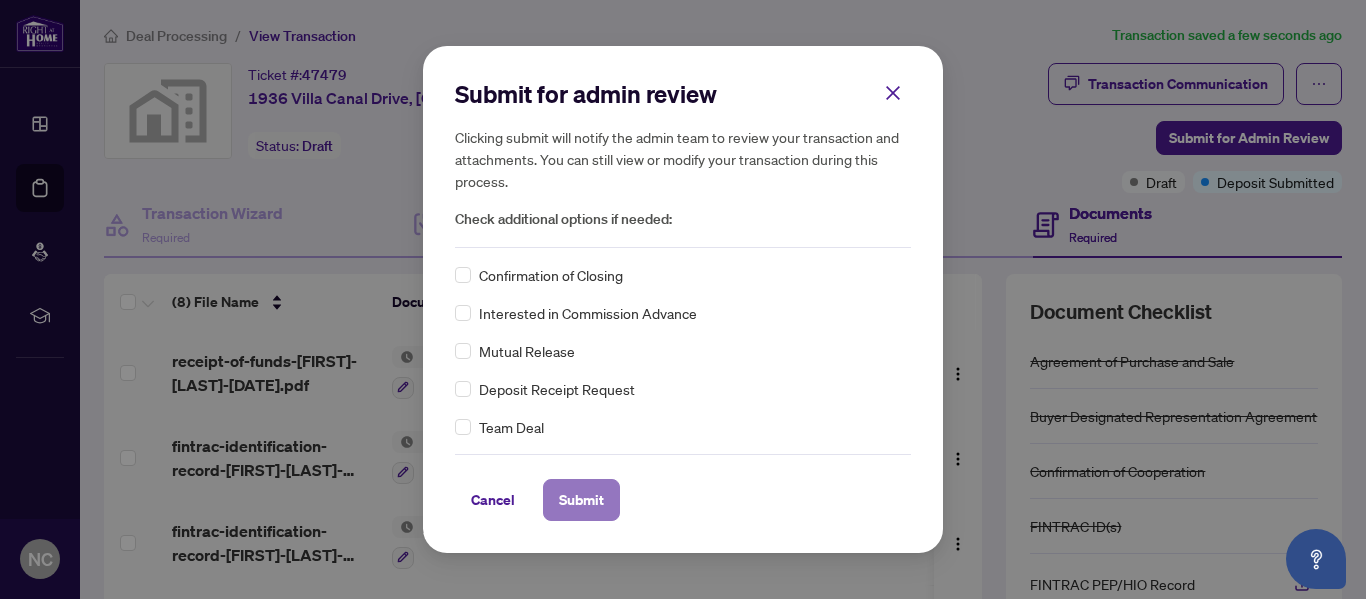 click on "Submit" at bounding box center [581, 500] 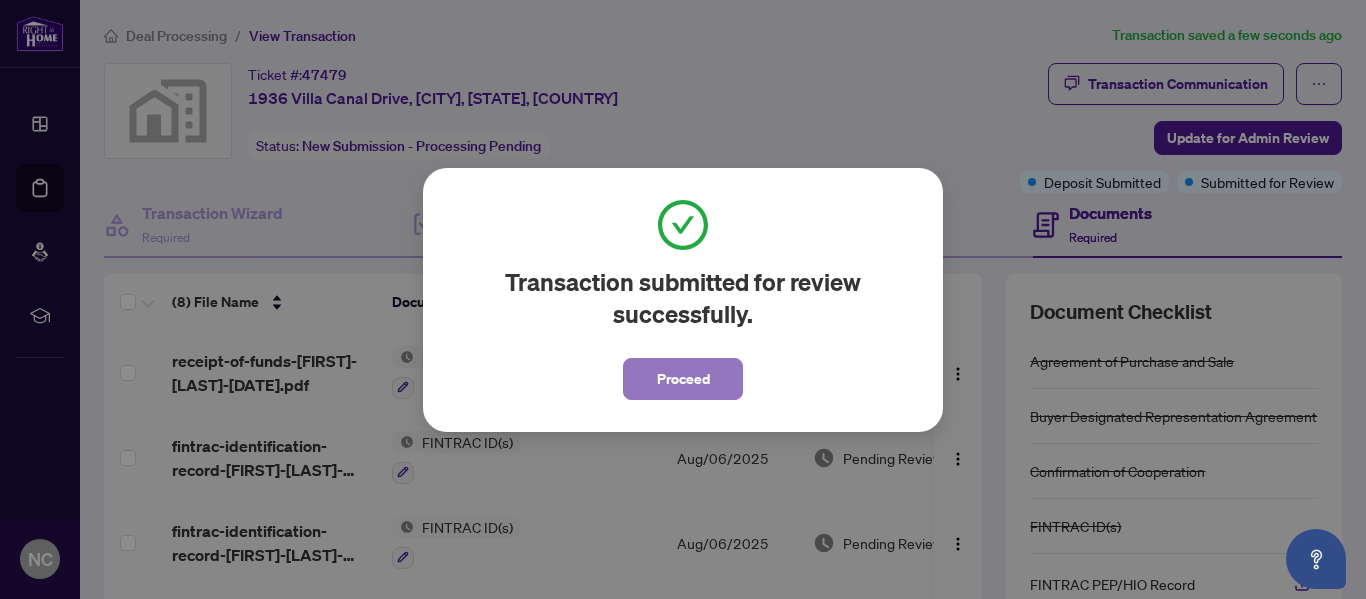 click on "Proceed" at bounding box center (683, 379) 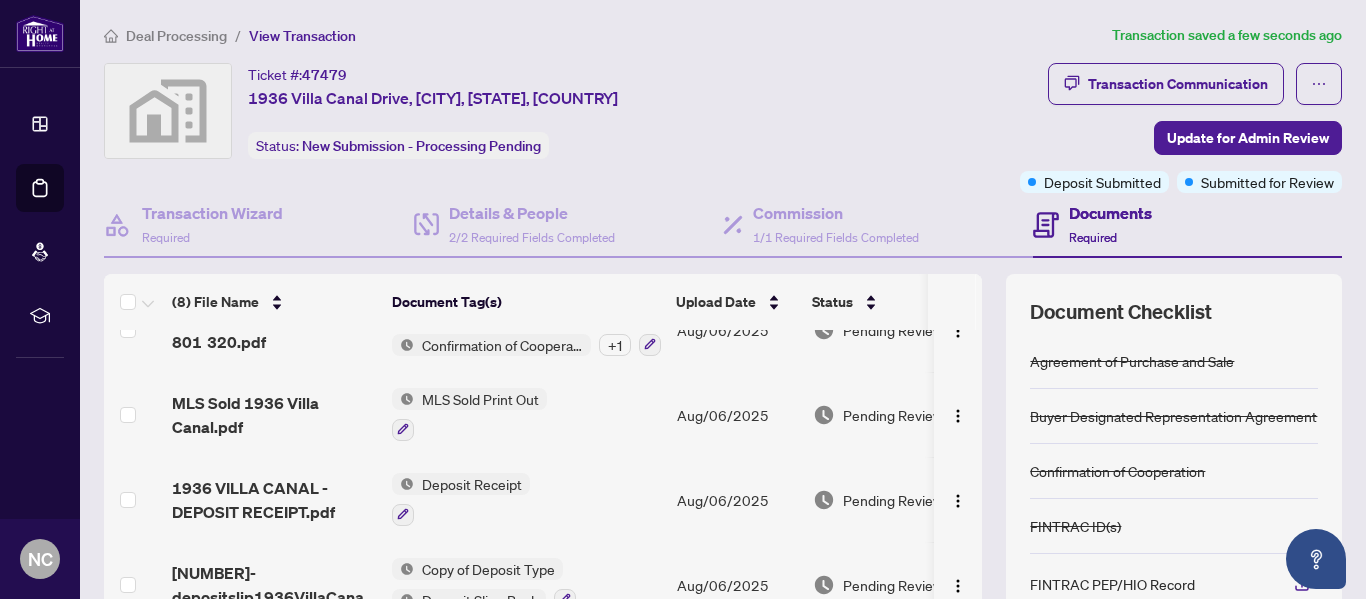 scroll, scrollTop: 0, scrollLeft: 0, axis: both 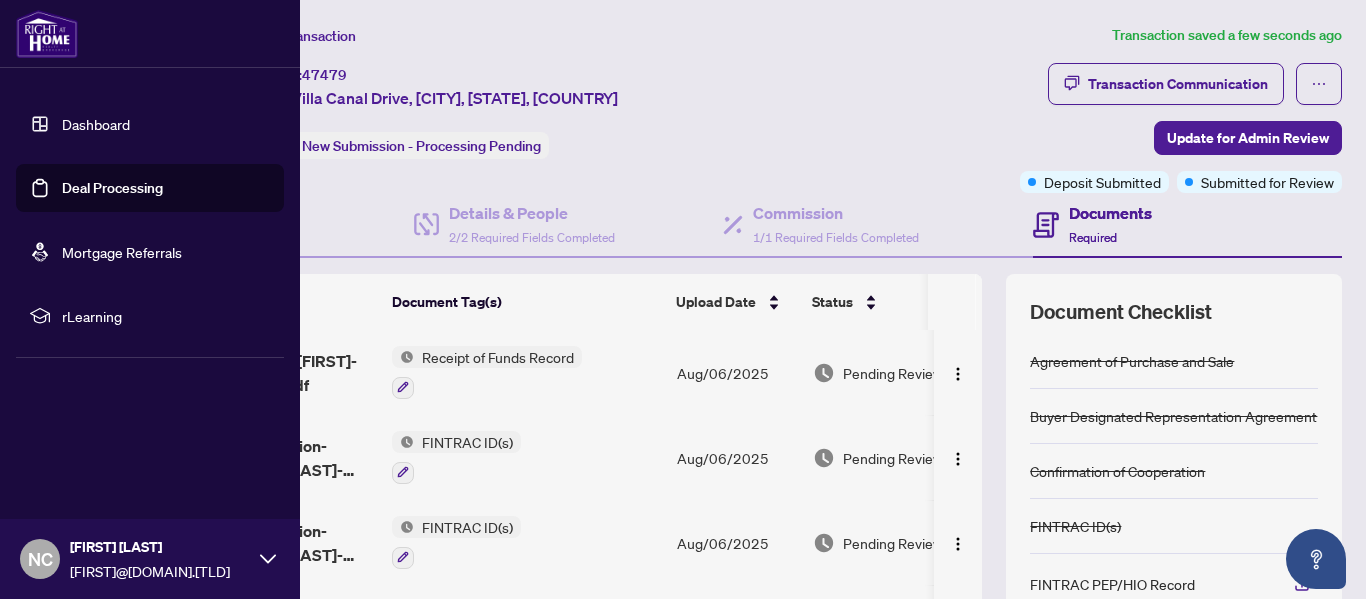 click on "Dashboard" at bounding box center (96, 124) 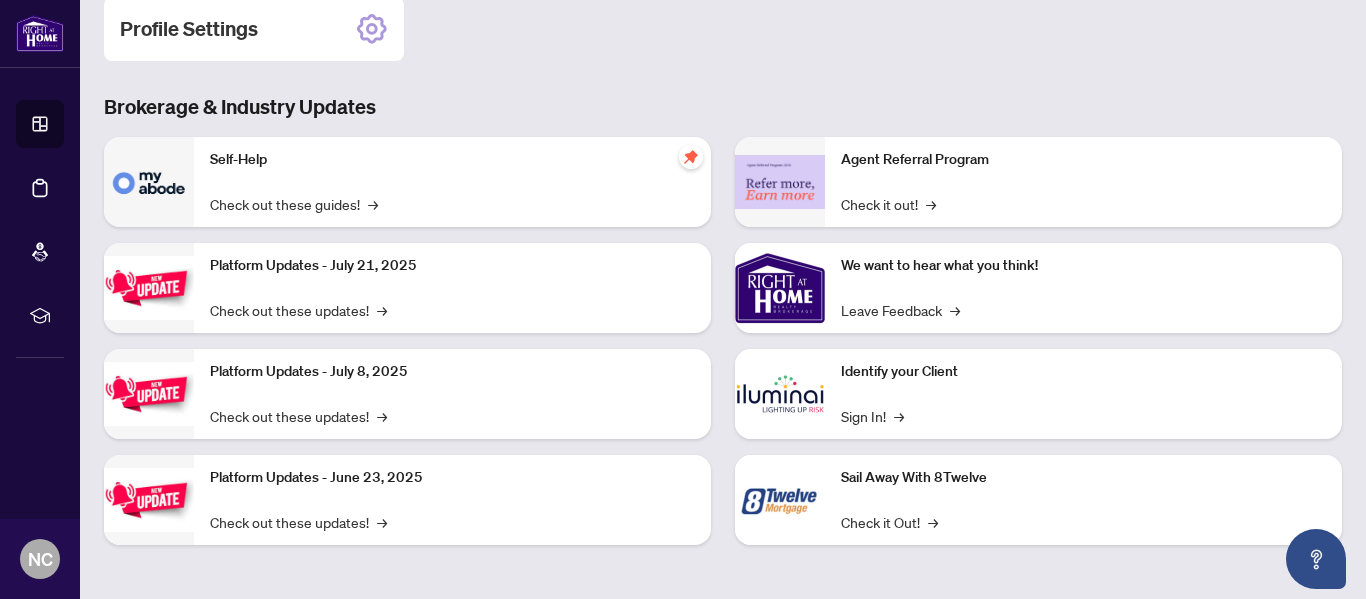 scroll, scrollTop: 0, scrollLeft: 0, axis: both 